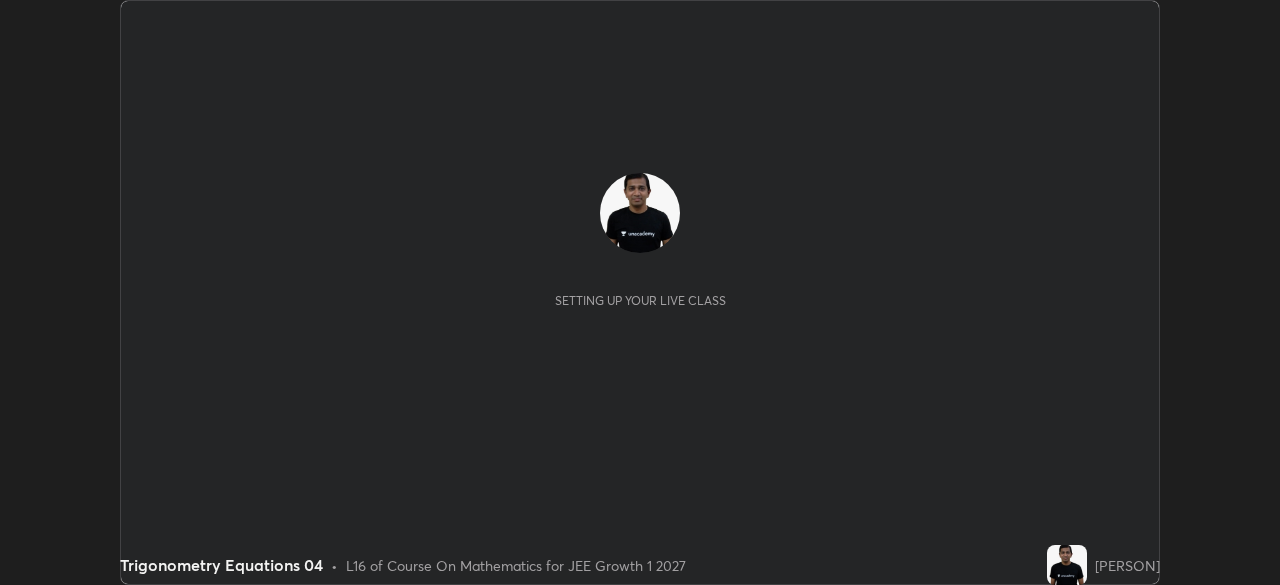scroll, scrollTop: 0, scrollLeft: 0, axis: both 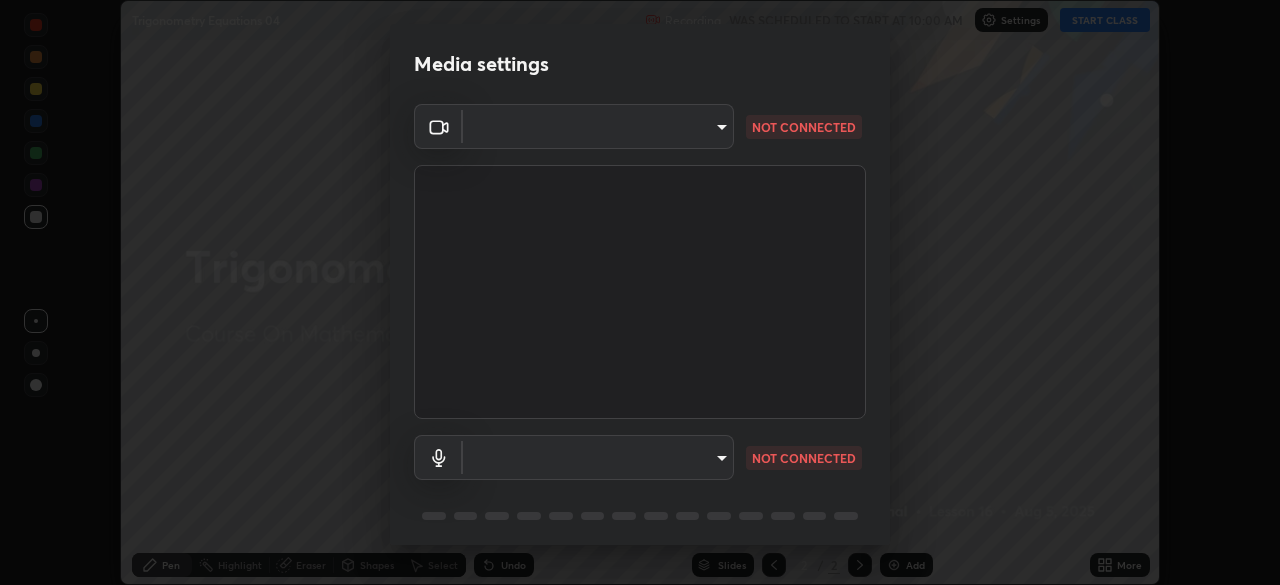 type on "18994561ee15dbcc92208454b9157fa19b596848ea19b860cecb3a215b8f162b" 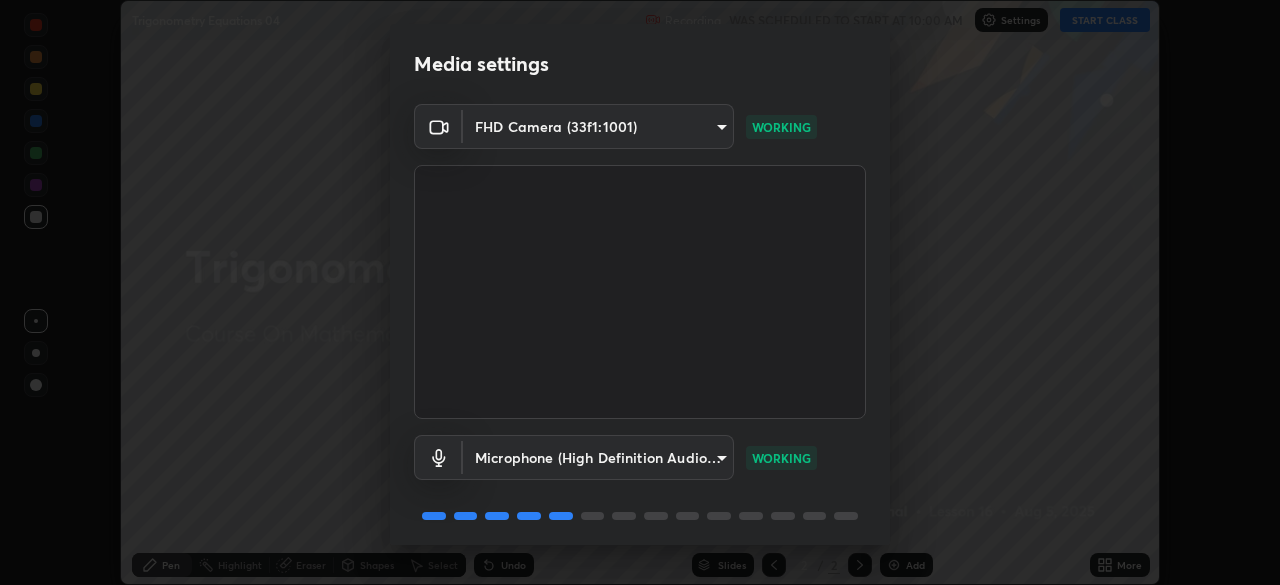 scroll, scrollTop: 71, scrollLeft: 0, axis: vertical 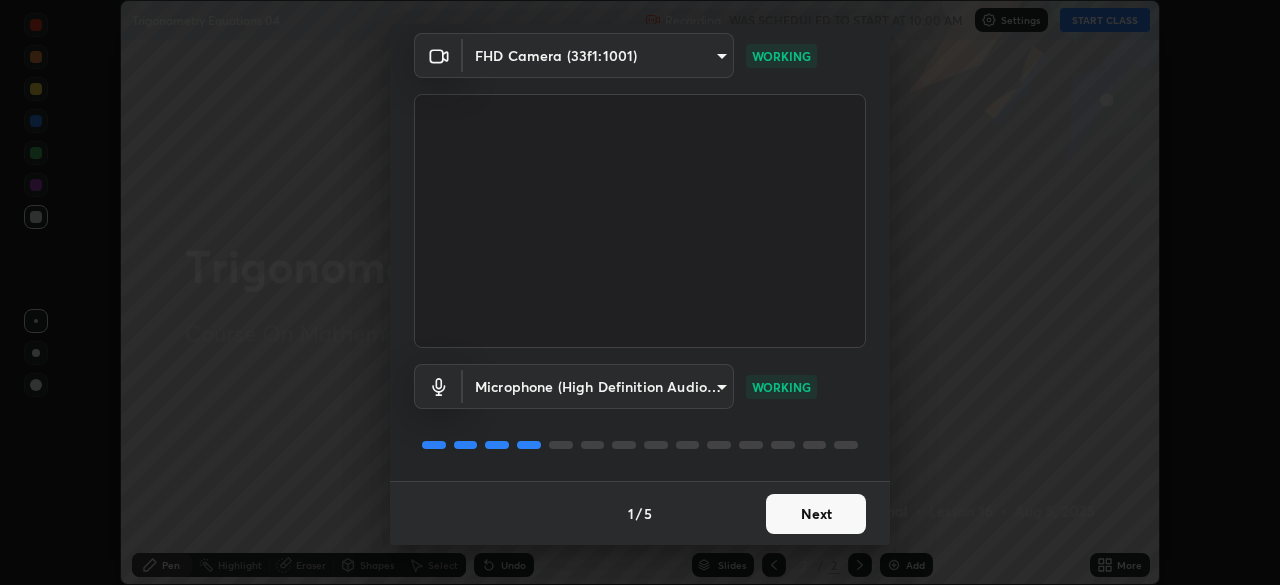 click on "Next" at bounding box center [816, 514] 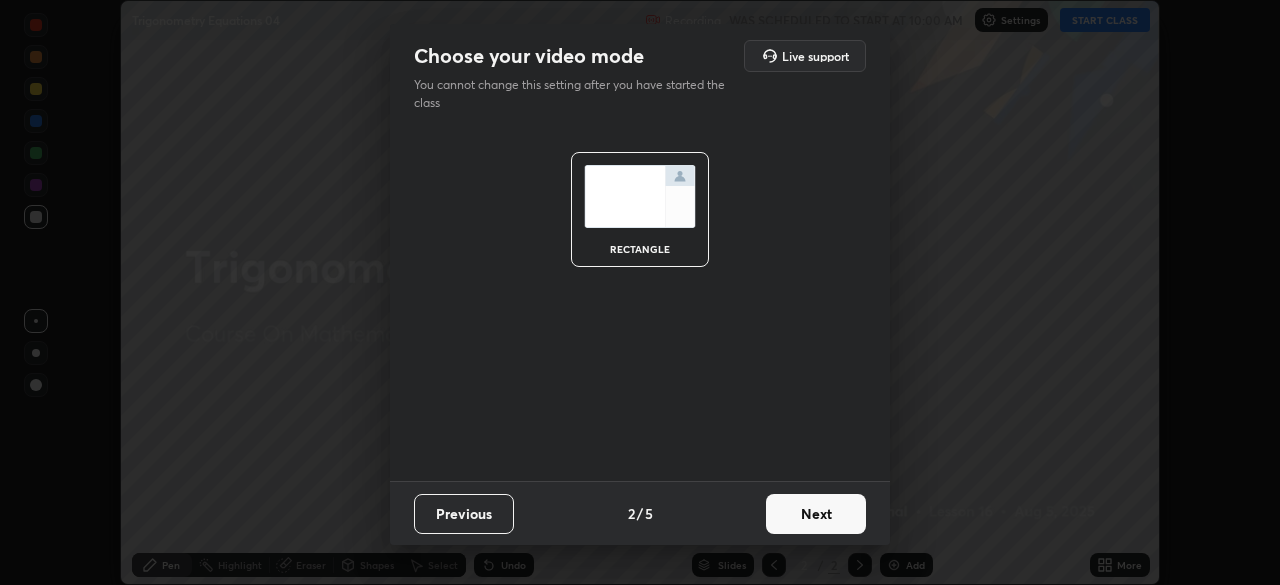 scroll, scrollTop: 0, scrollLeft: 0, axis: both 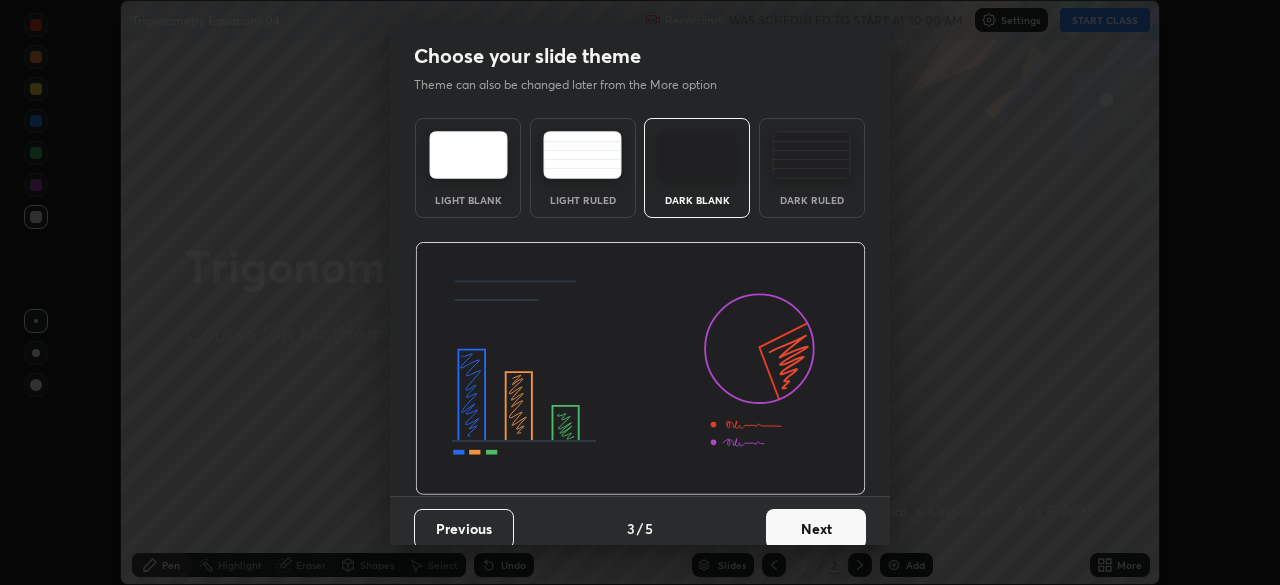 click on "Next" at bounding box center (816, 529) 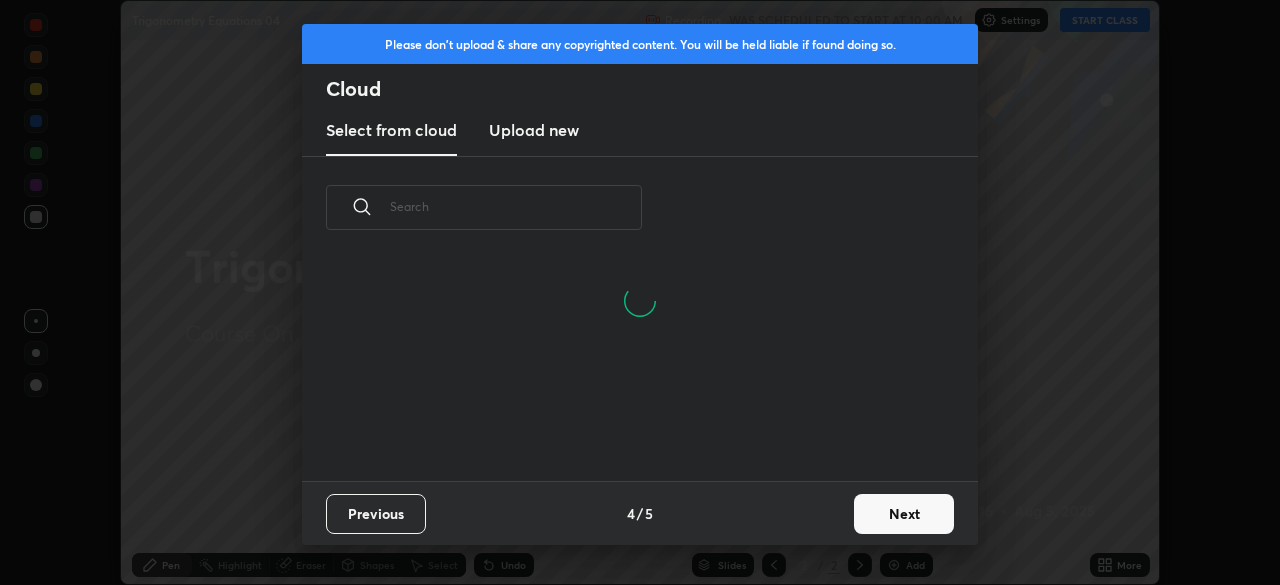 scroll, scrollTop: 7, scrollLeft: 11, axis: both 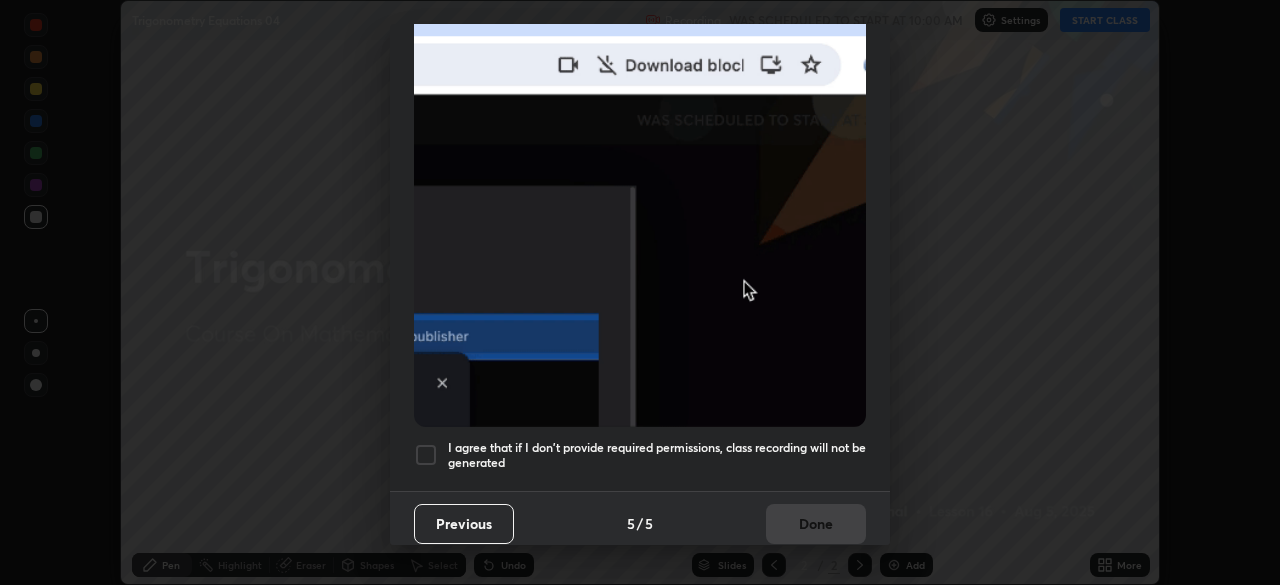 click on "I agree that if I don't provide required permissions, class recording will not be generated" at bounding box center (640, 455) 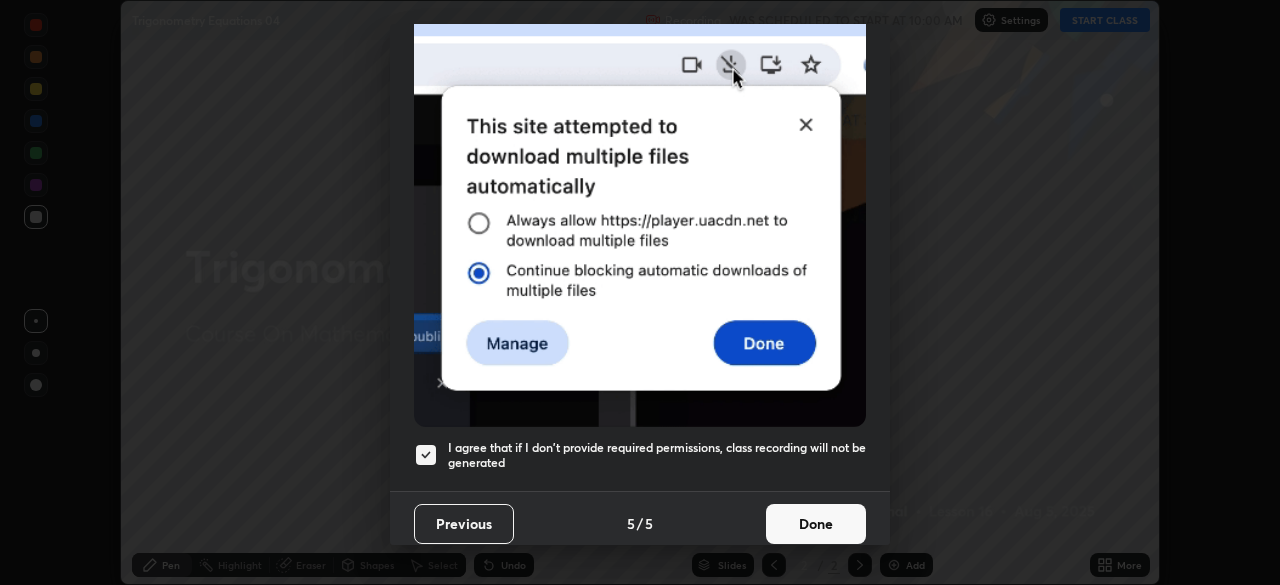 click on "Done" at bounding box center [816, 524] 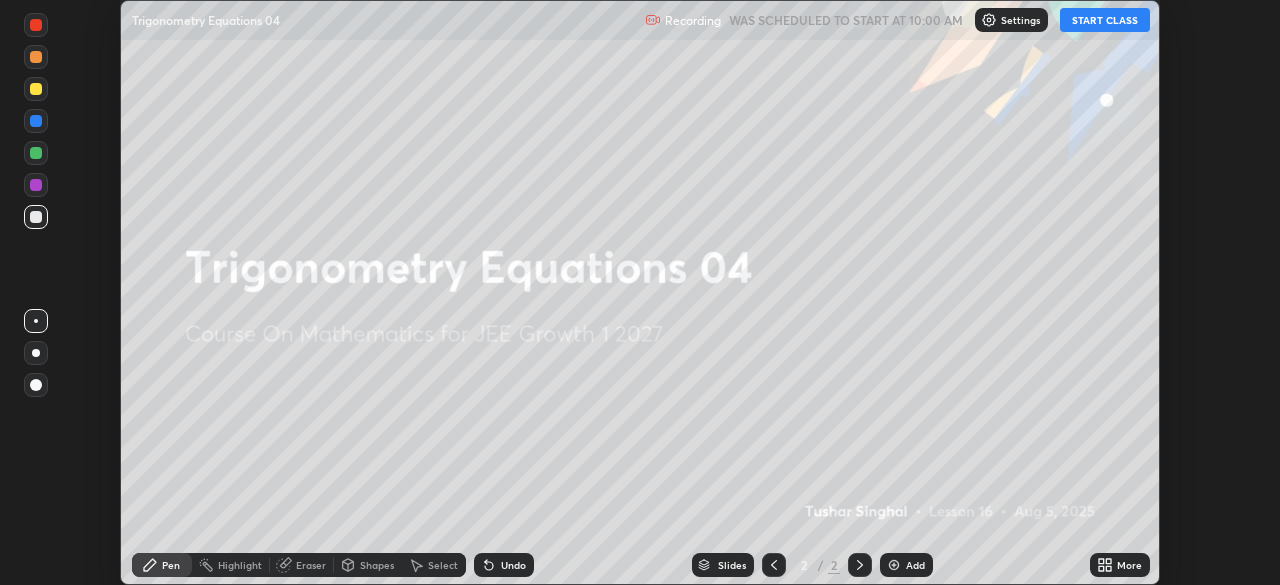click on "START CLASS" at bounding box center (1105, 20) 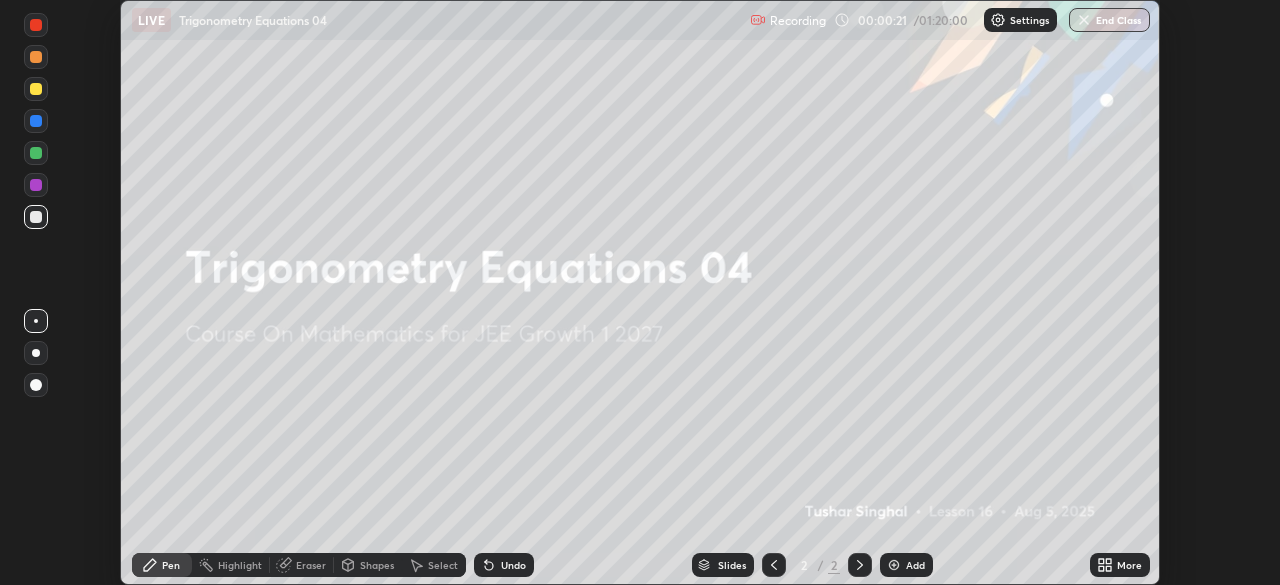 click 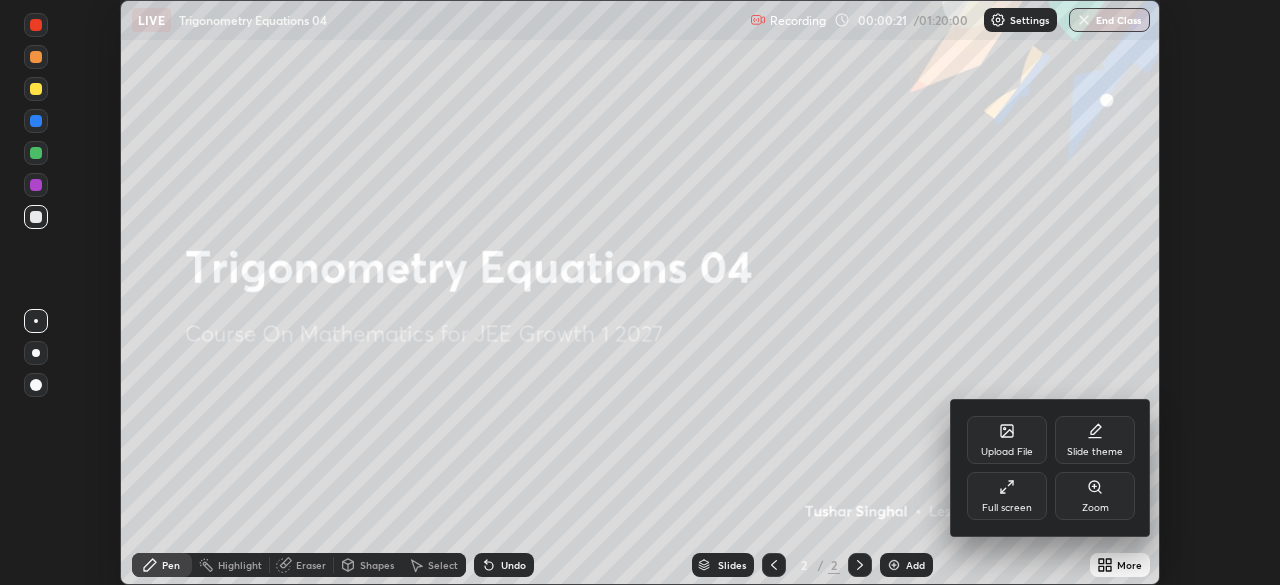click on "Full screen" at bounding box center (1007, 496) 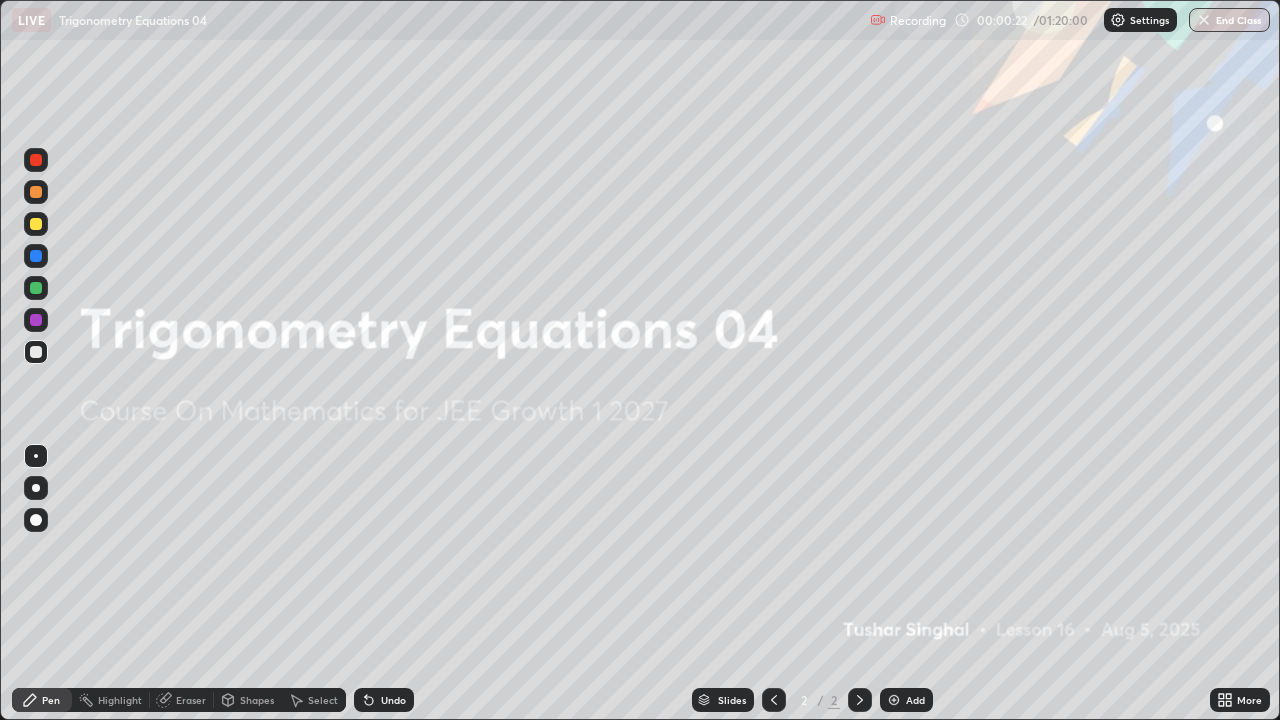 scroll, scrollTop: 99280, scrollLeft: 98720, axis: both 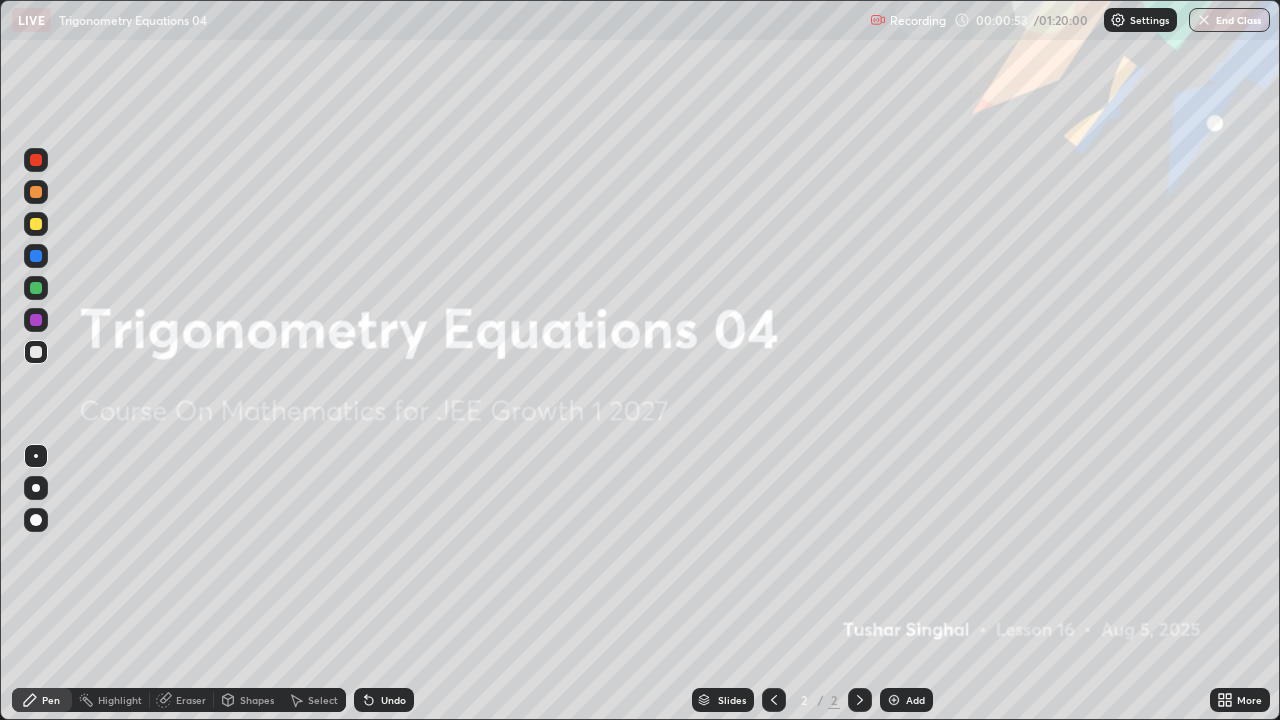 click at bounding box center (894, 700) 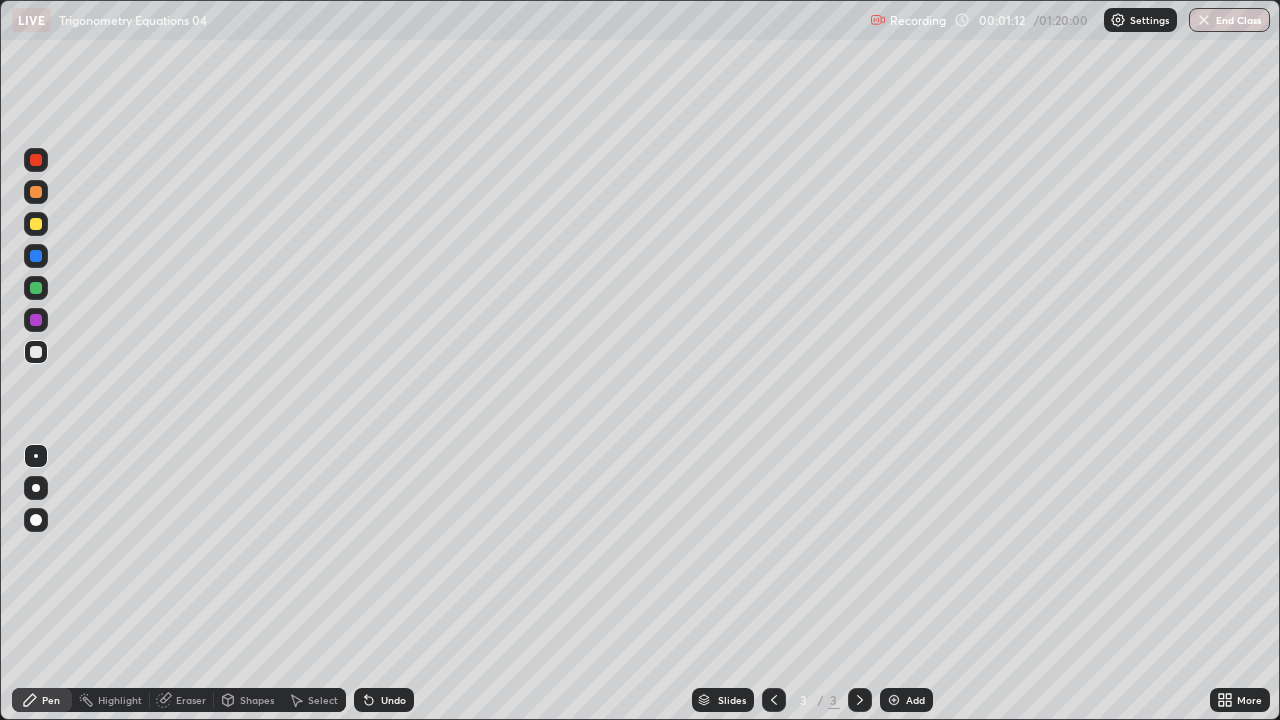 click on "Eraser" at bounding box center (191, 700) 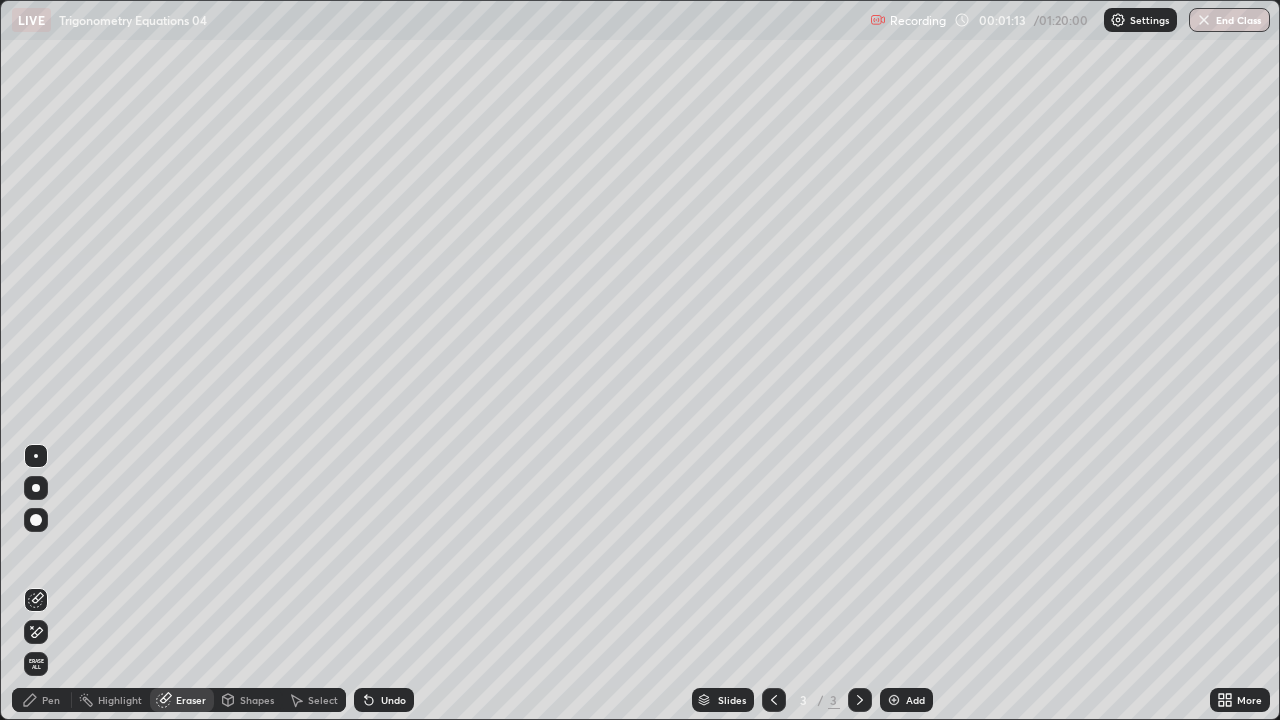 click 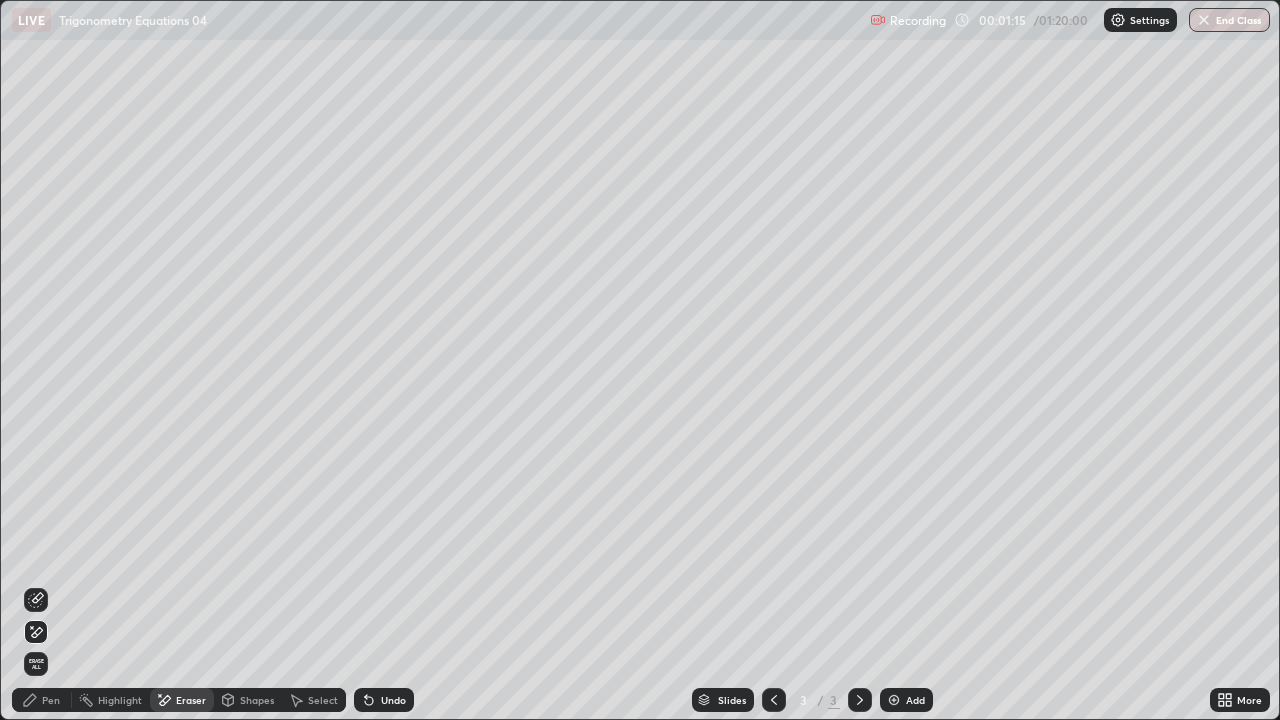 click on "Pen" at bounding box center (51, 700) 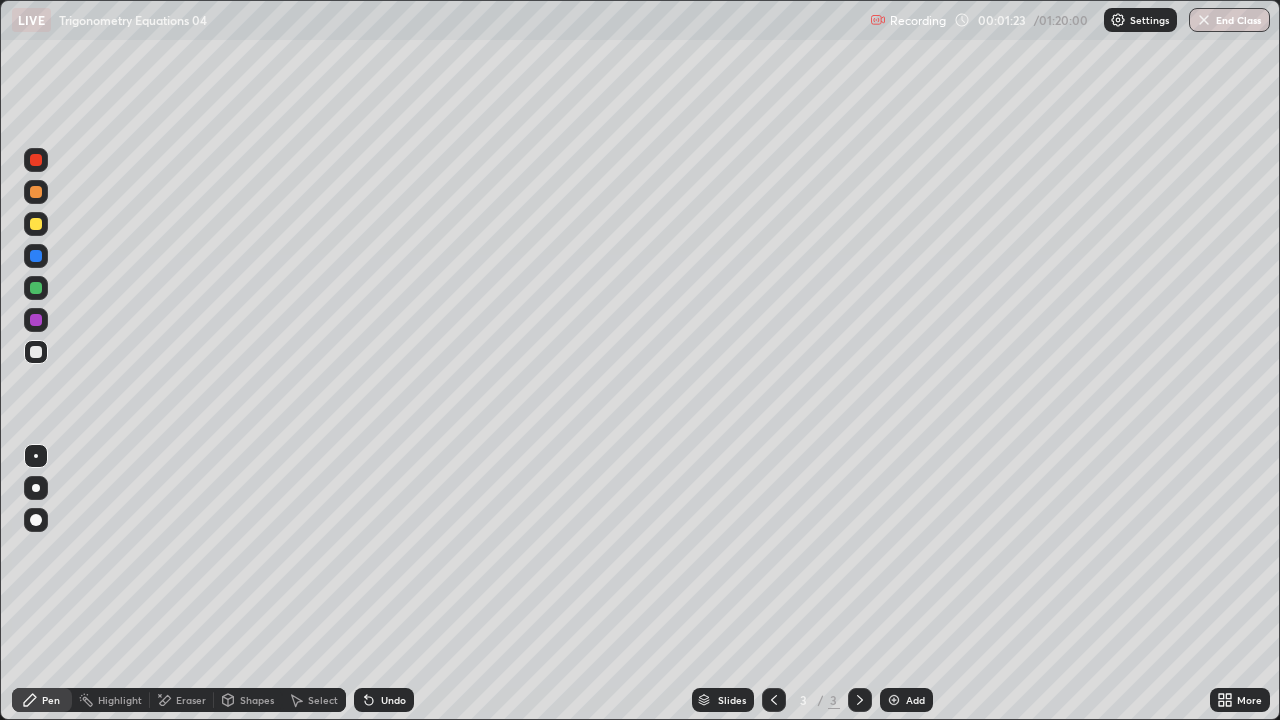 click on "Eraser" at bounding box center [191, 700] 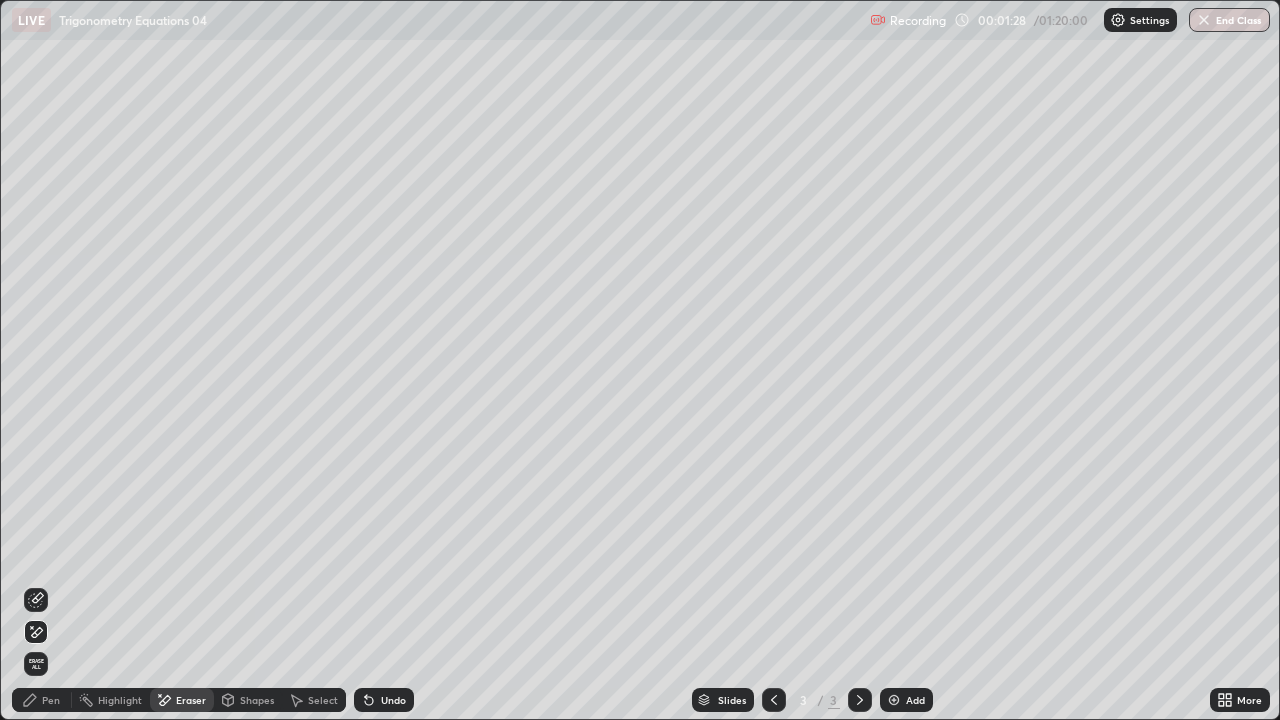 click on "Pen" at bounding box center [42, 700] 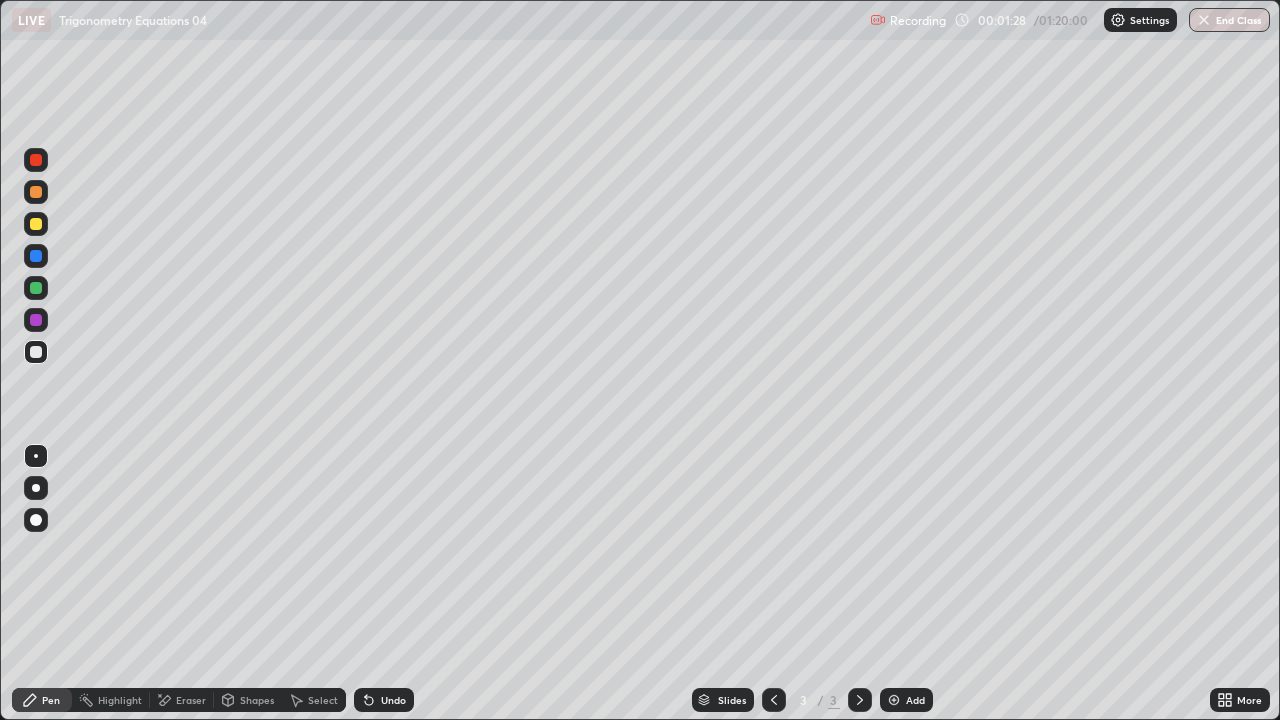 click on "Pen" at bounding box center (42, 700) 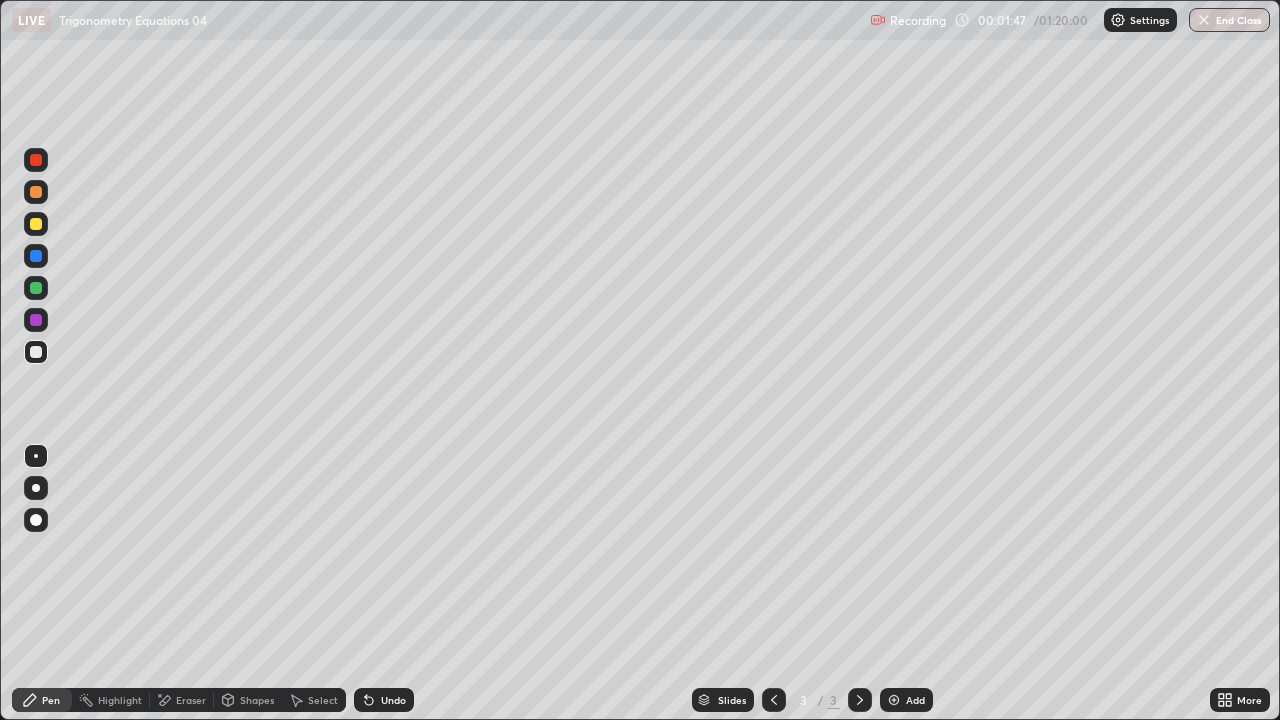 click on "Undo" at bounding box center (393, 700) 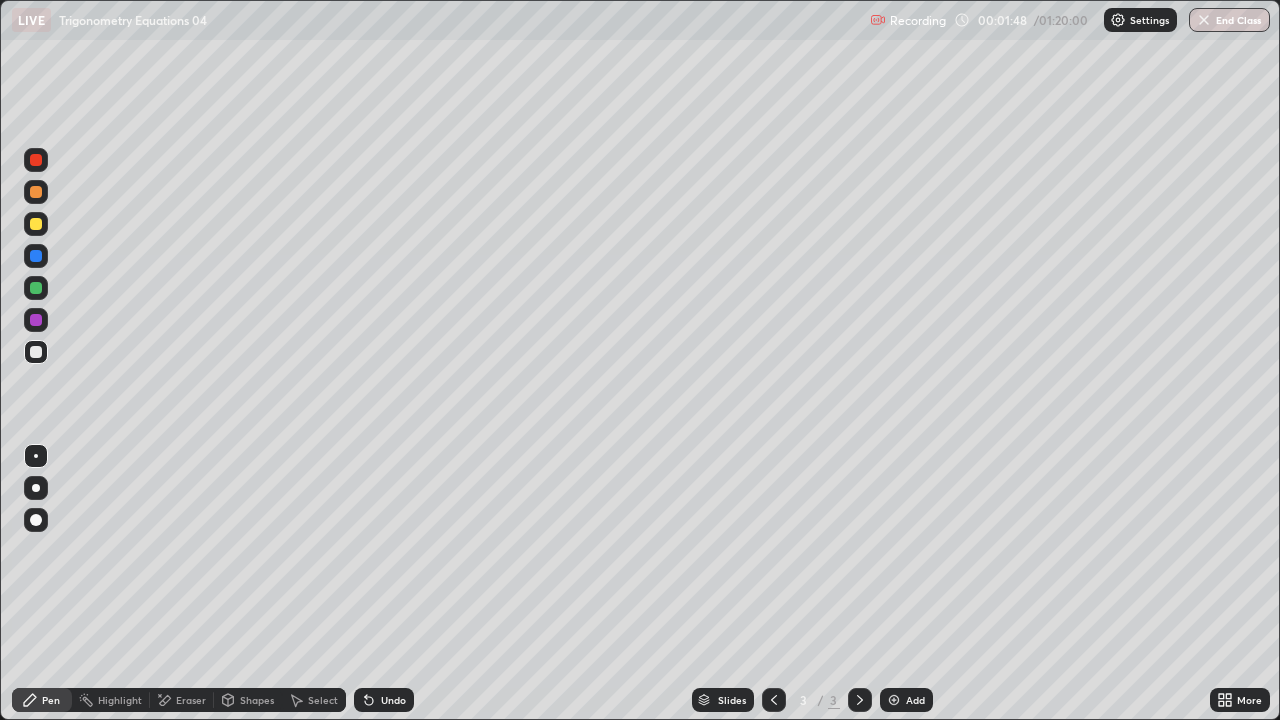 click on "Undo" at bounding box center [384, 700] 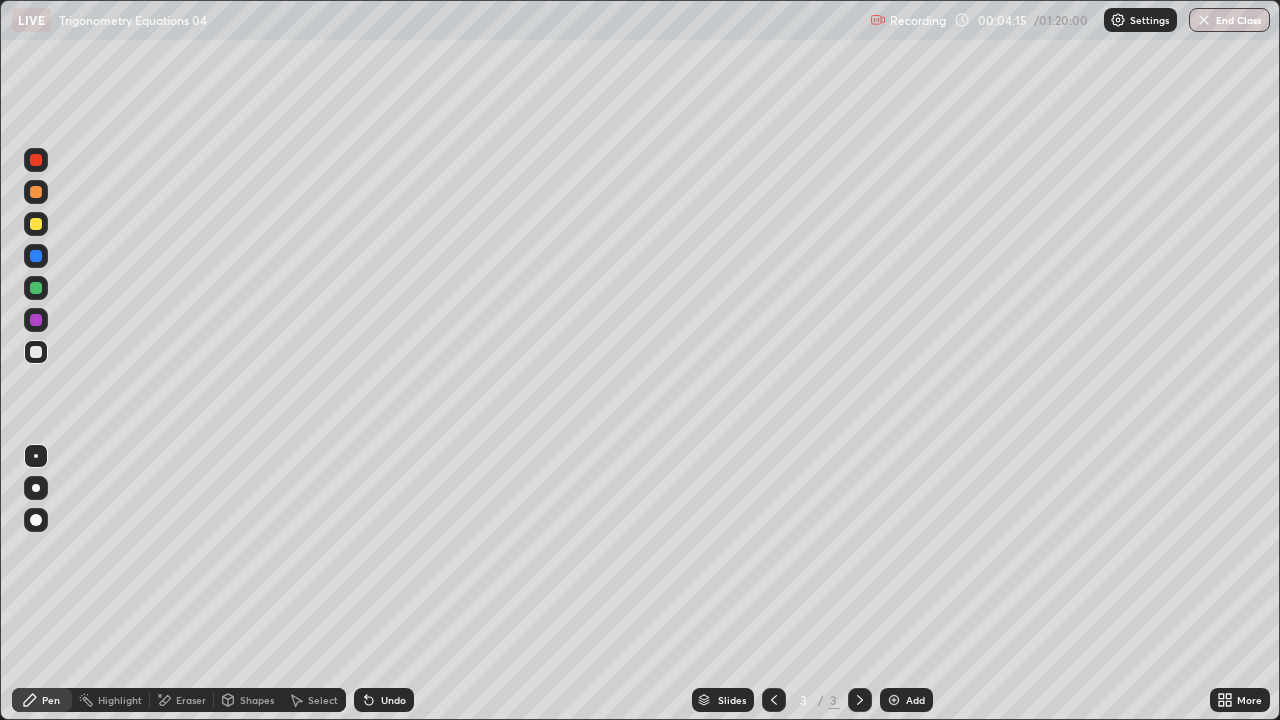 click at bounding box center (894, 700) 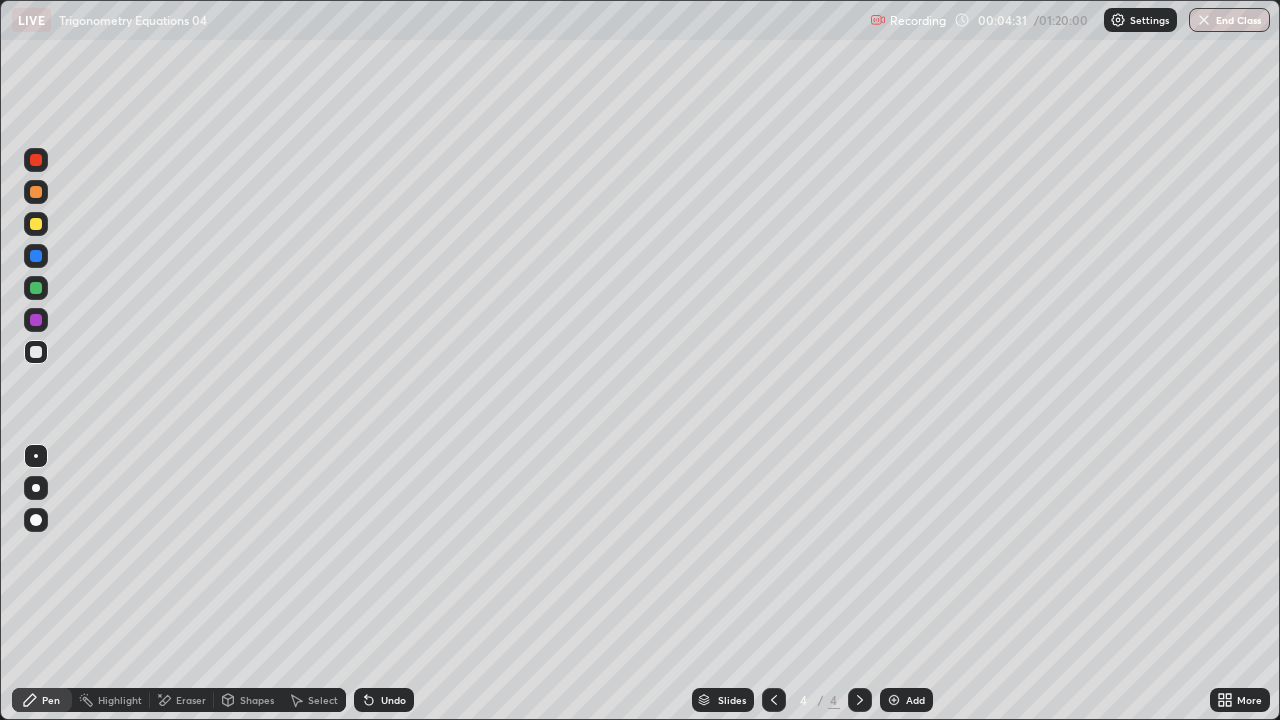 click 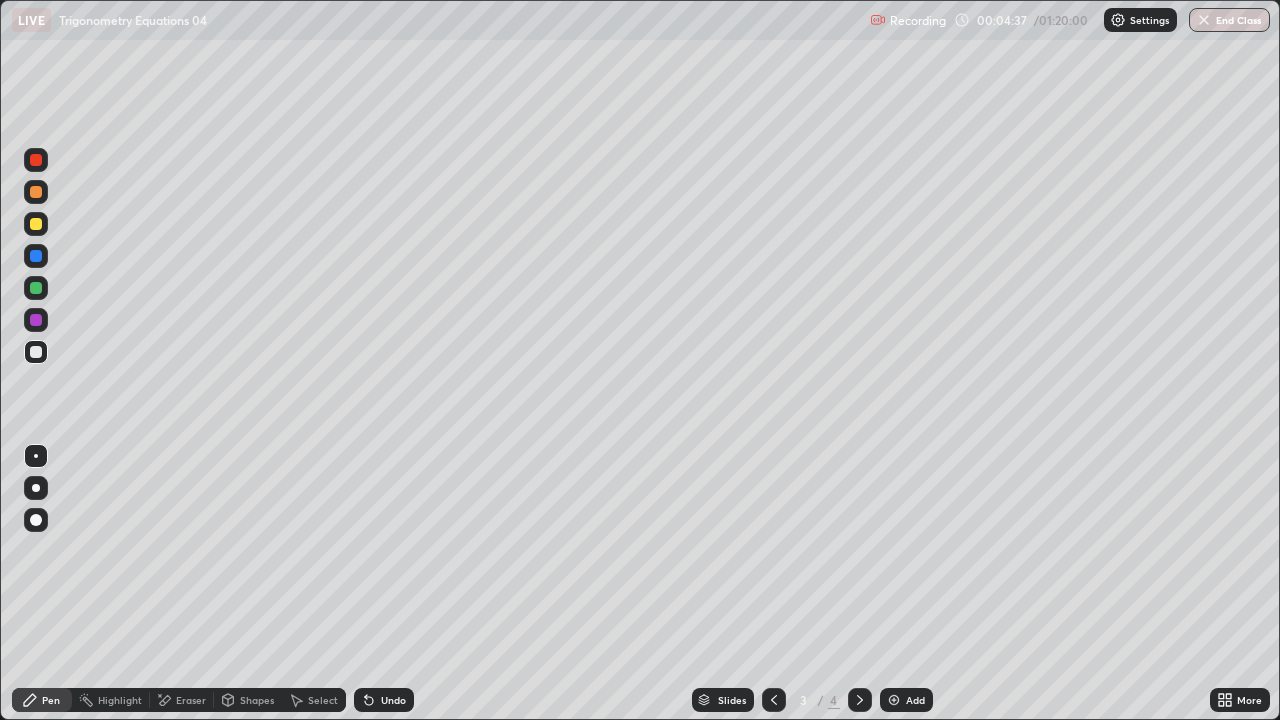 click at bounding box center [860, 700] 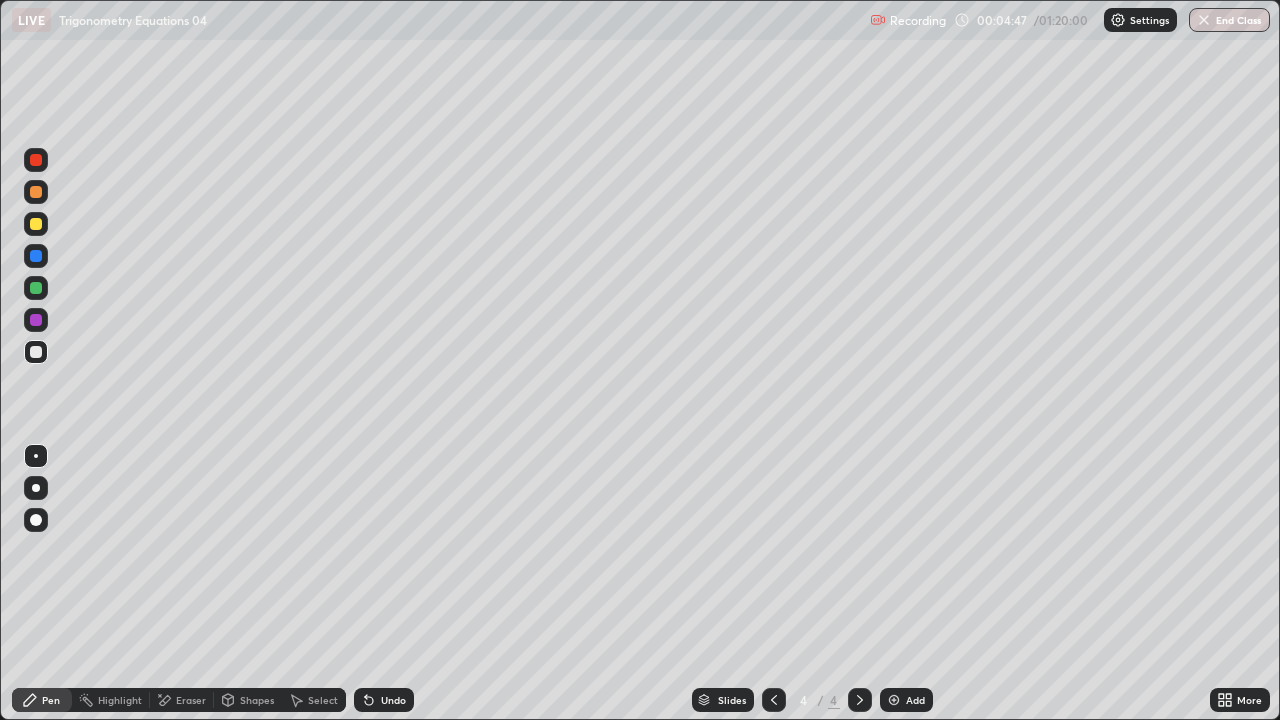click 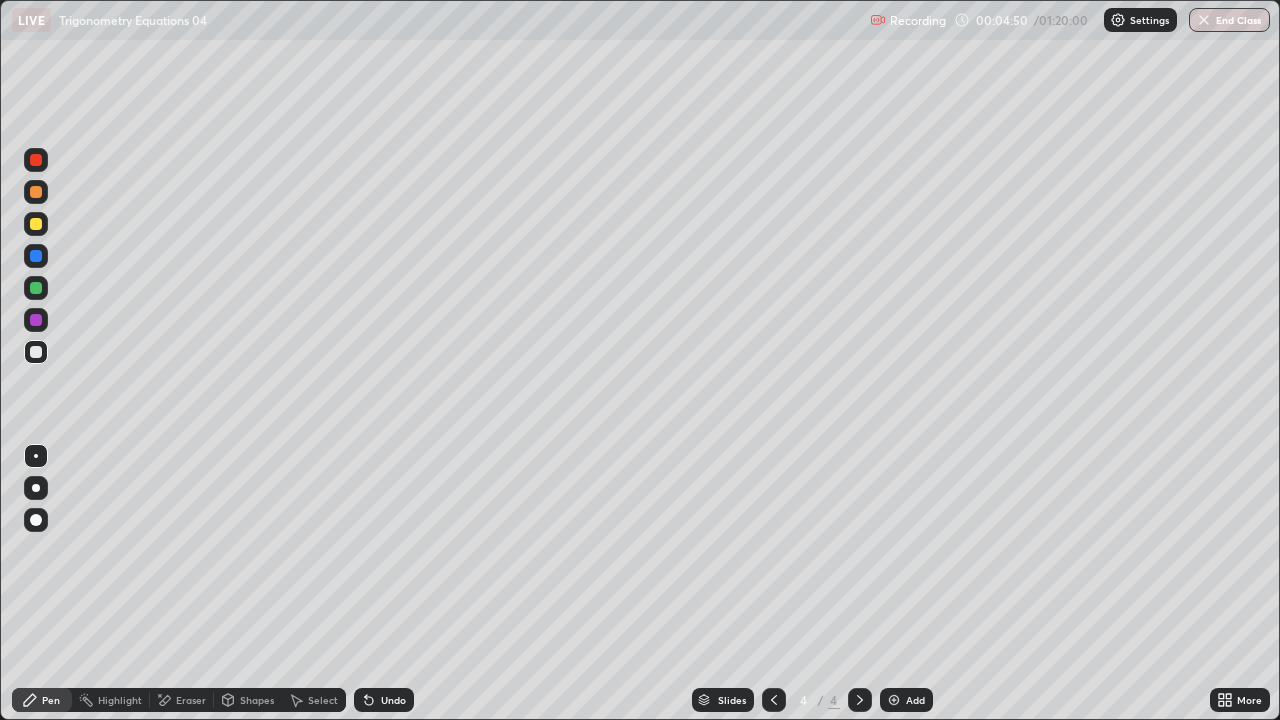click on "Eraser" at bounding box center [191, 700] 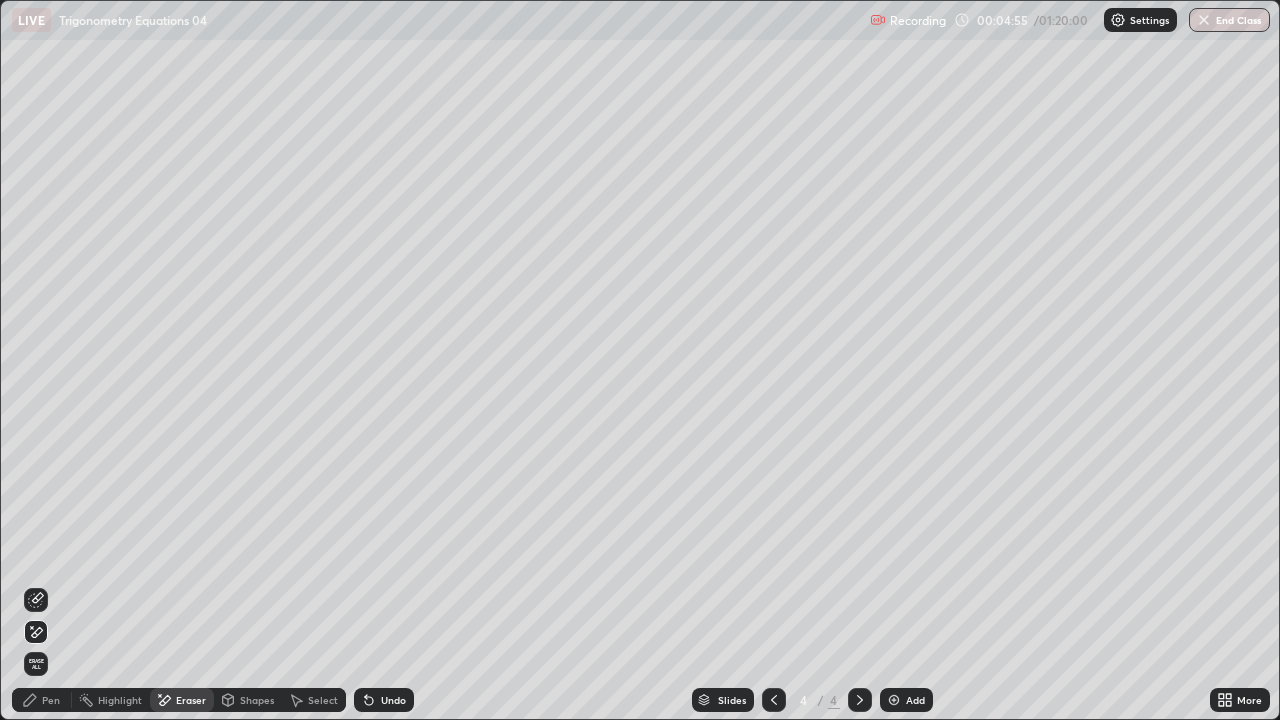 click at bounding box center [894, 700] 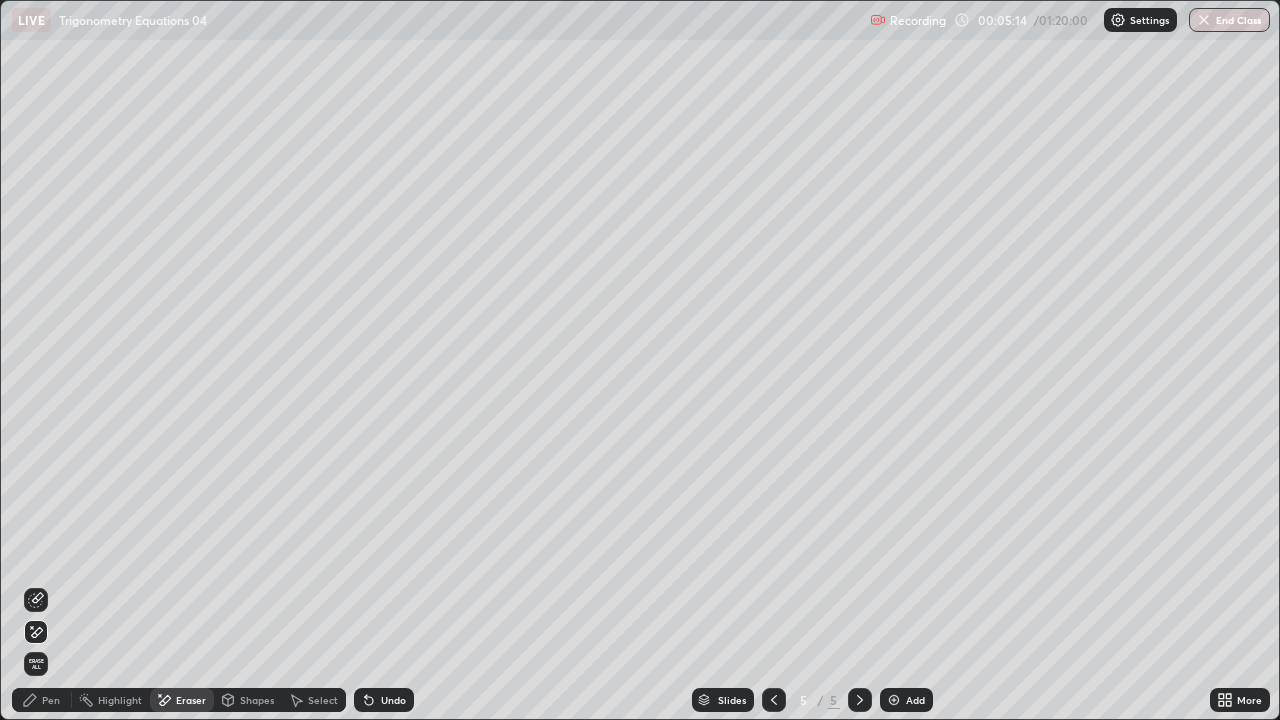 click at bounding box center [774, 700] 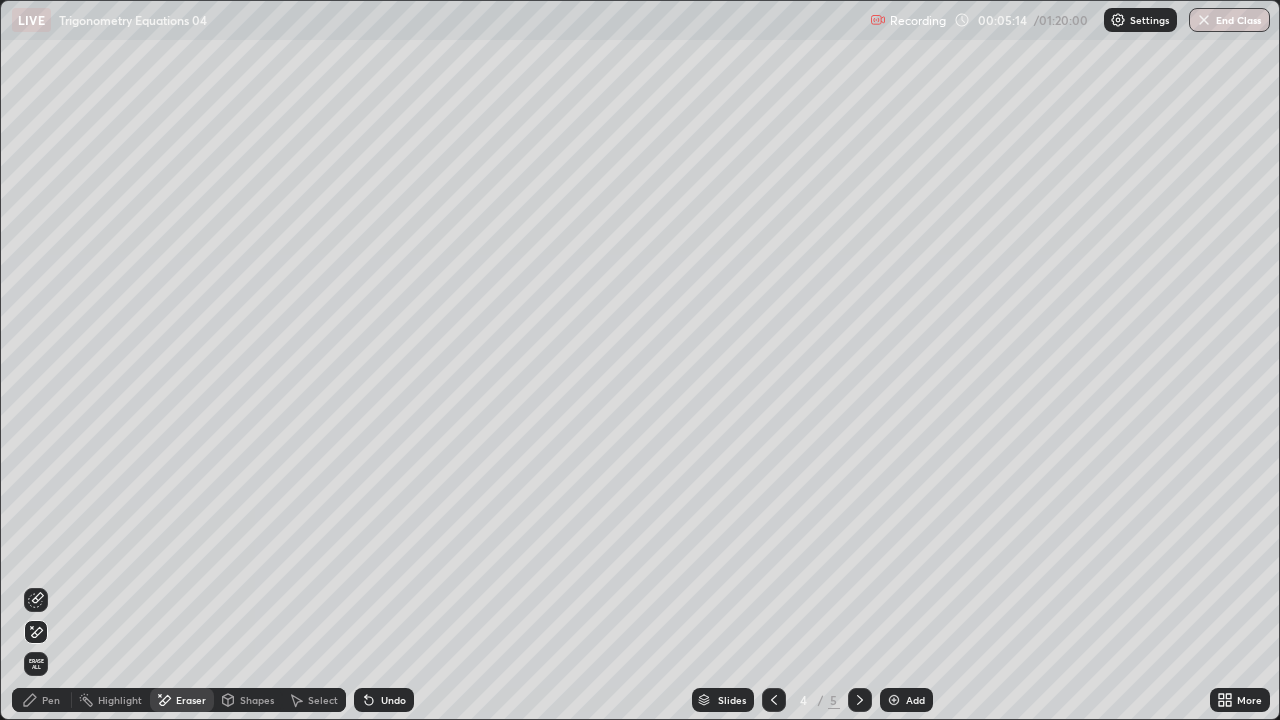 click 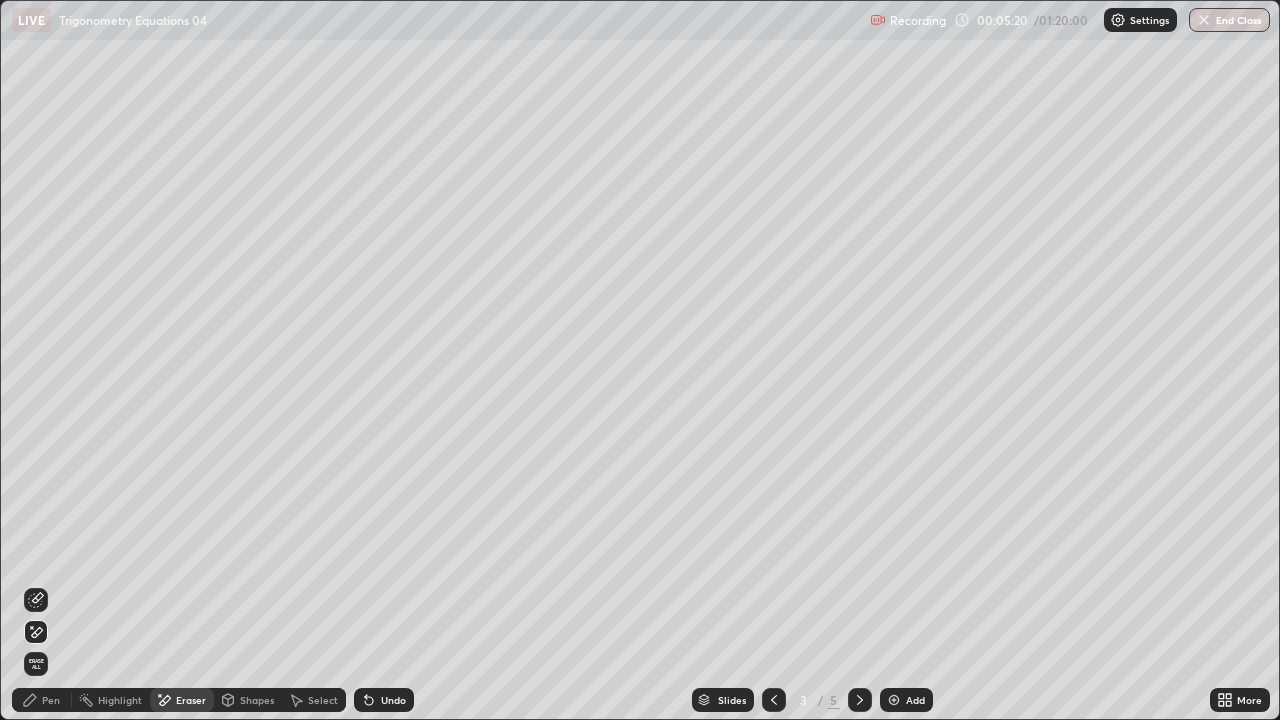 click 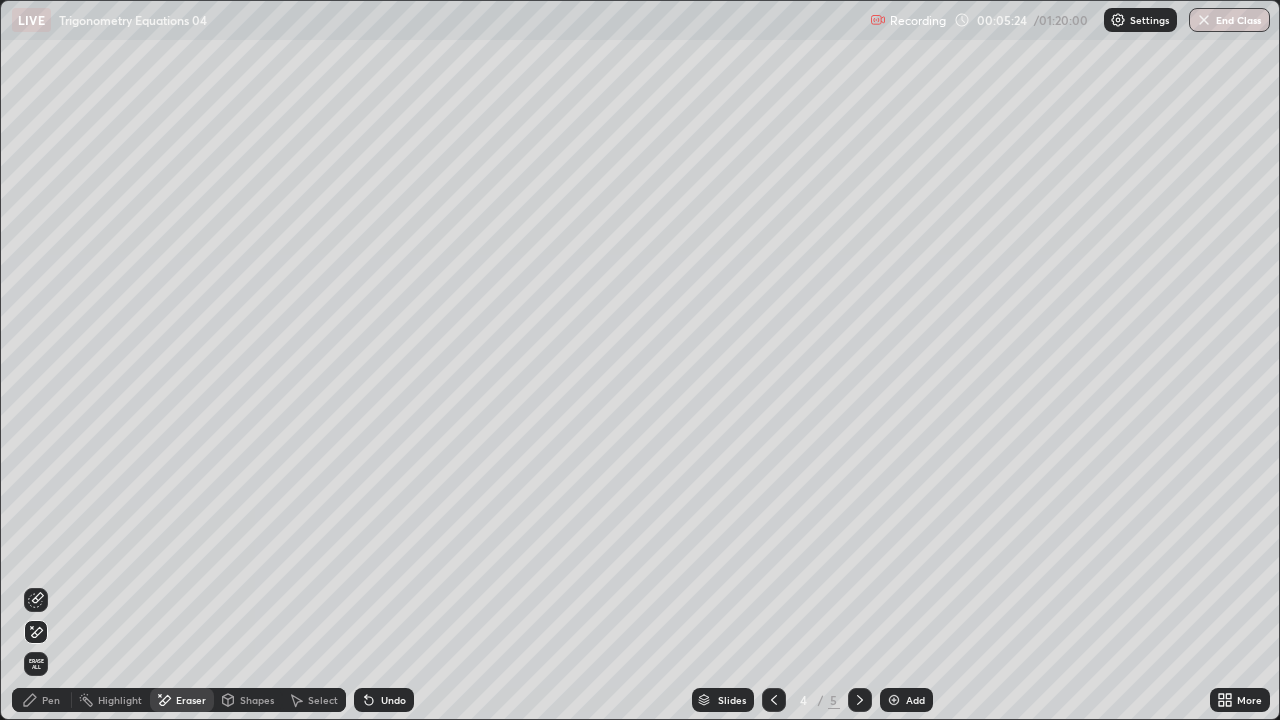 click on "Pen" at bounding box center (42, 700) 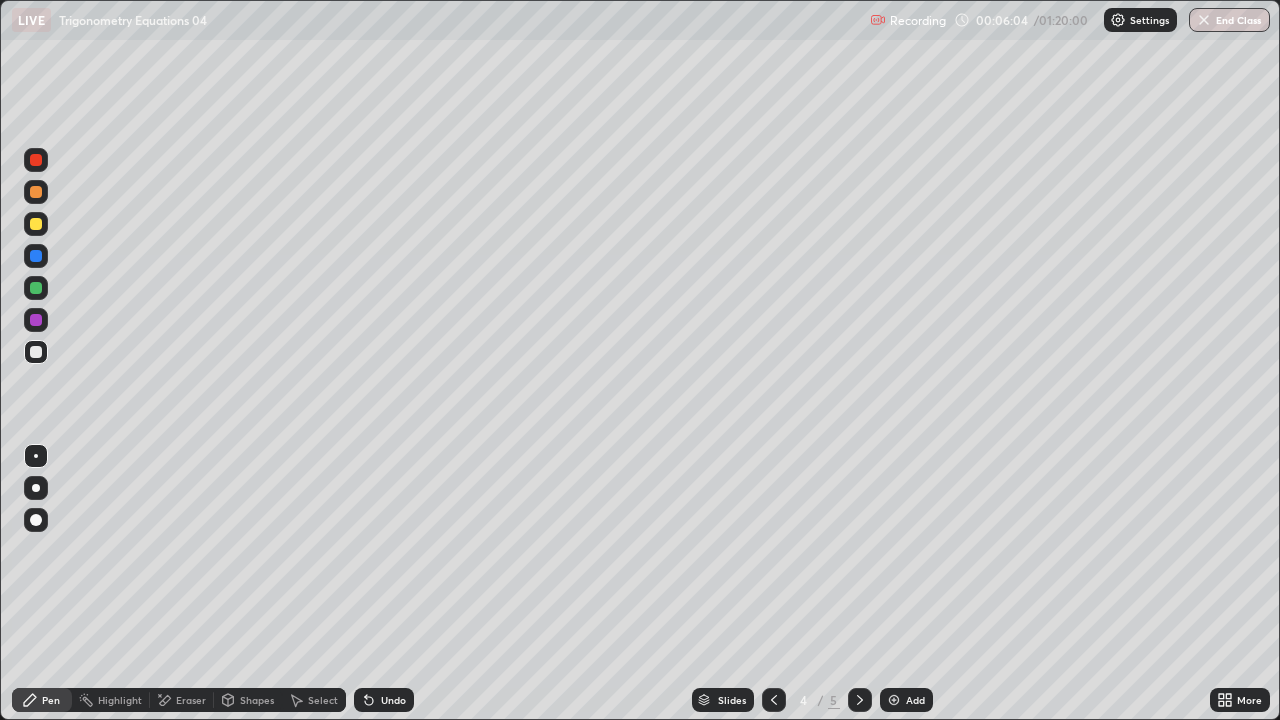click at bounding box center [36, 224] 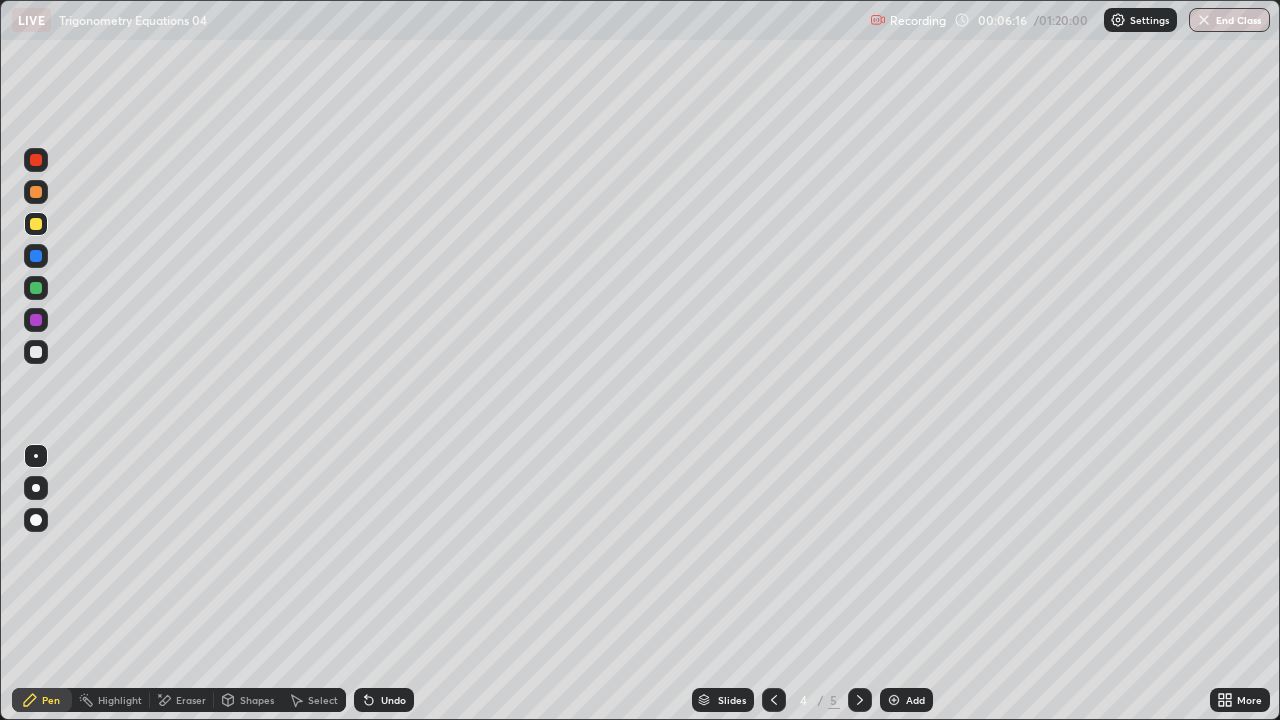 click at bounding box center [36, 288] 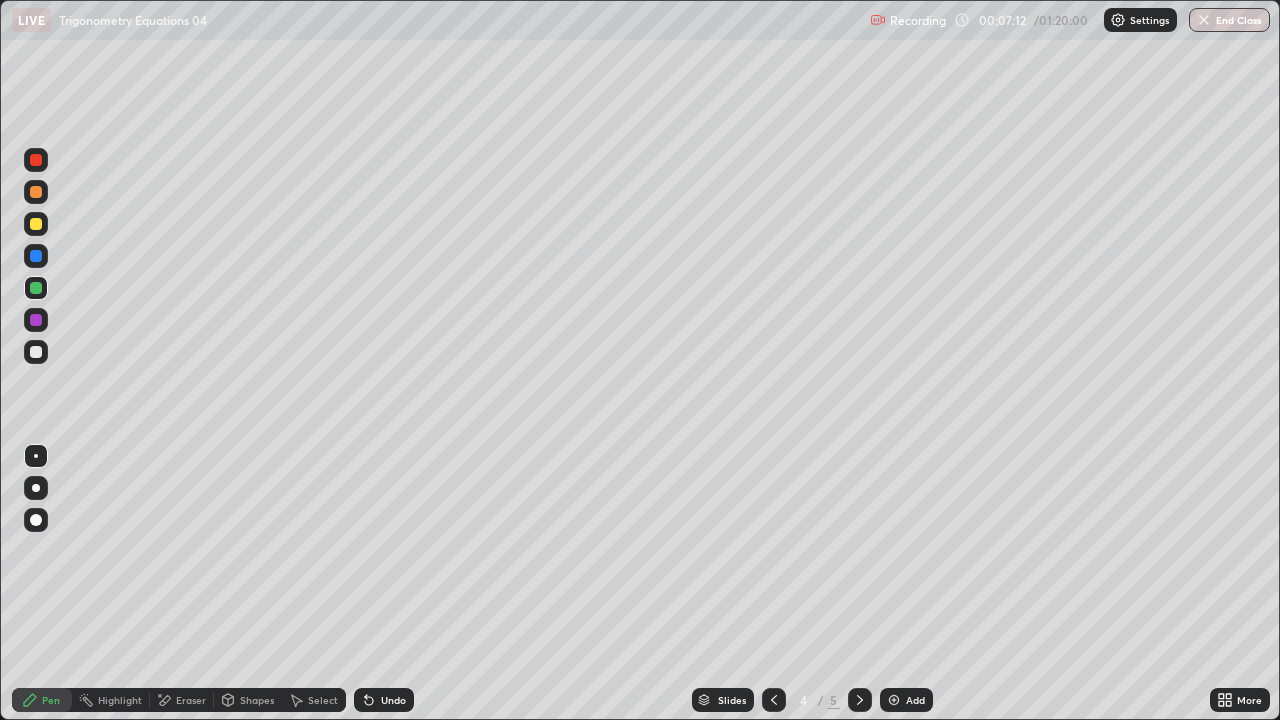click on "Eraser" at bounding box center (182, 700) 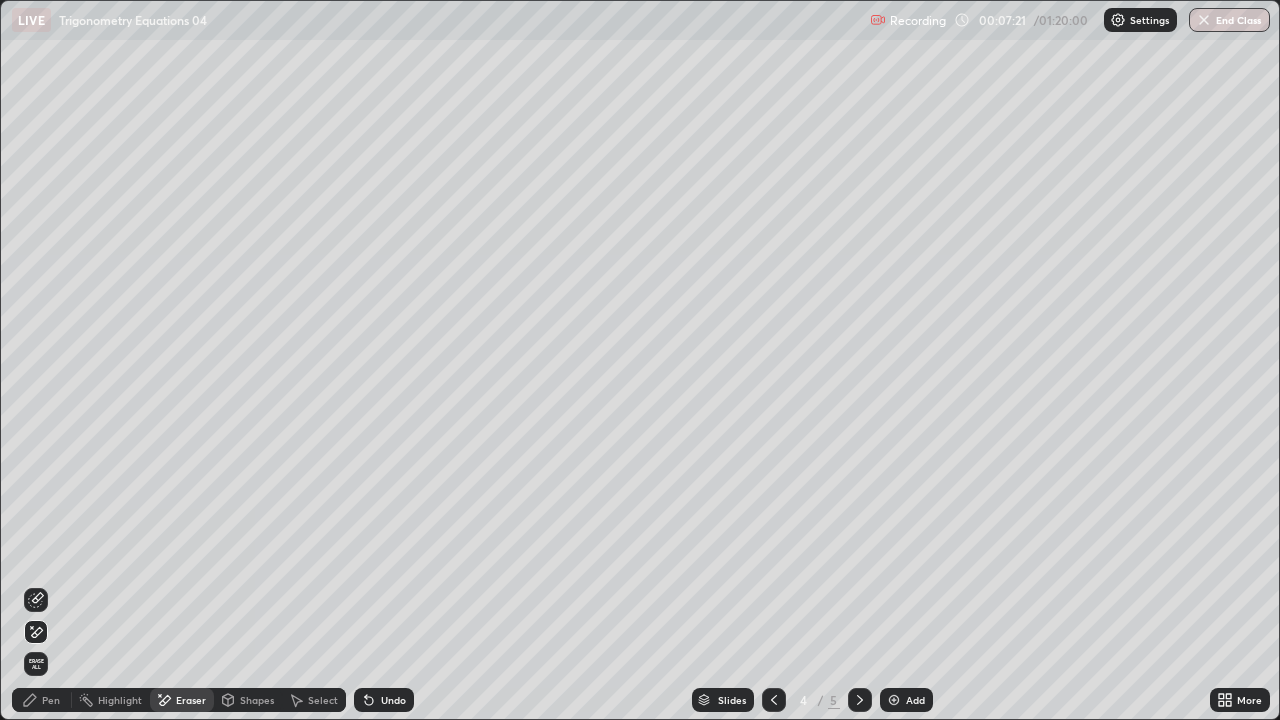 click 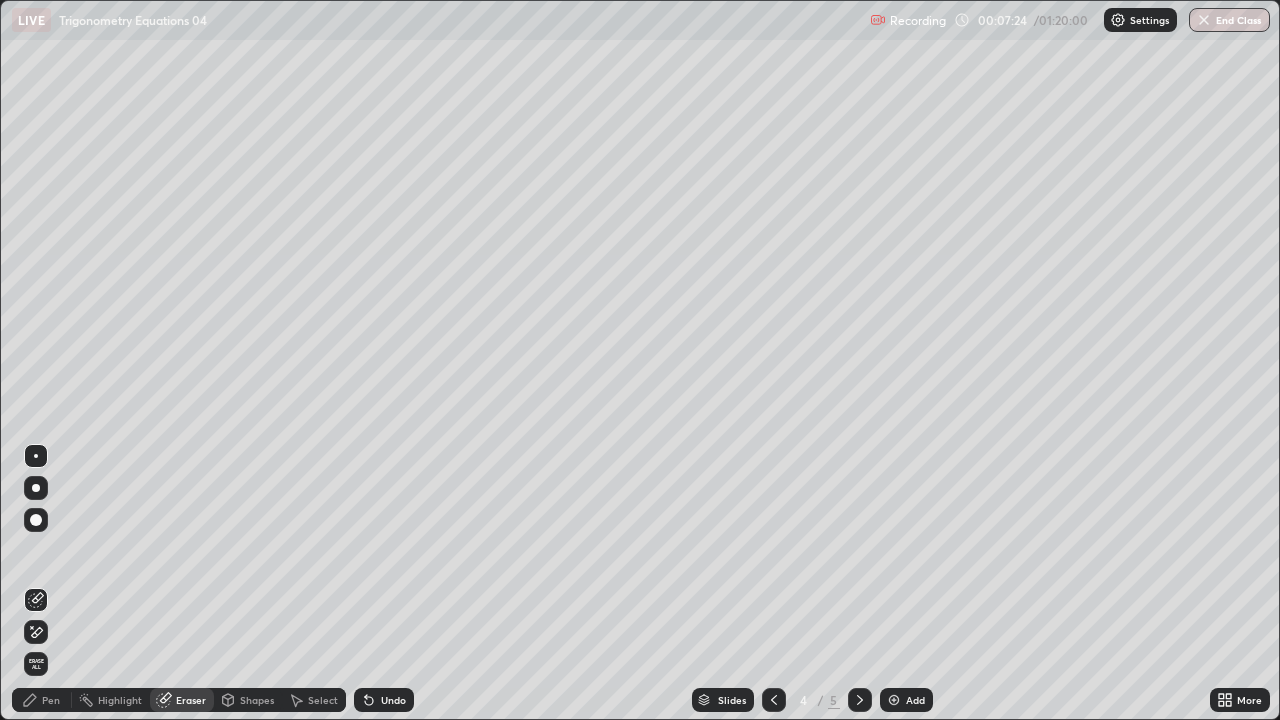 click on "Pen" at bounding box center (42, 700) 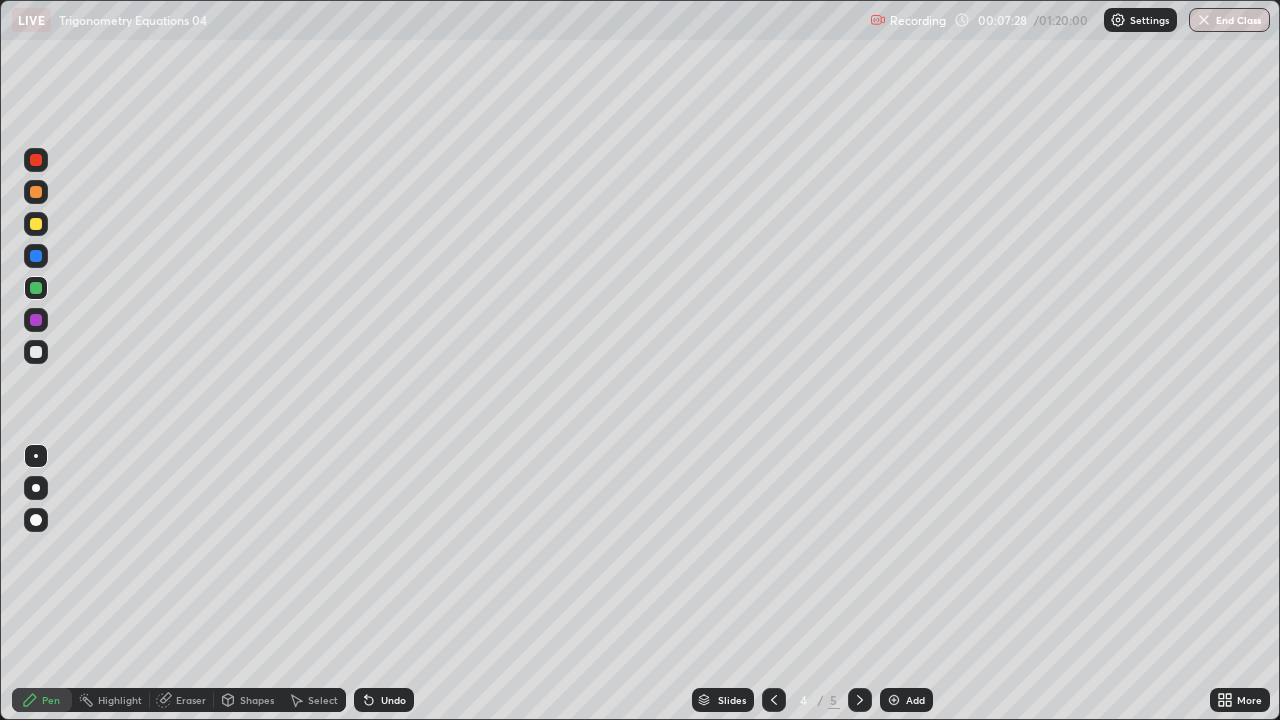click at bounding box center (36, 256) 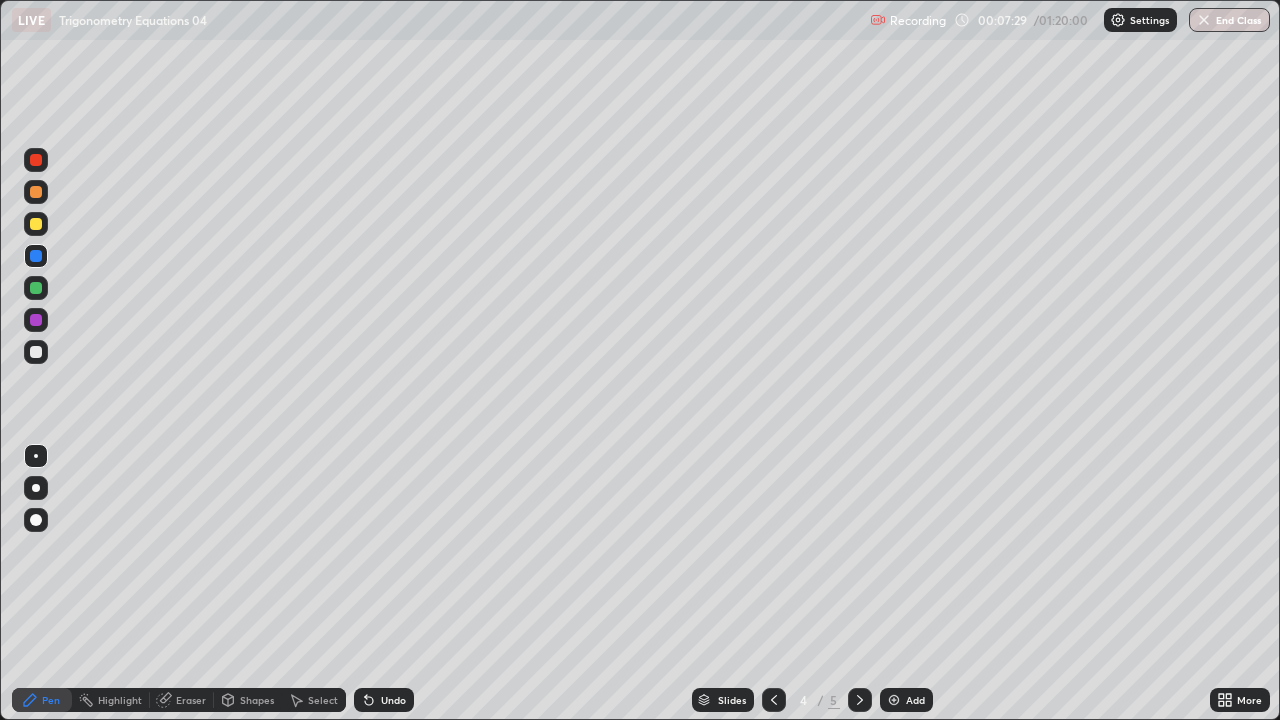 click on "Highlight" at bounding box center [120, 700] 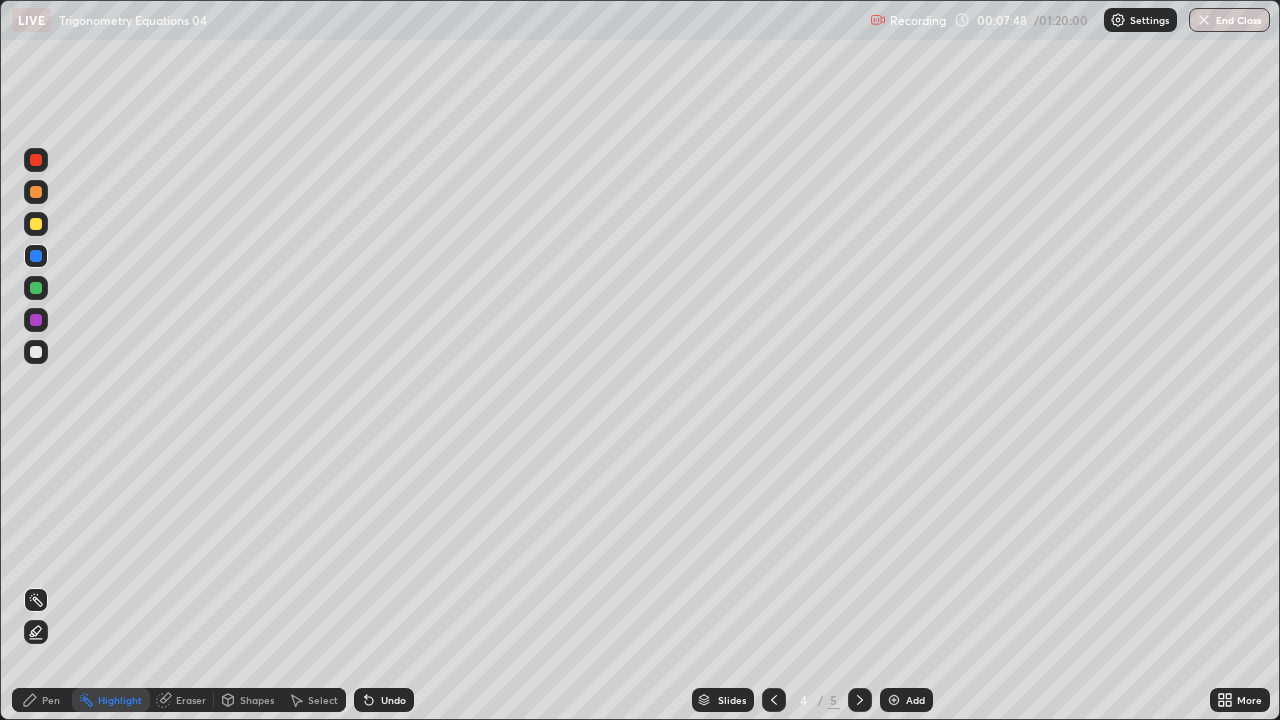 click at bounding box center (36, 224) 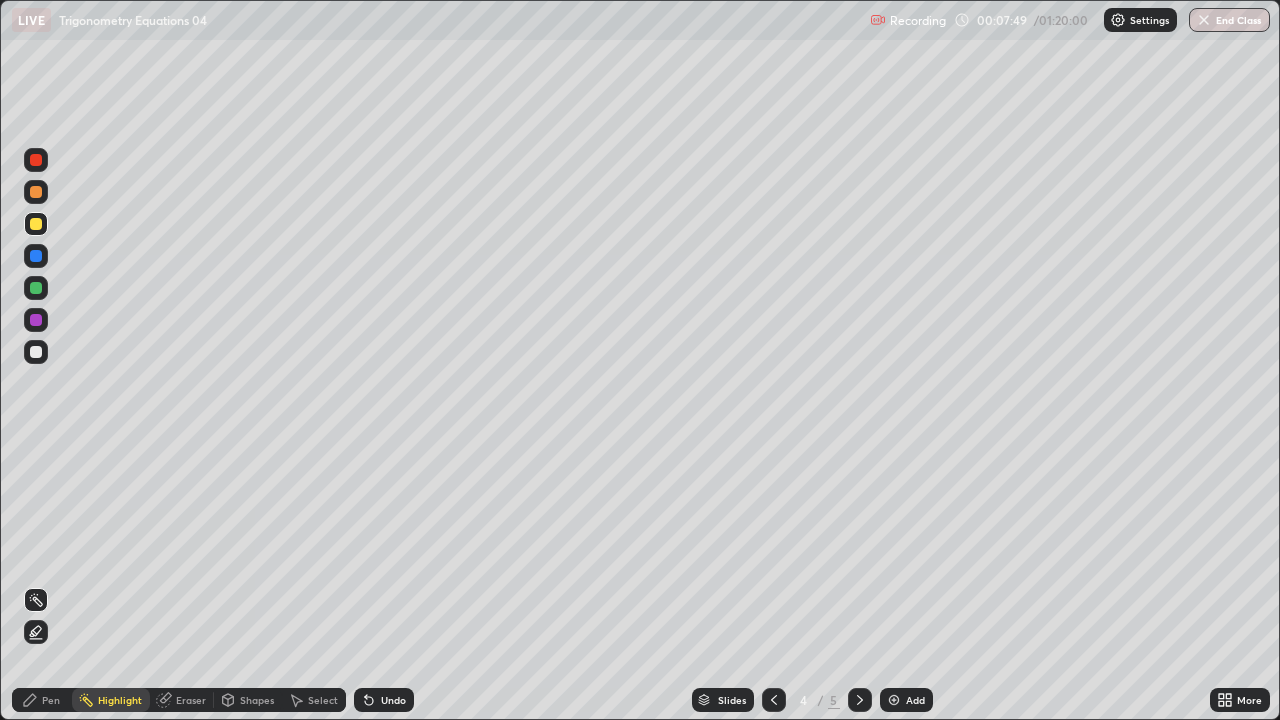 click at bounding box center (36, 320) 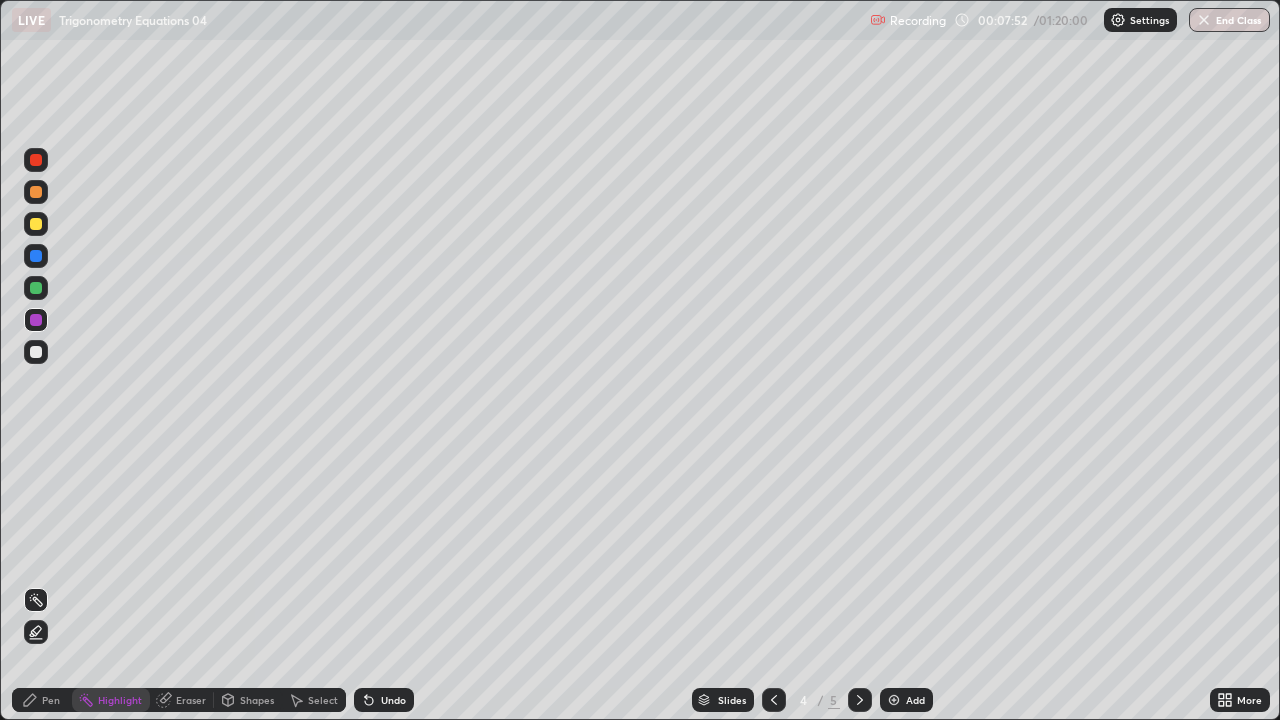 click on "Pen" at bounding box center (51, 700) 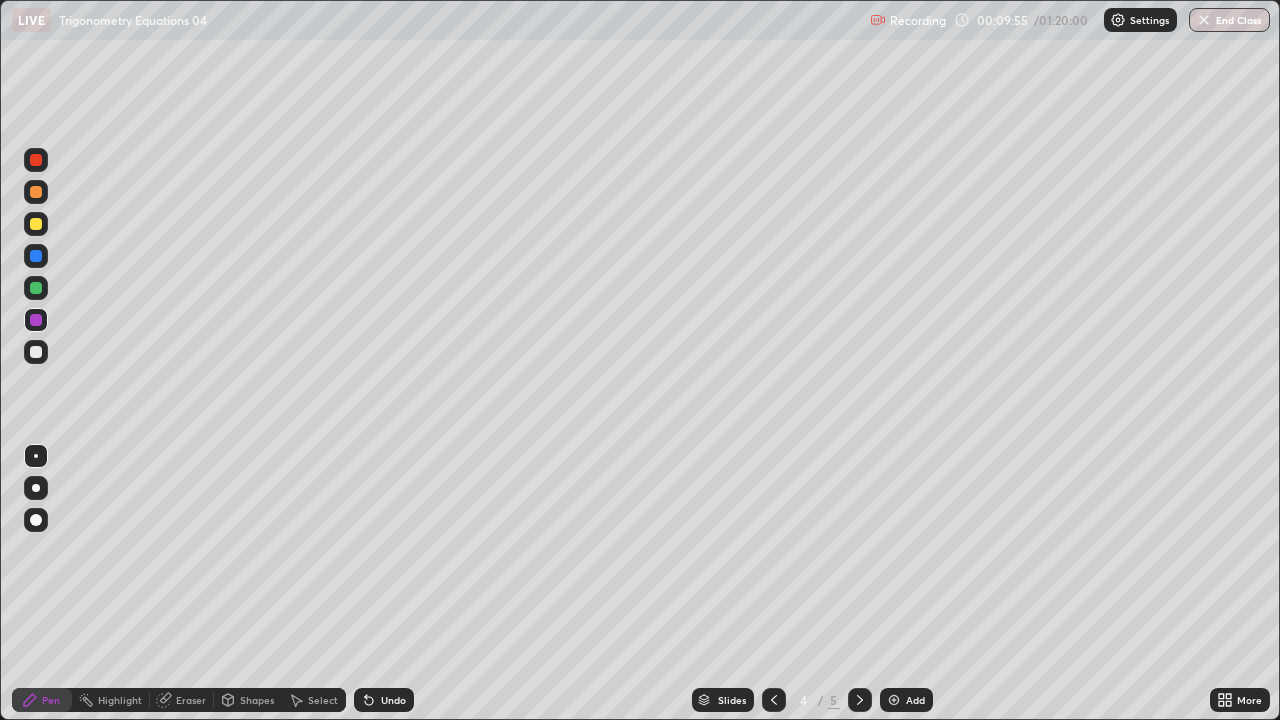 click 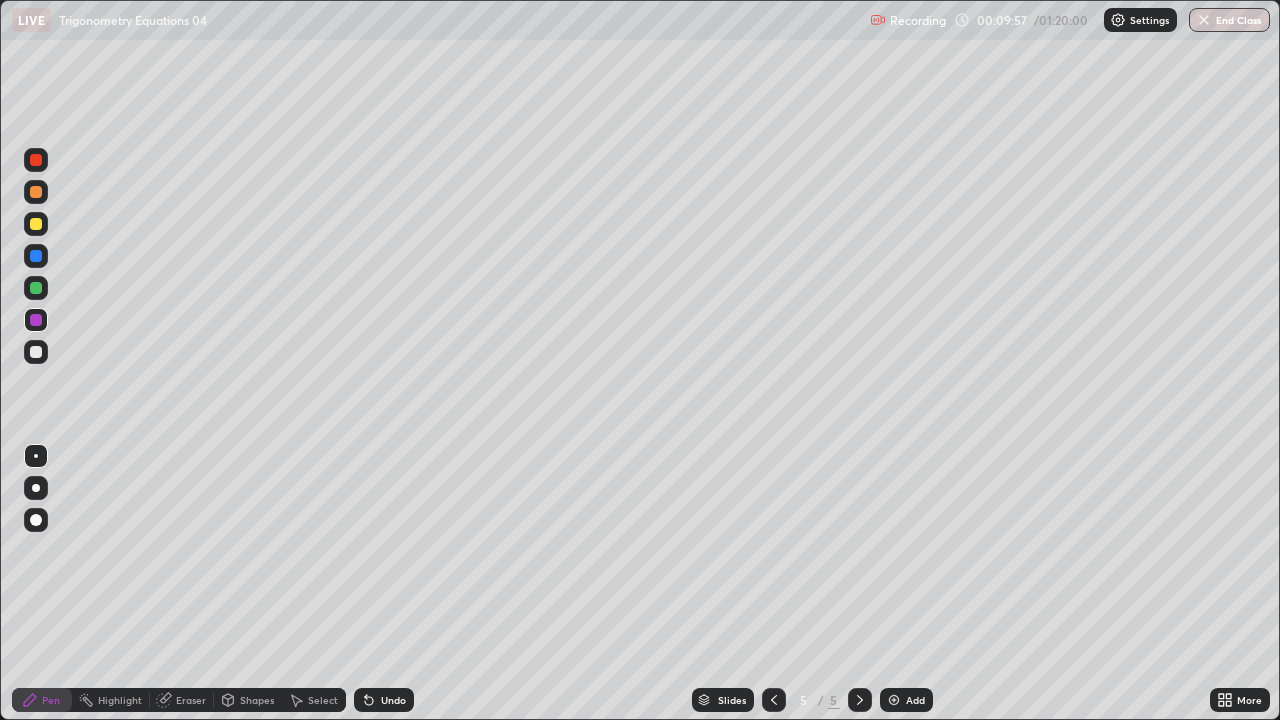 click at bounding box center [36, 352] 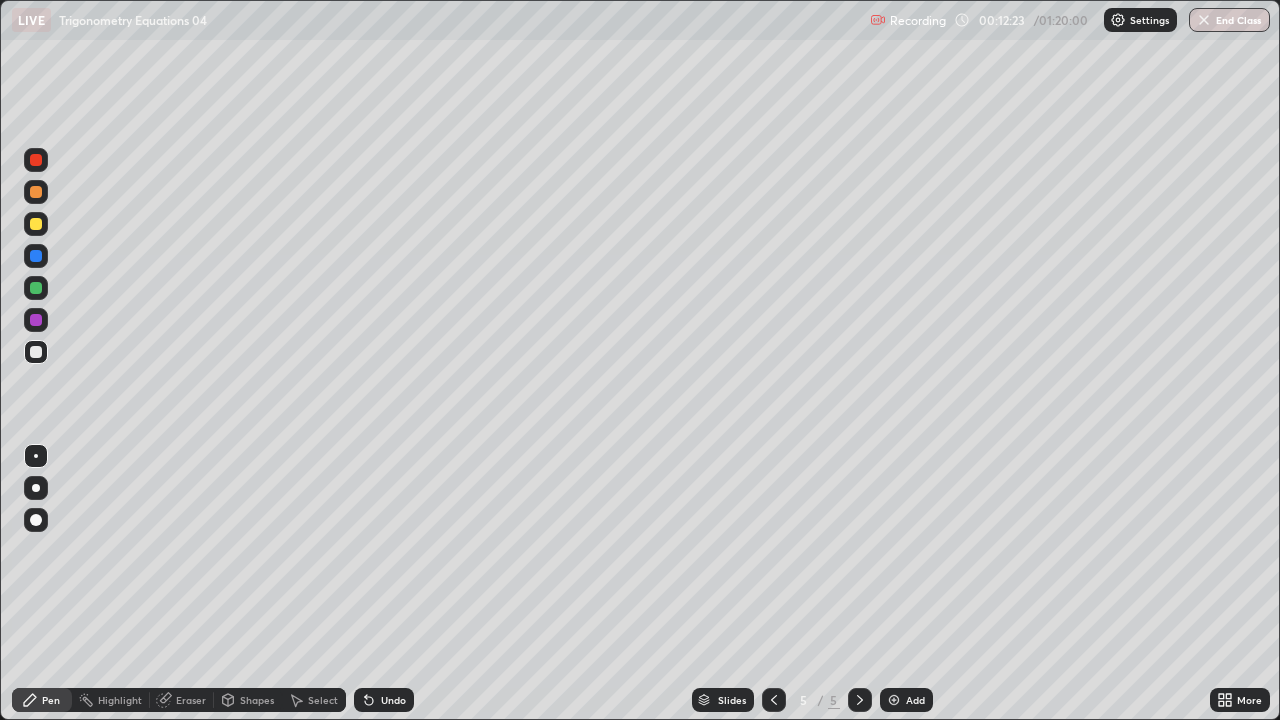 click at bounding box center [36, 224] 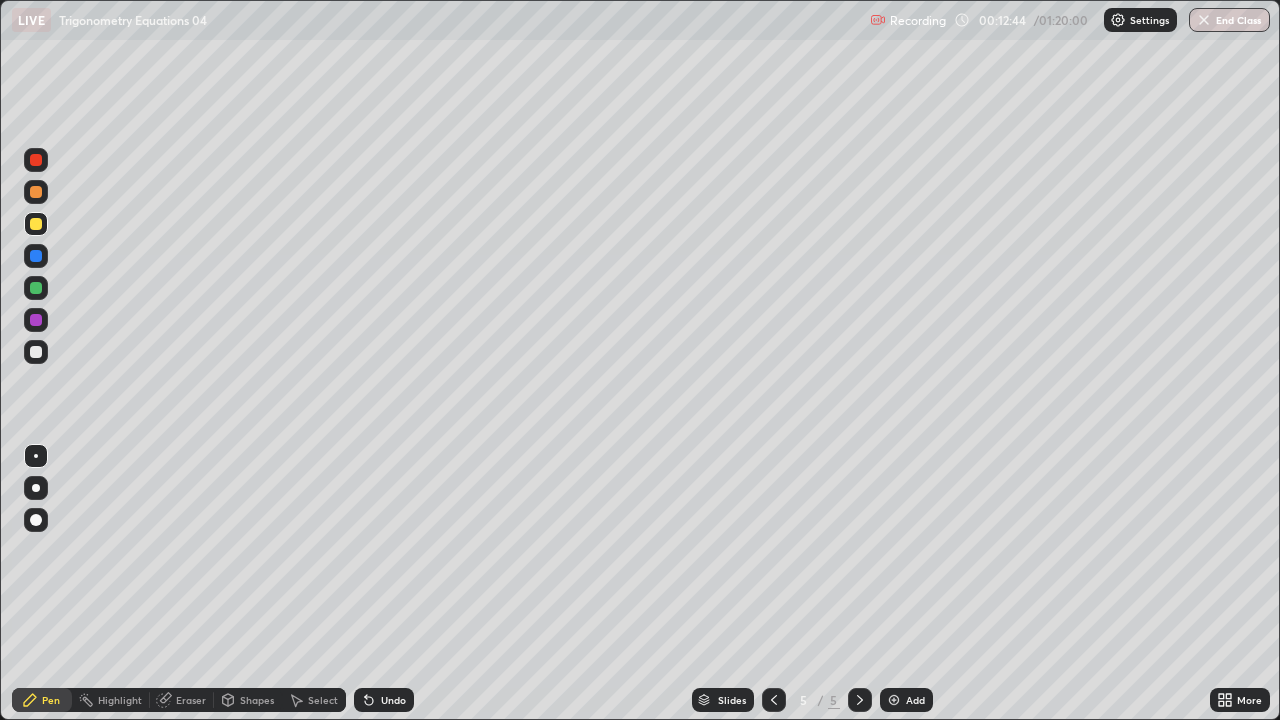 click 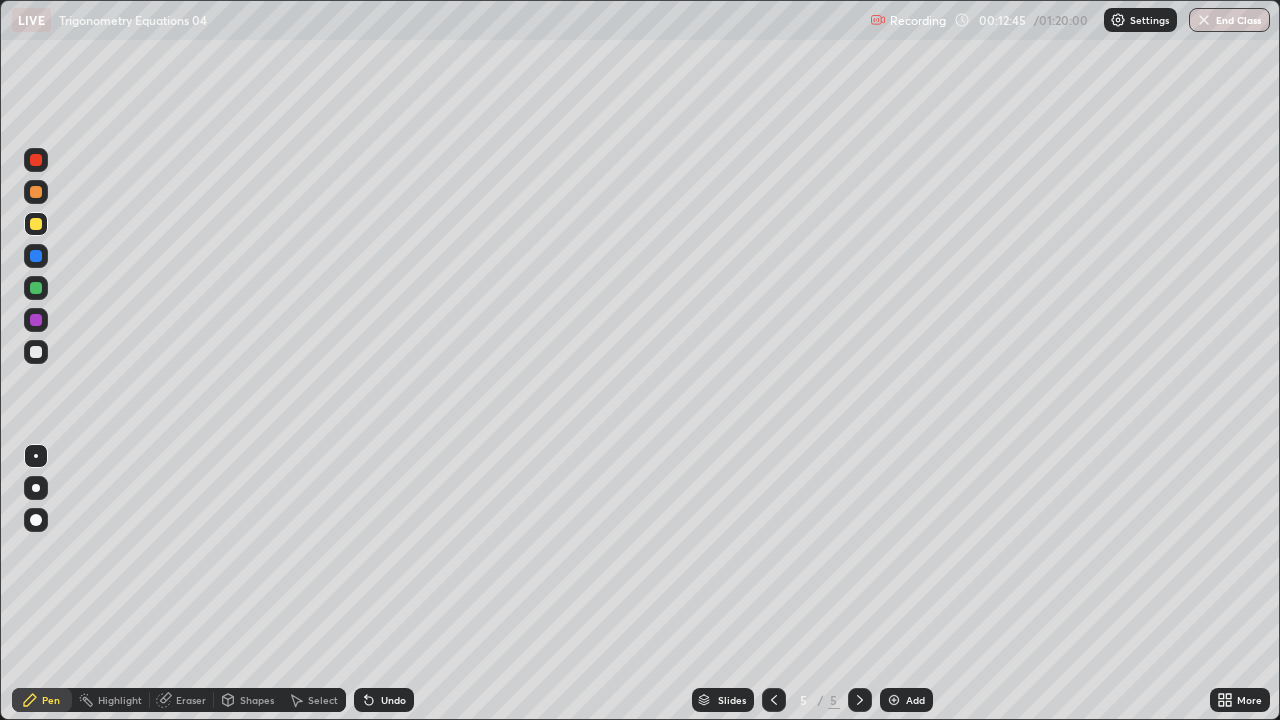click on "Undo" at bounding box center (384, 700) 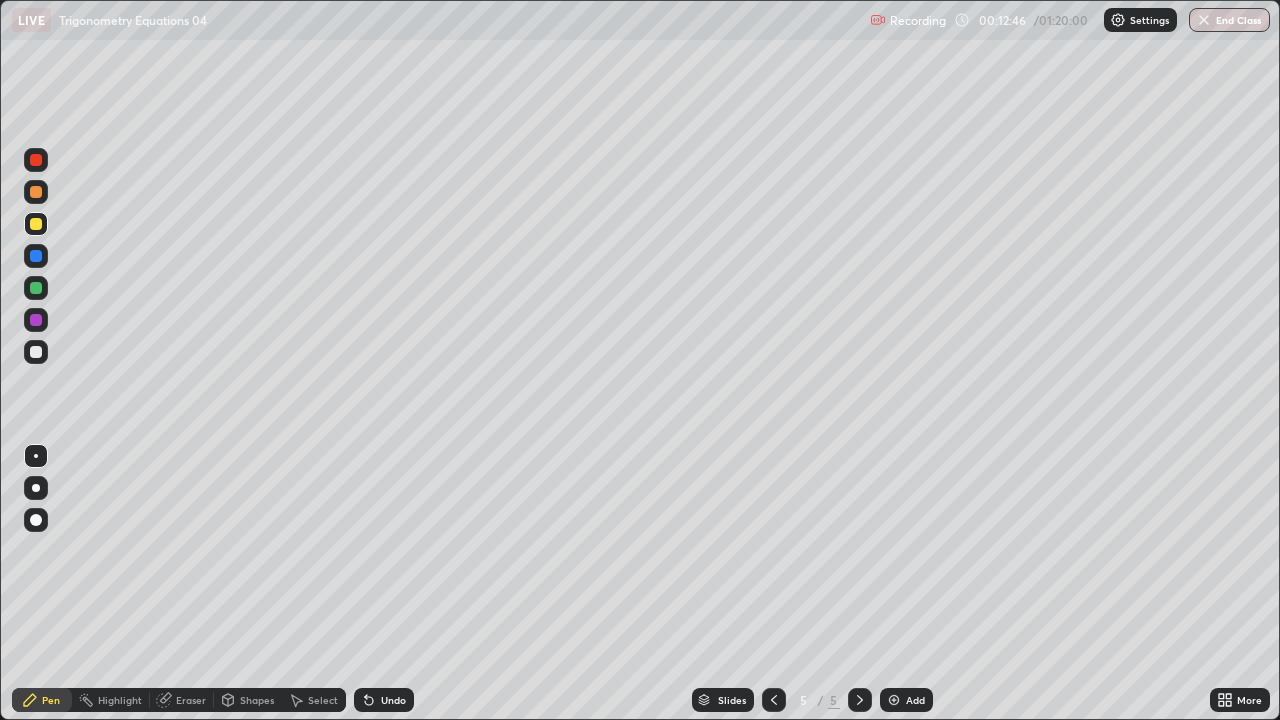click on "Undo" at bounding box center [393, 700] 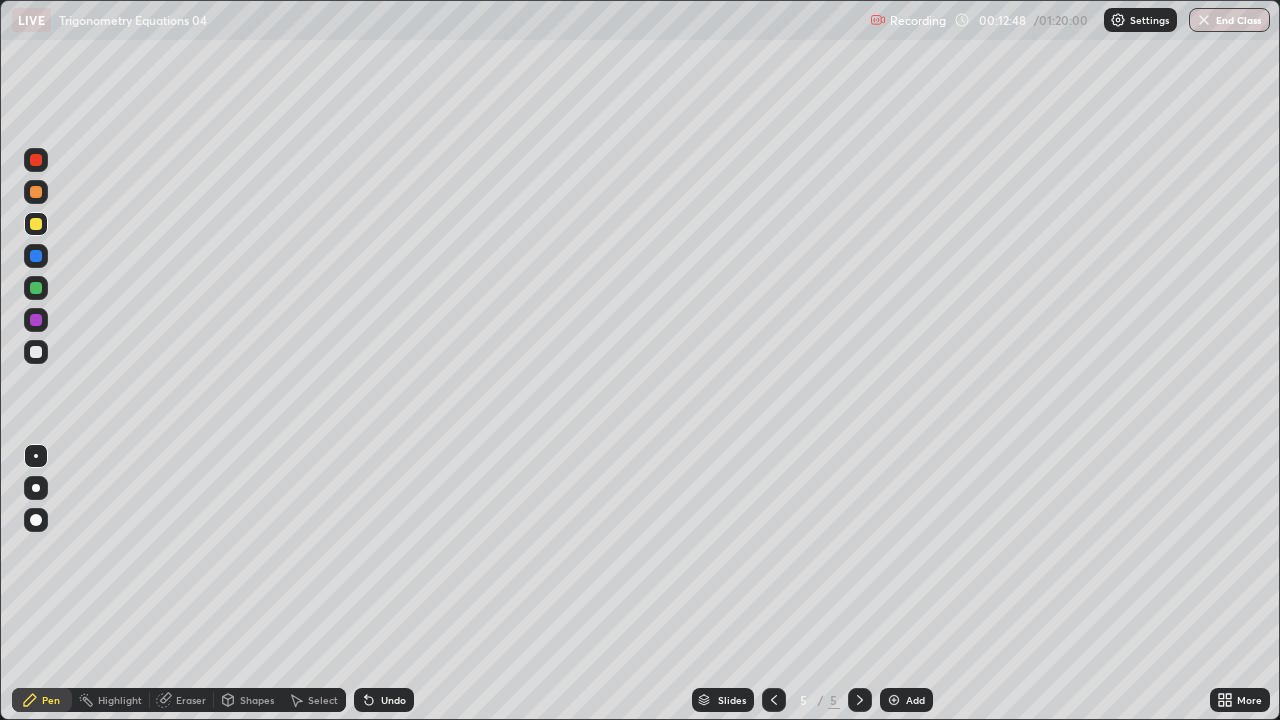 click at bounding box center [36, 224] 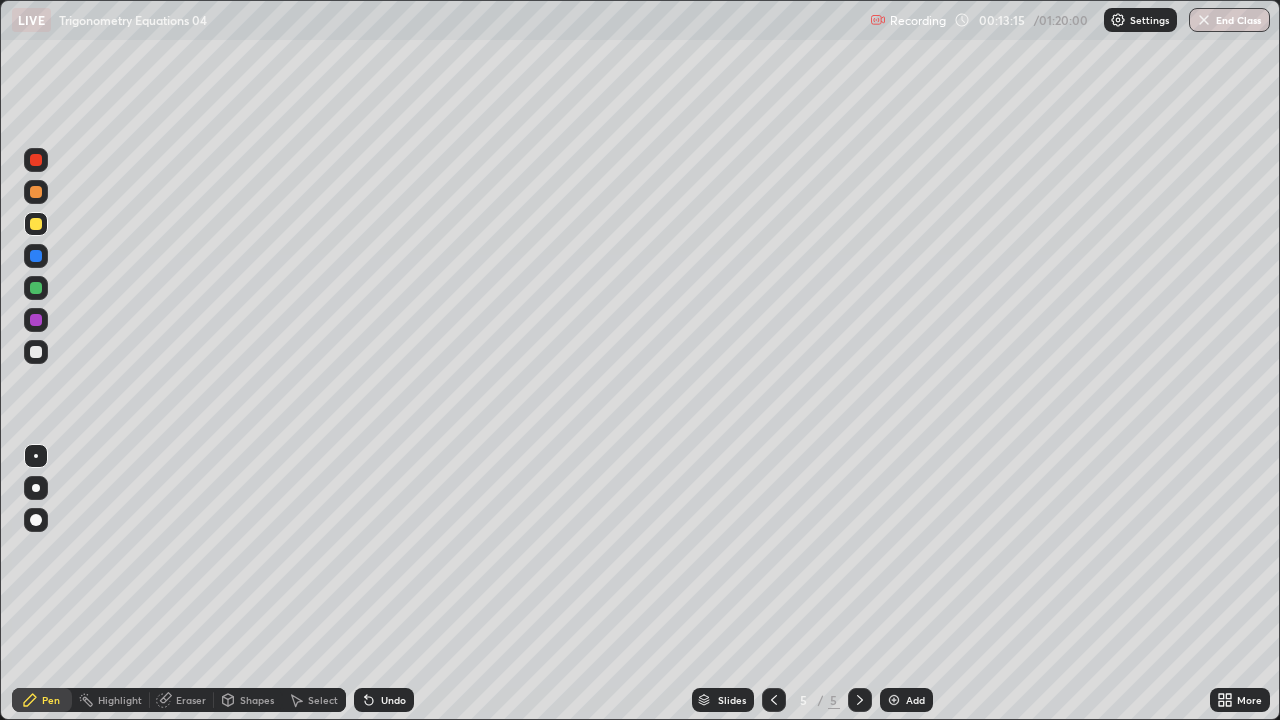 click at bounding box center [36, 256] 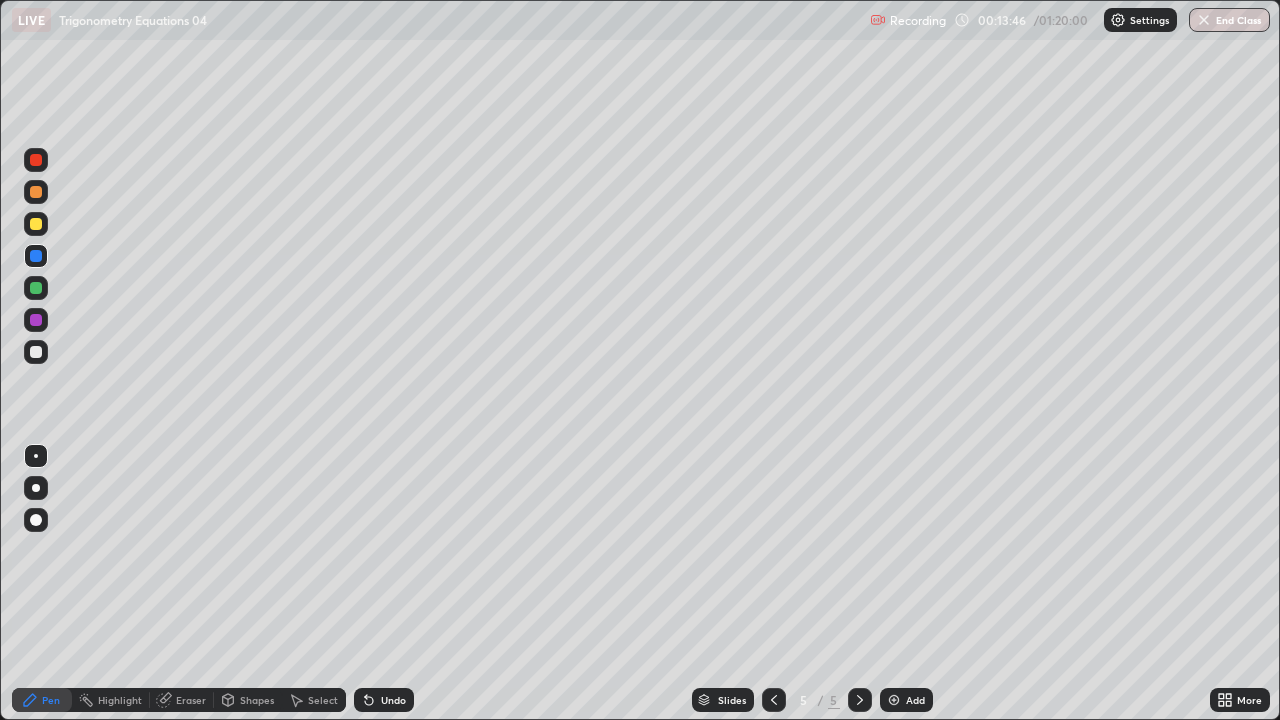 click at bounding box center [894, 700] 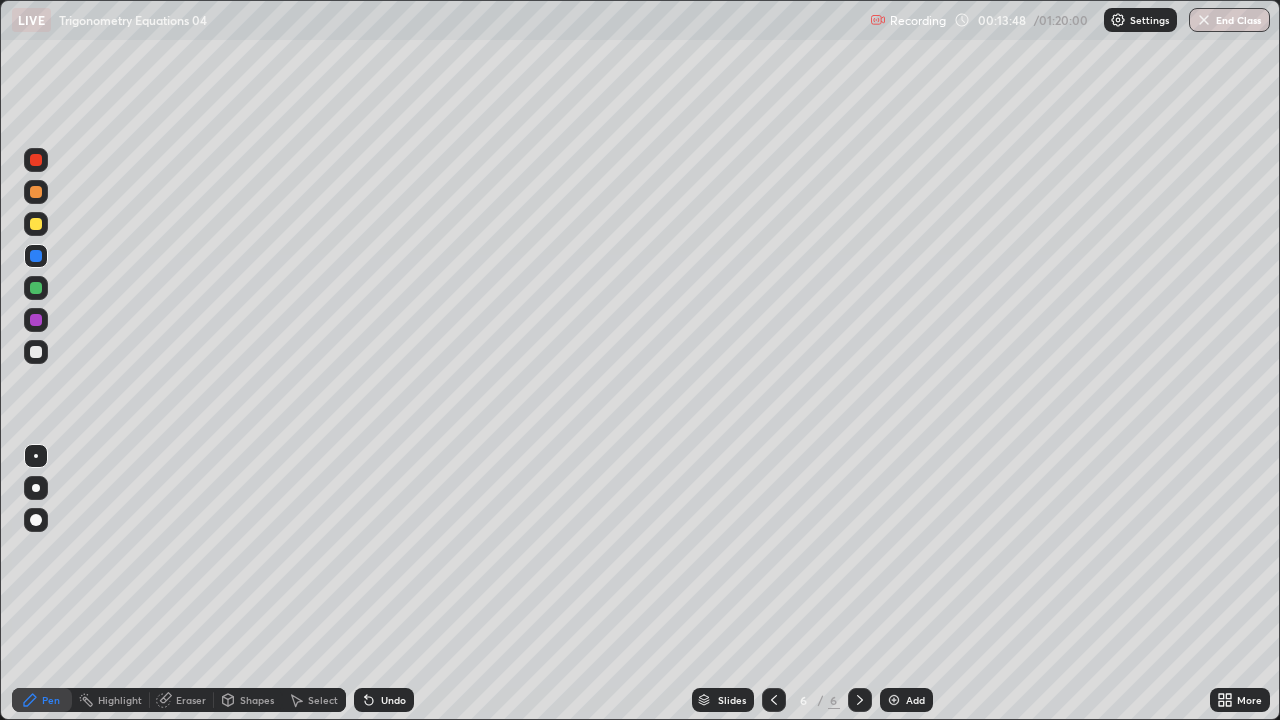 click at bounding box center (36, 352) 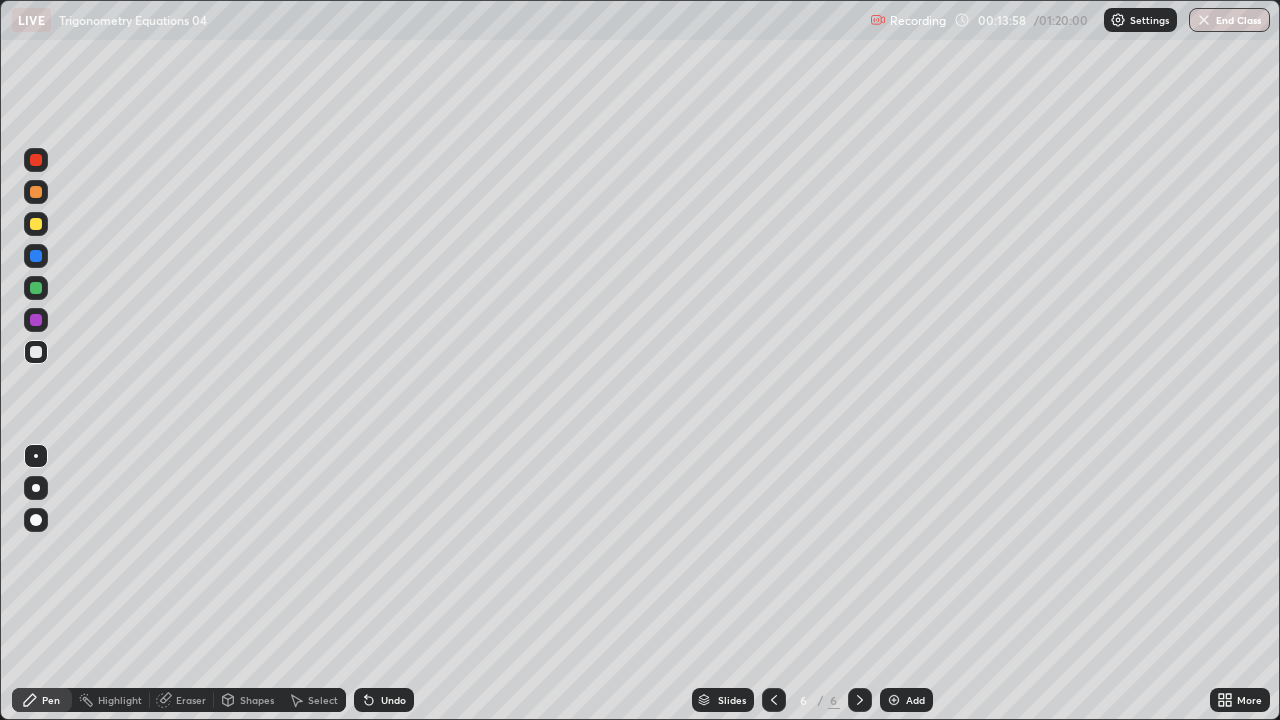 click on "Eraser" at bounding box center (191, 700) 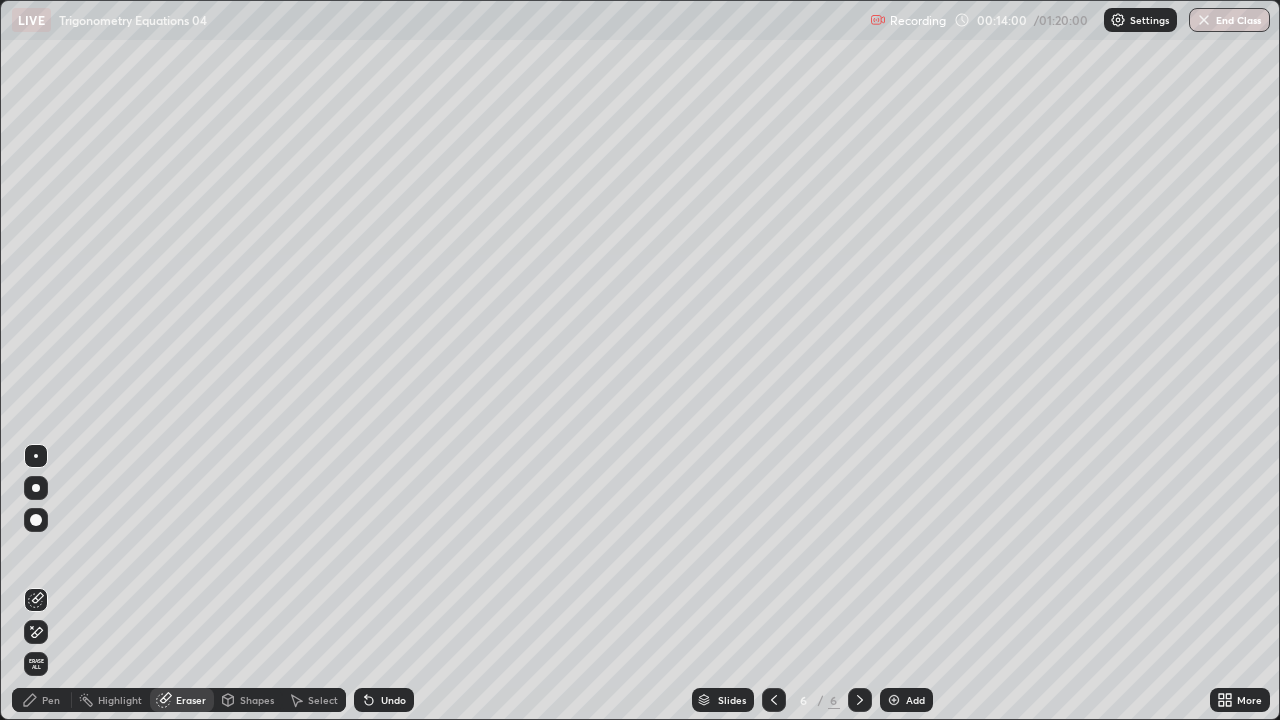 click on "Pen" at bounding box center (51, 700) 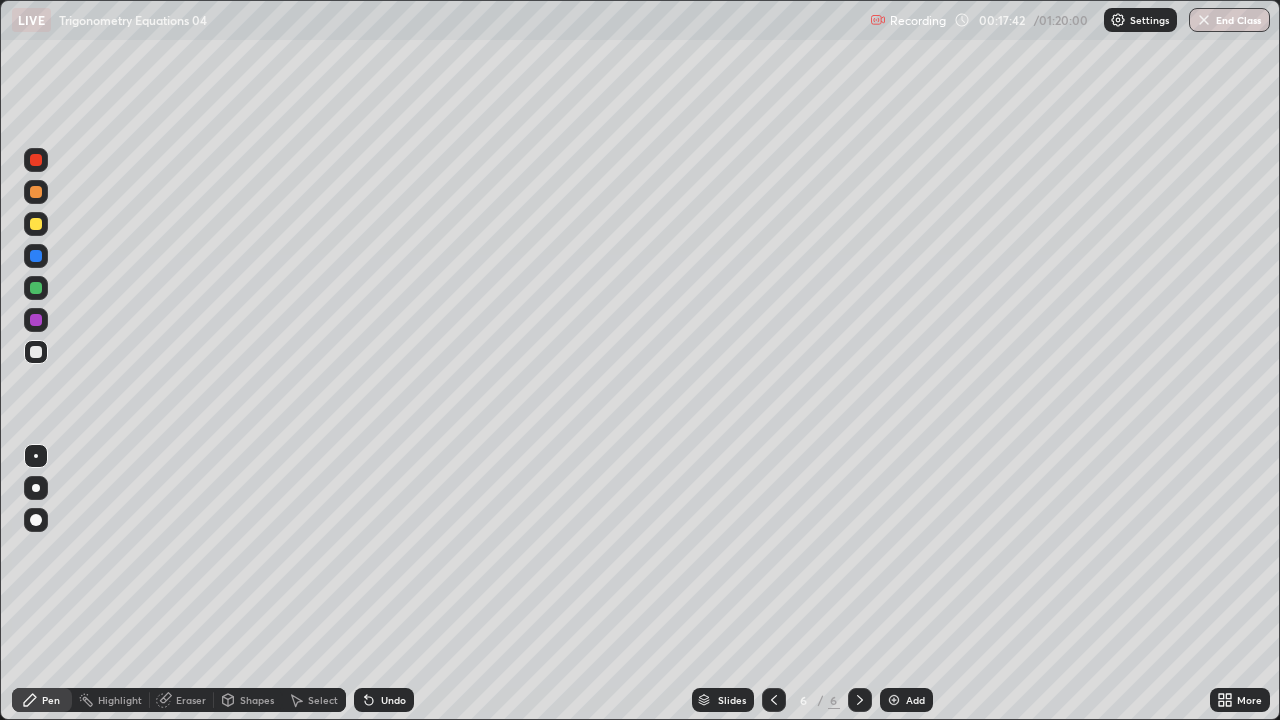 click on "Undo" at bounding box center [384, 700] 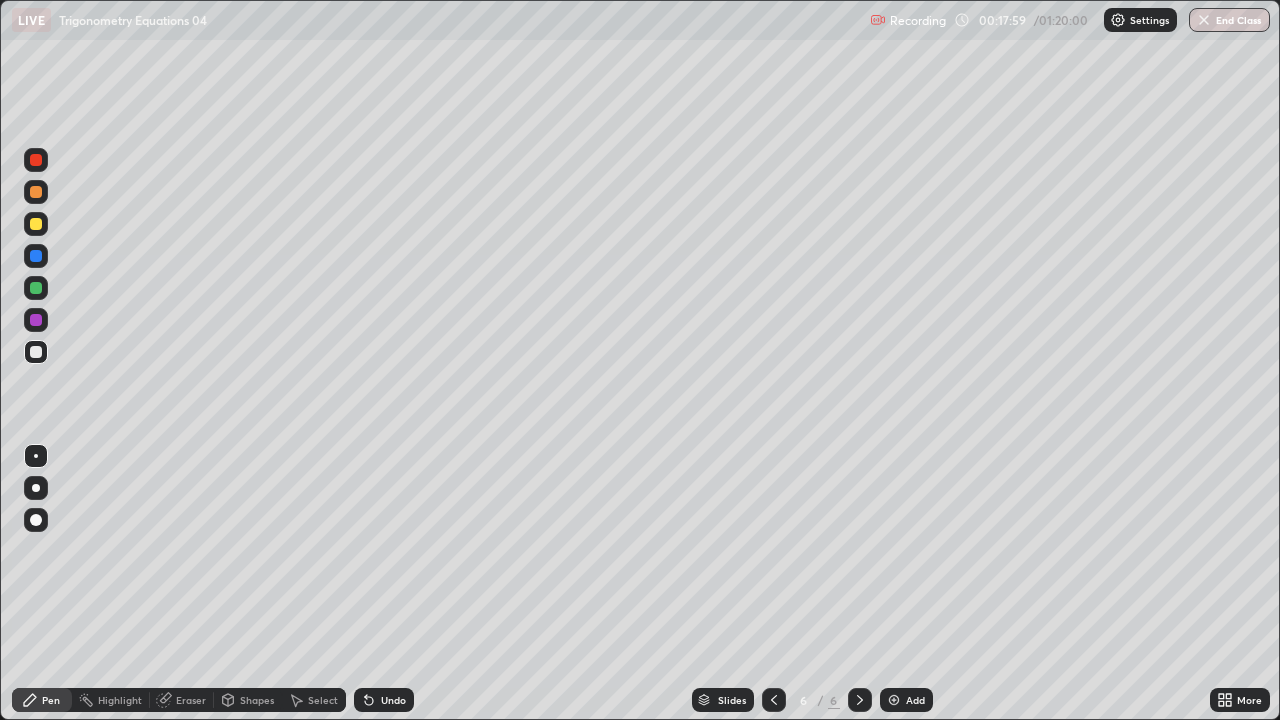 click at bounding box center [36, 224] 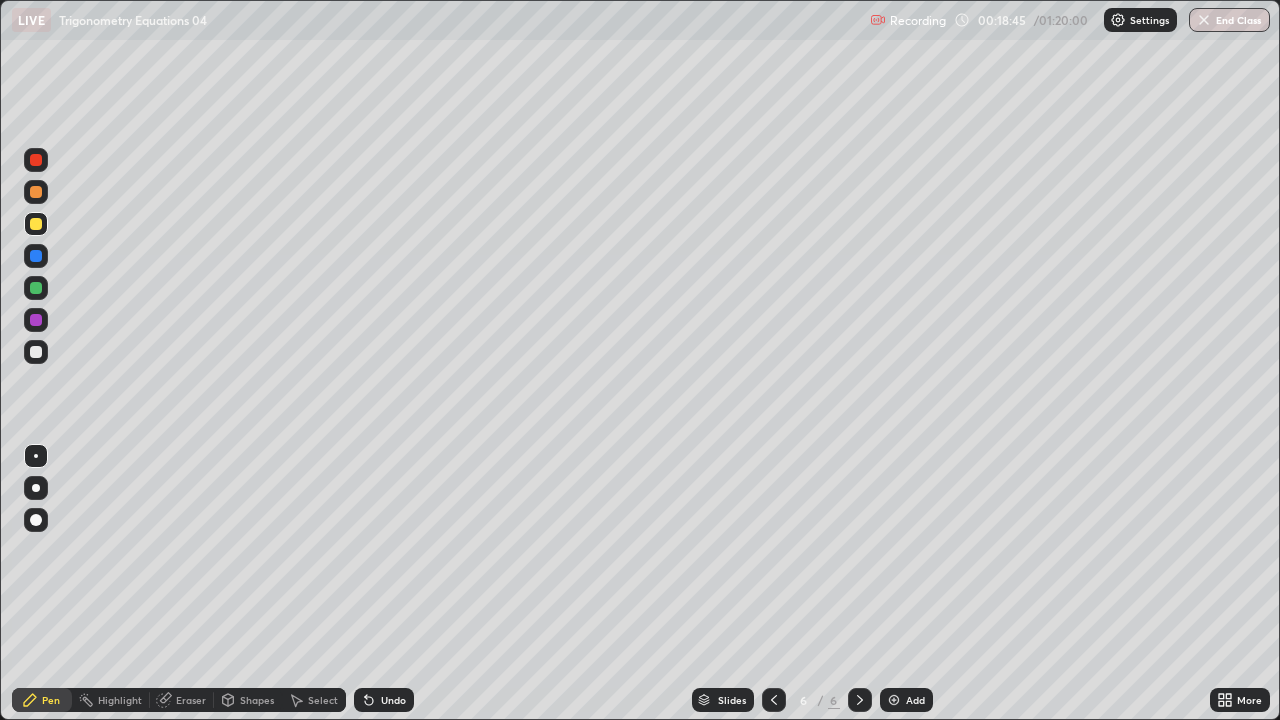 click on "Undo" at bounding box center [384, 700] 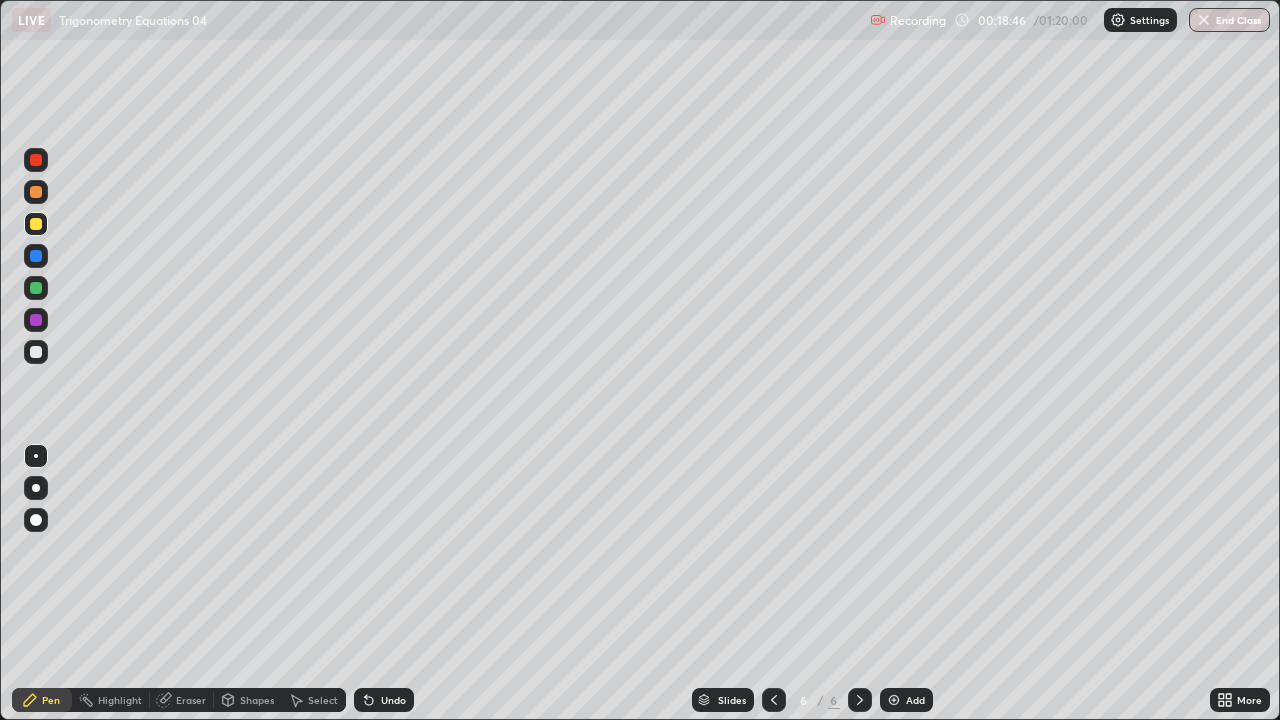 click on "Eraser" at bounding box center [191, 700] 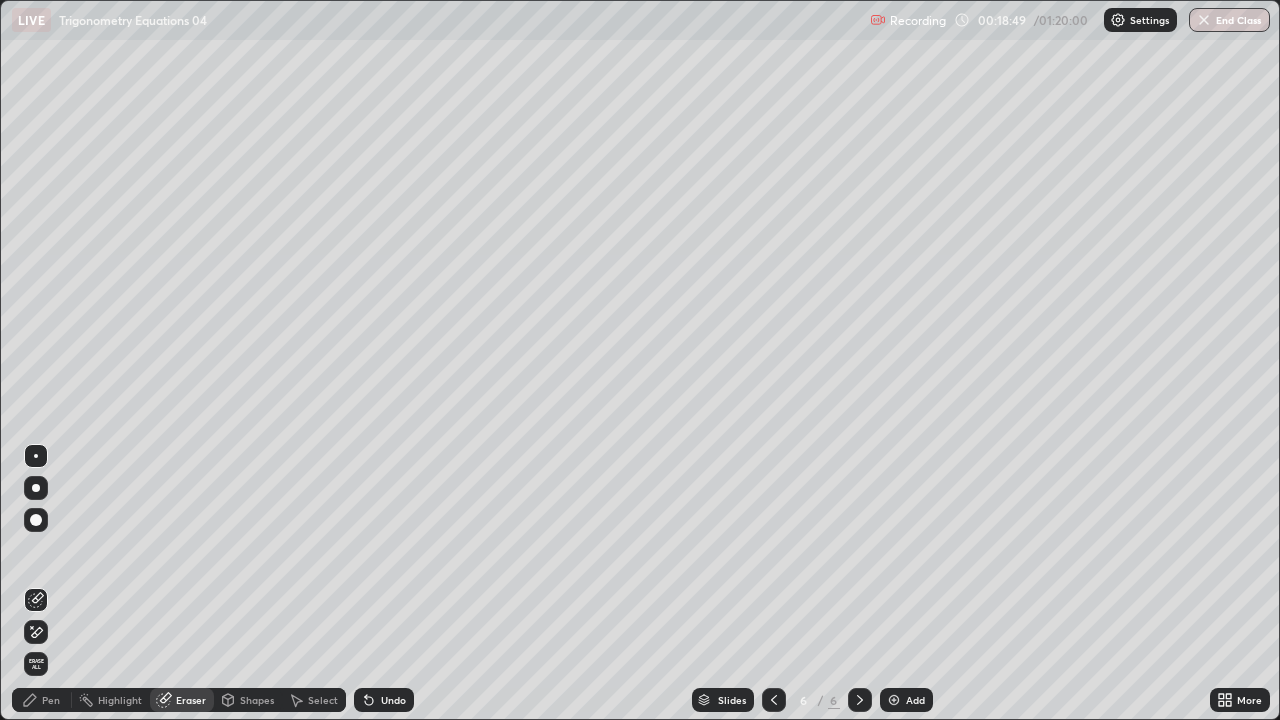 click on "Pen" at bounding box center [42, 700] 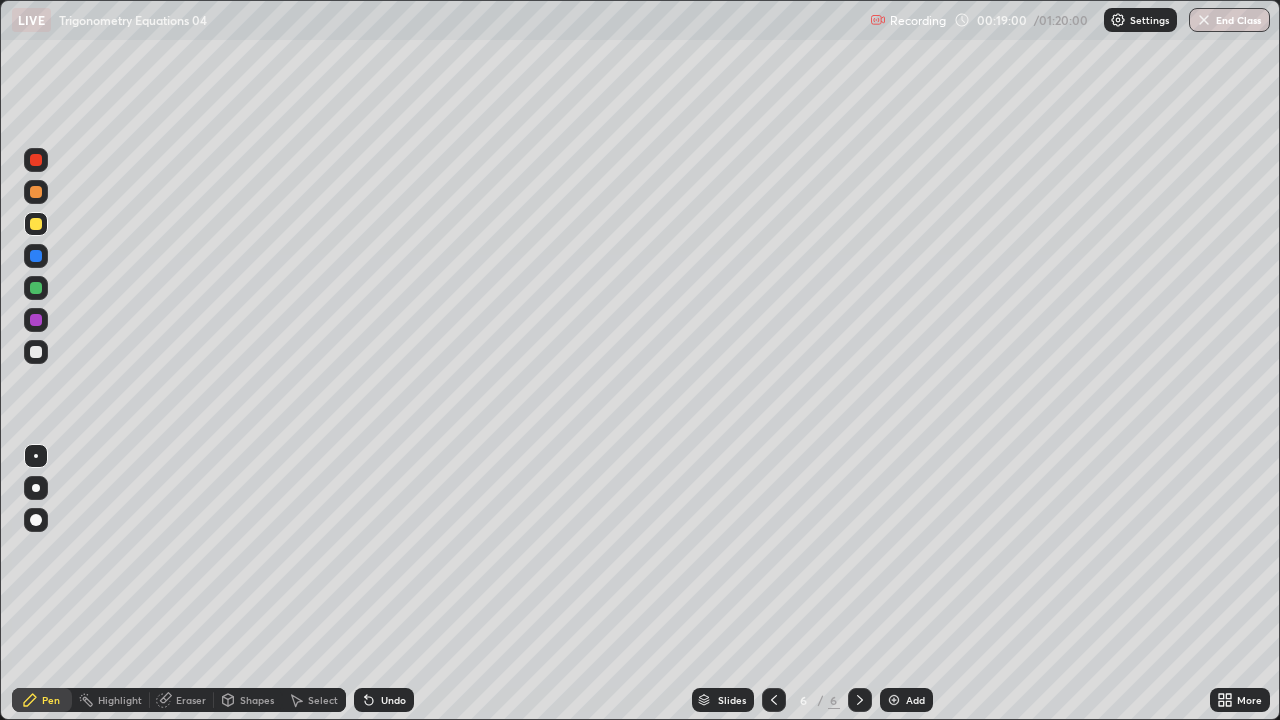 click on "Undo" at bounding box center (393, 700) 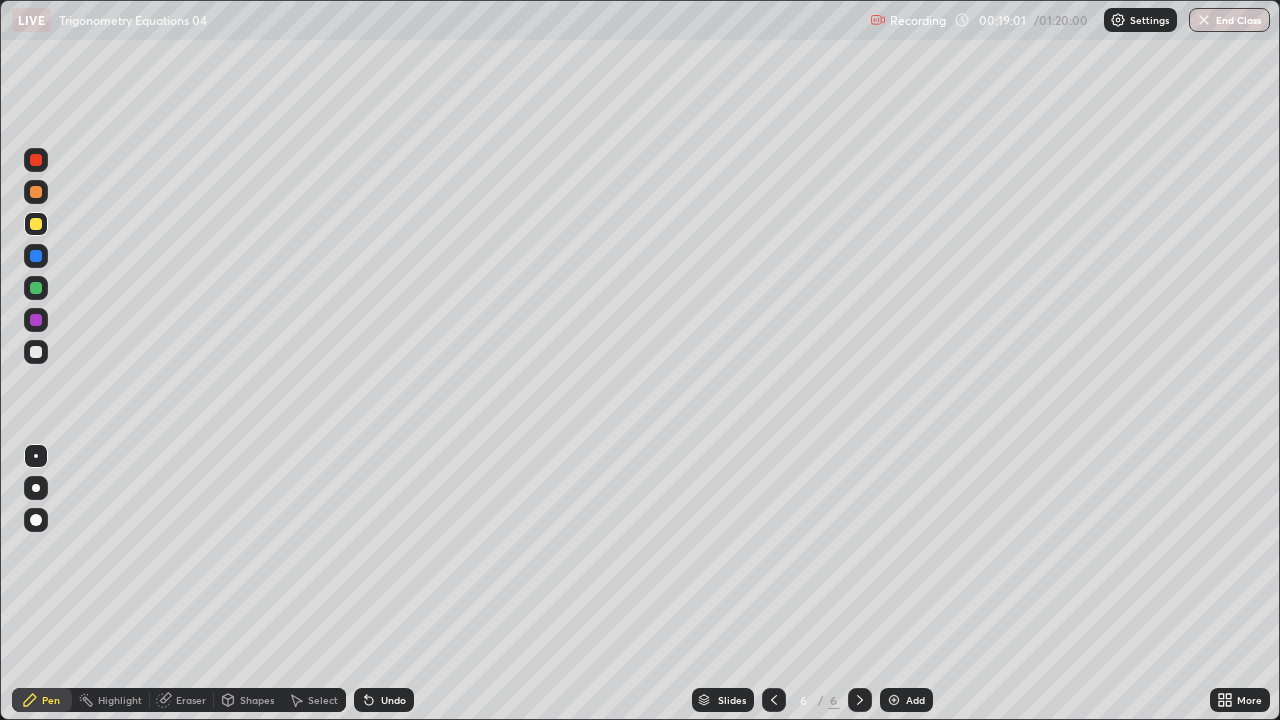 click on "Undo" at bounding box center [384, 700] 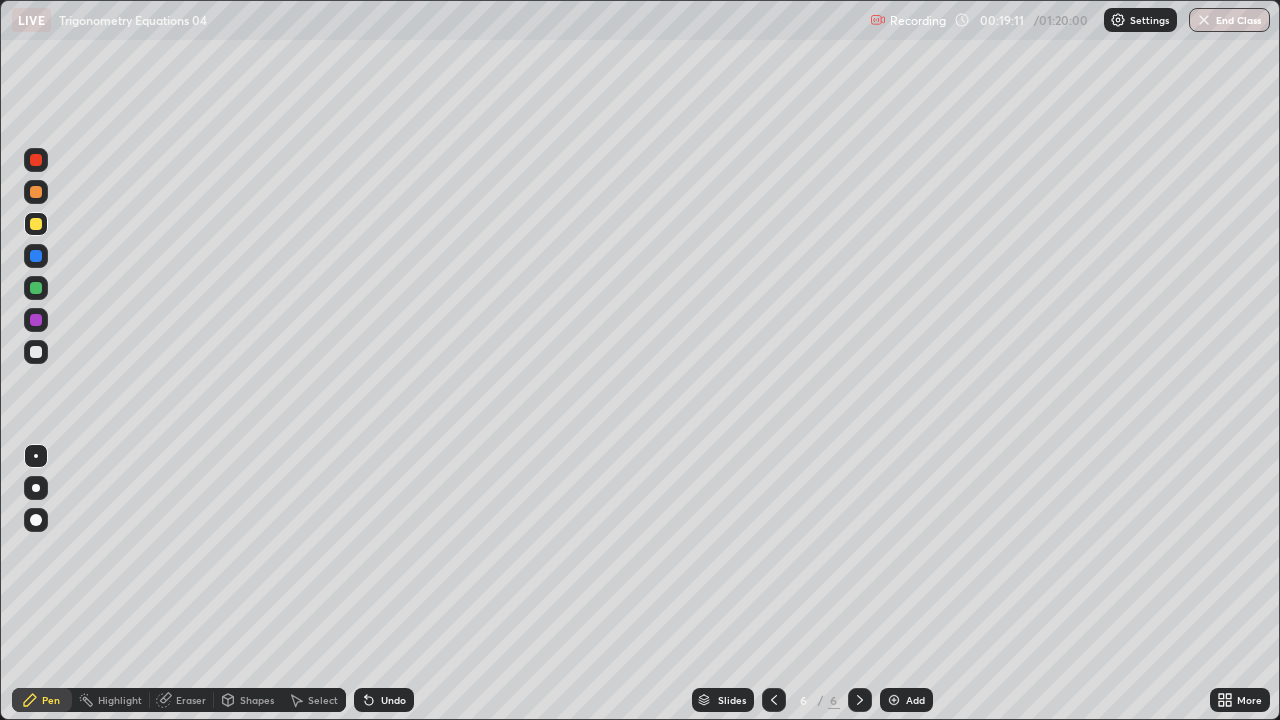 click at bounding box center [36, 352] 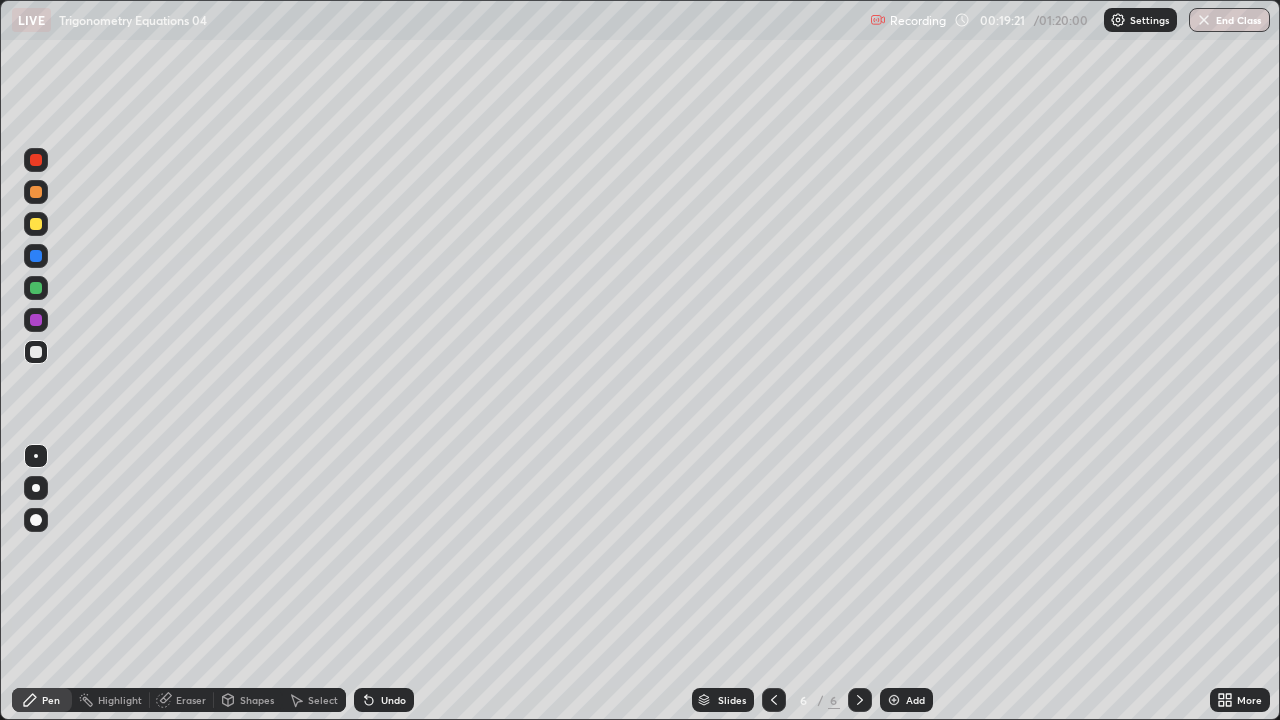 click on "Undo" at bounding box center (393, 700) 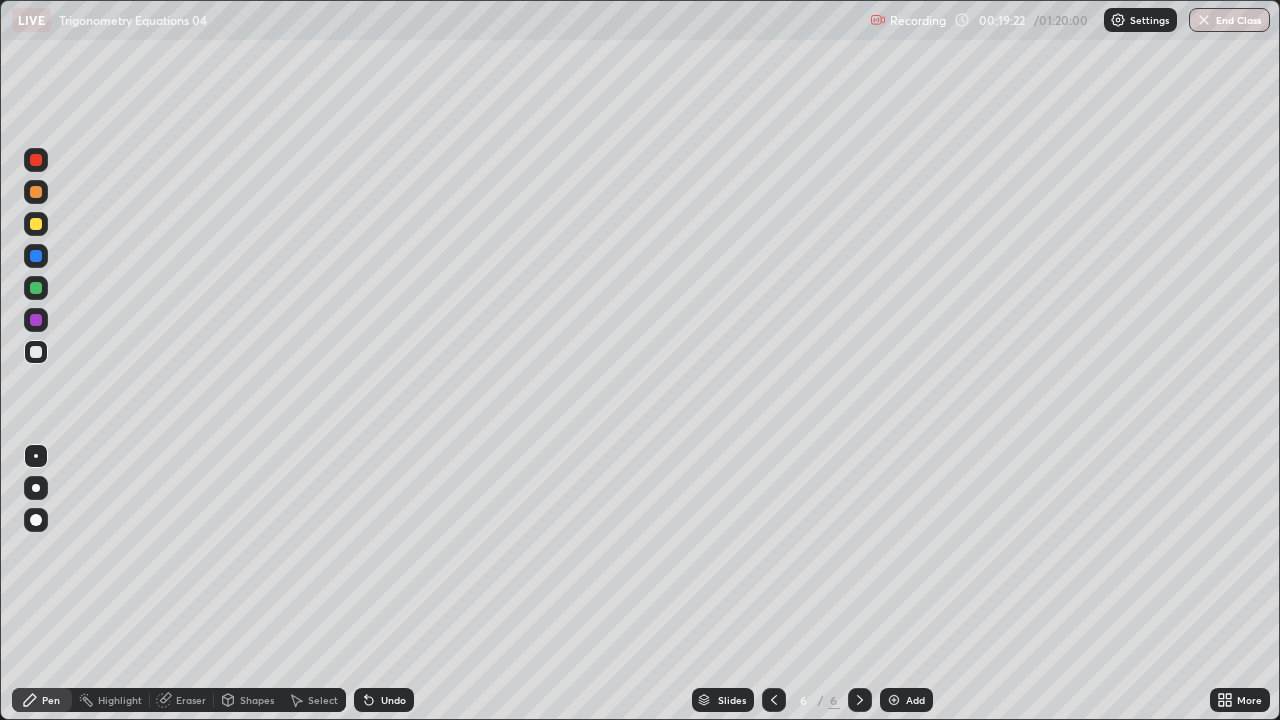 click on "Undo" at bounding box center [384, 700] 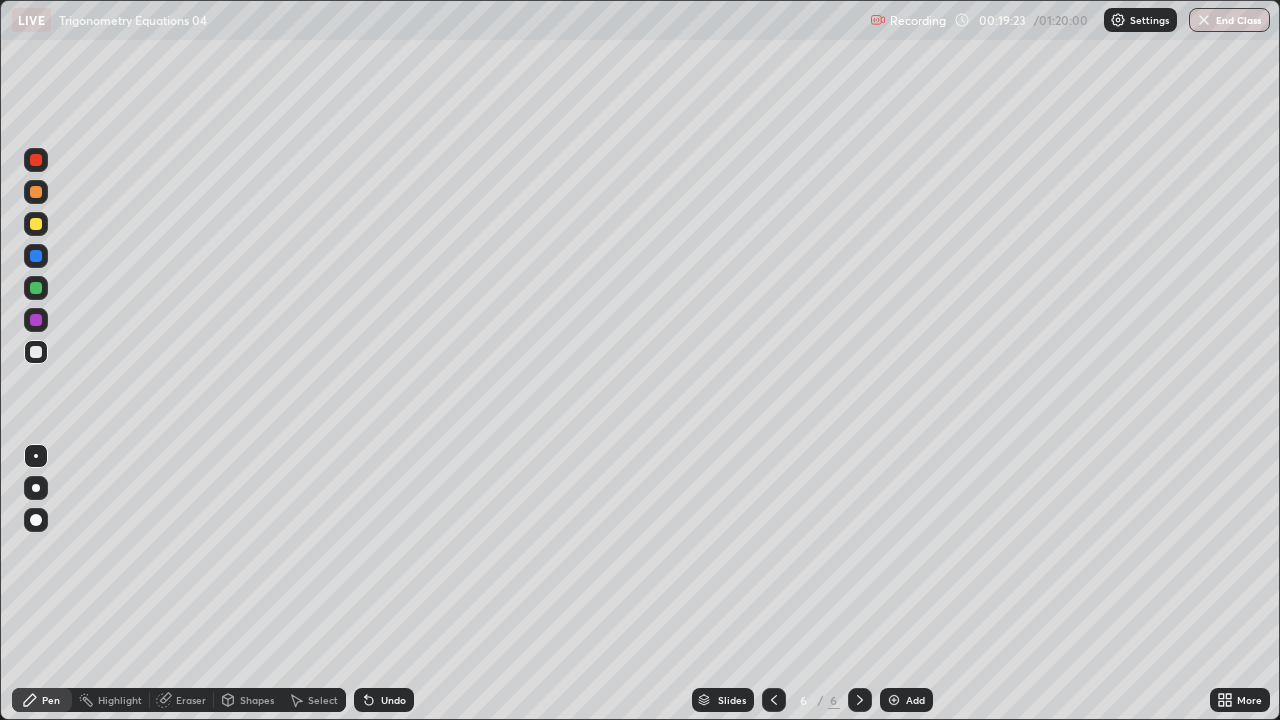 click on "Undo" at bounding box center [393, 700] 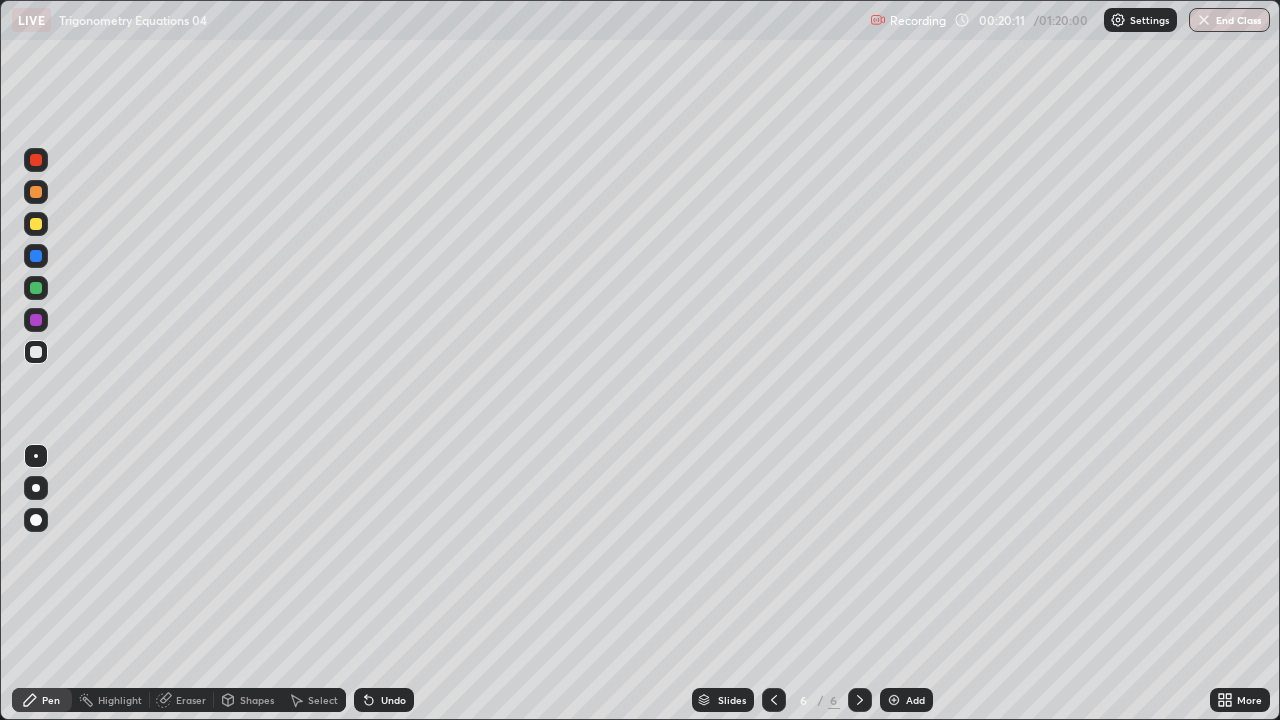 click at bounding box center (36, 288) 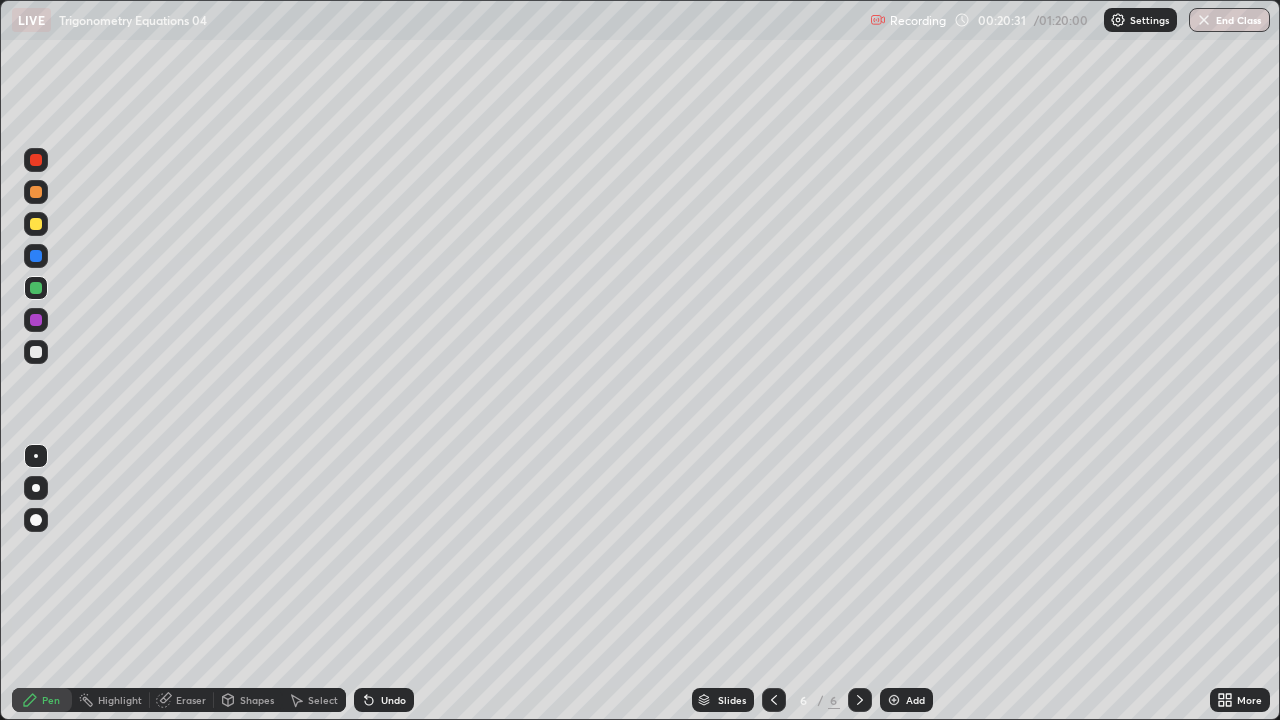 click on "LIVE Trigonometry Equations 04" at bounding box center [437, 20] 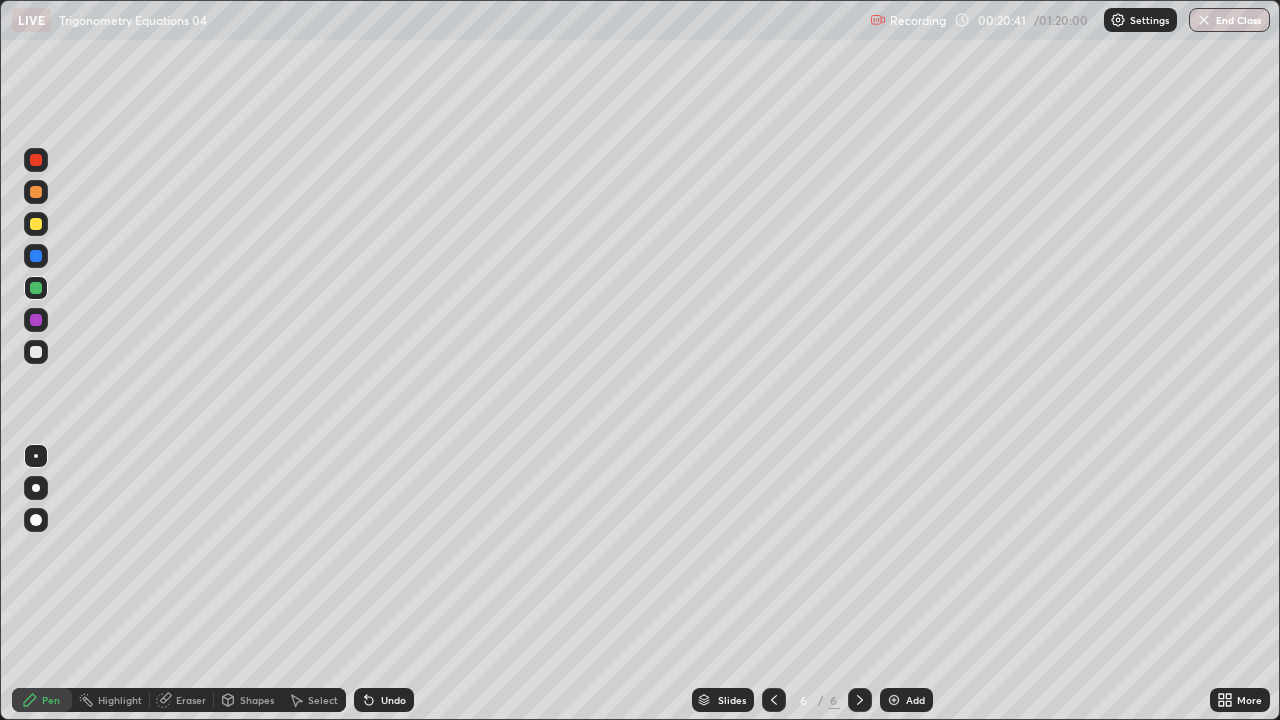 click on "Eraser" at bounding box center [191, 700] 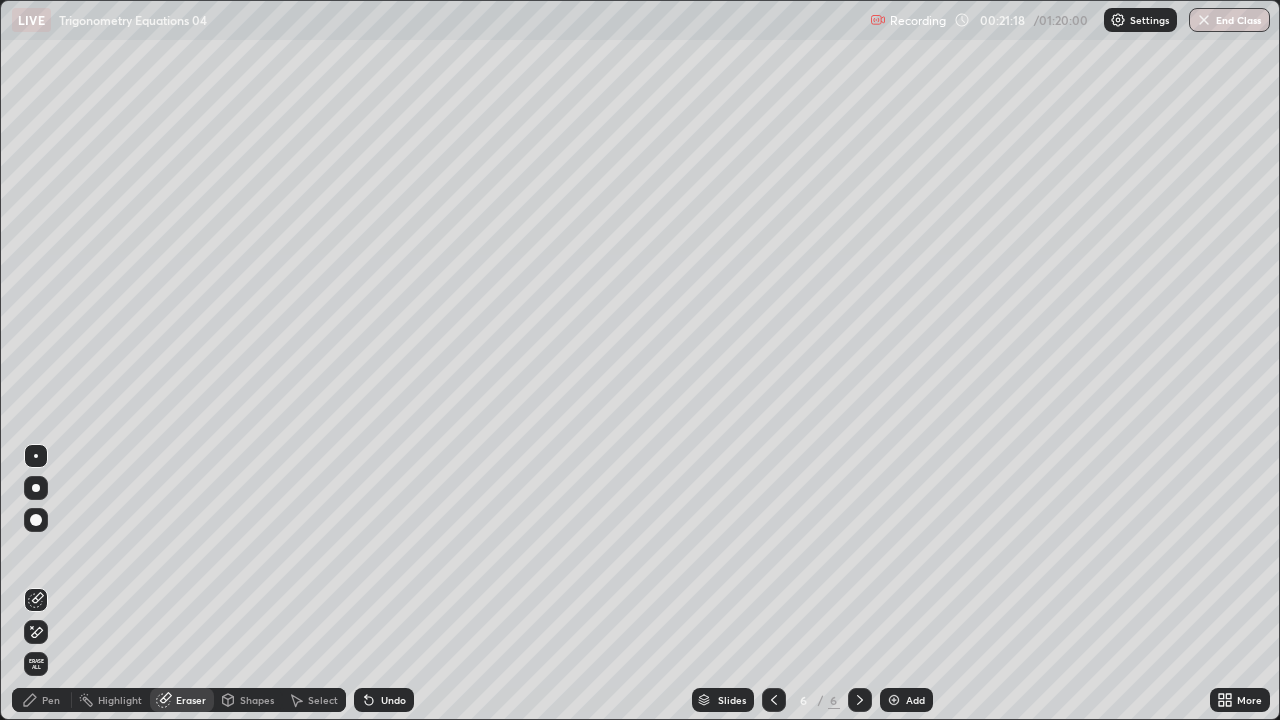 click on "Pen" at bounding box center [51, 700] 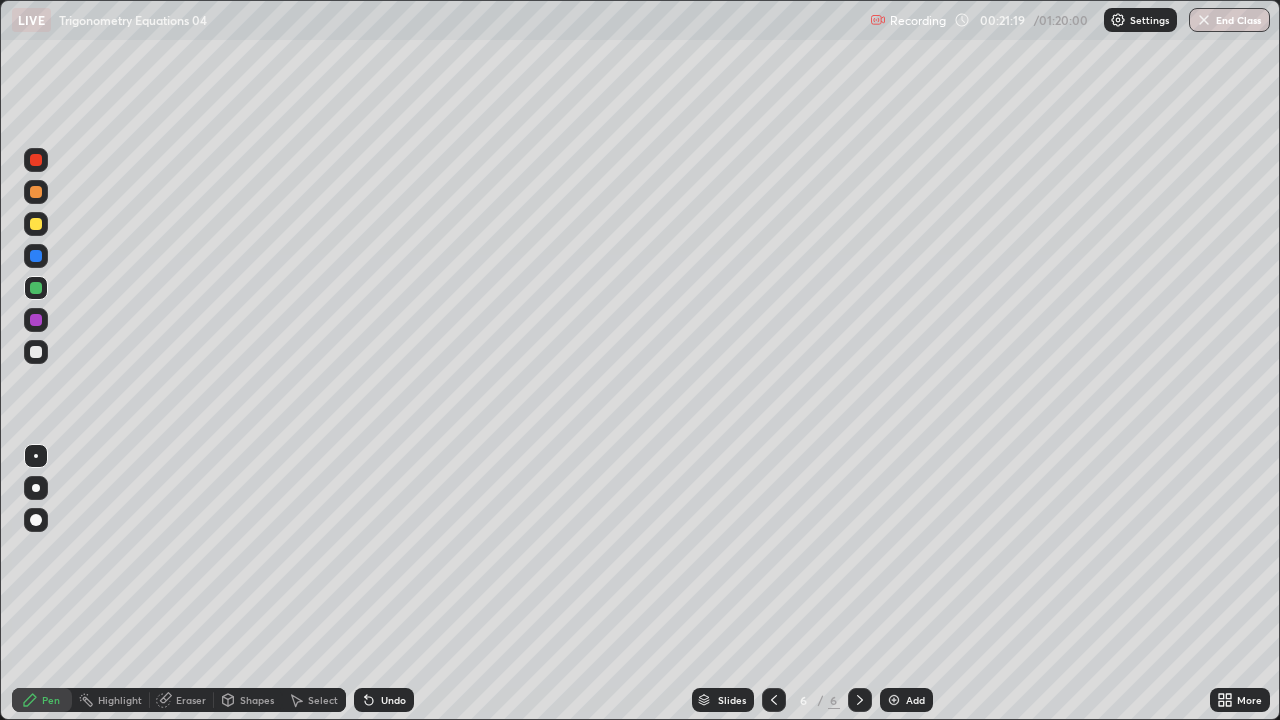 click at bounding box center (36, 320) 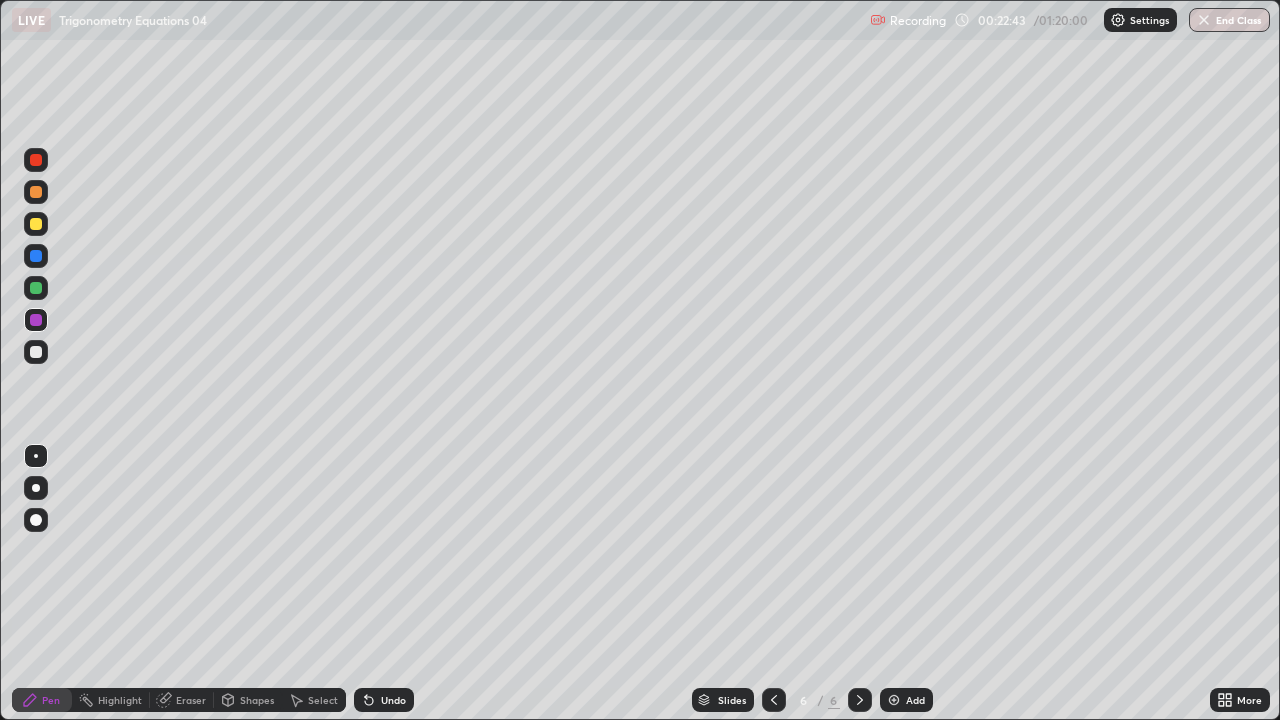 click at bounding box center (36, 520) 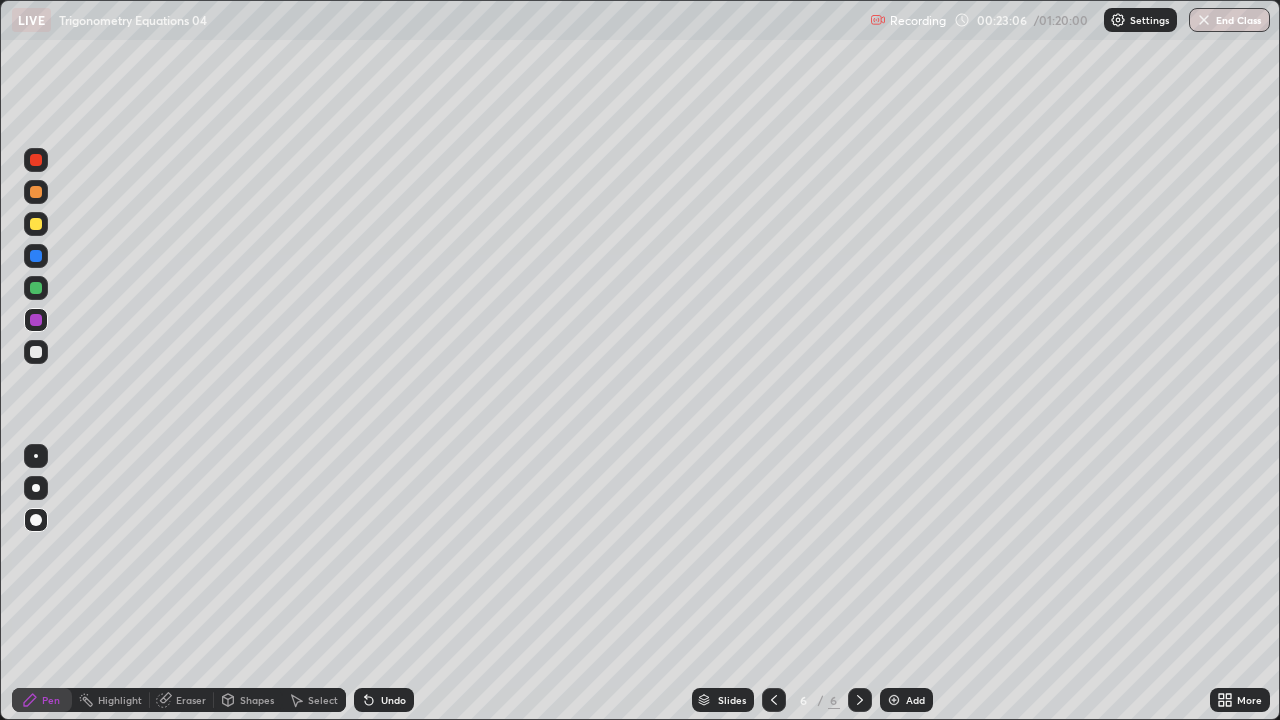click on "Undo" at bounding box center [393, 700] 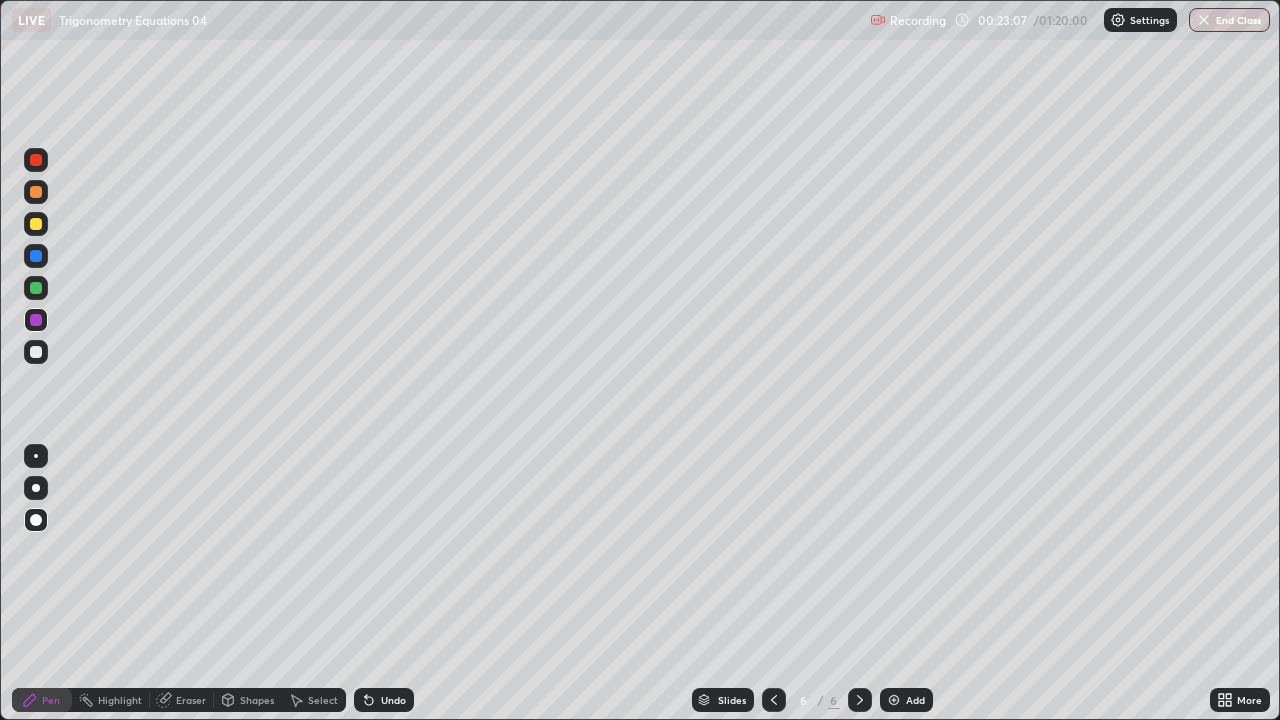 click on "Undo" at bounding box center [393, 700] 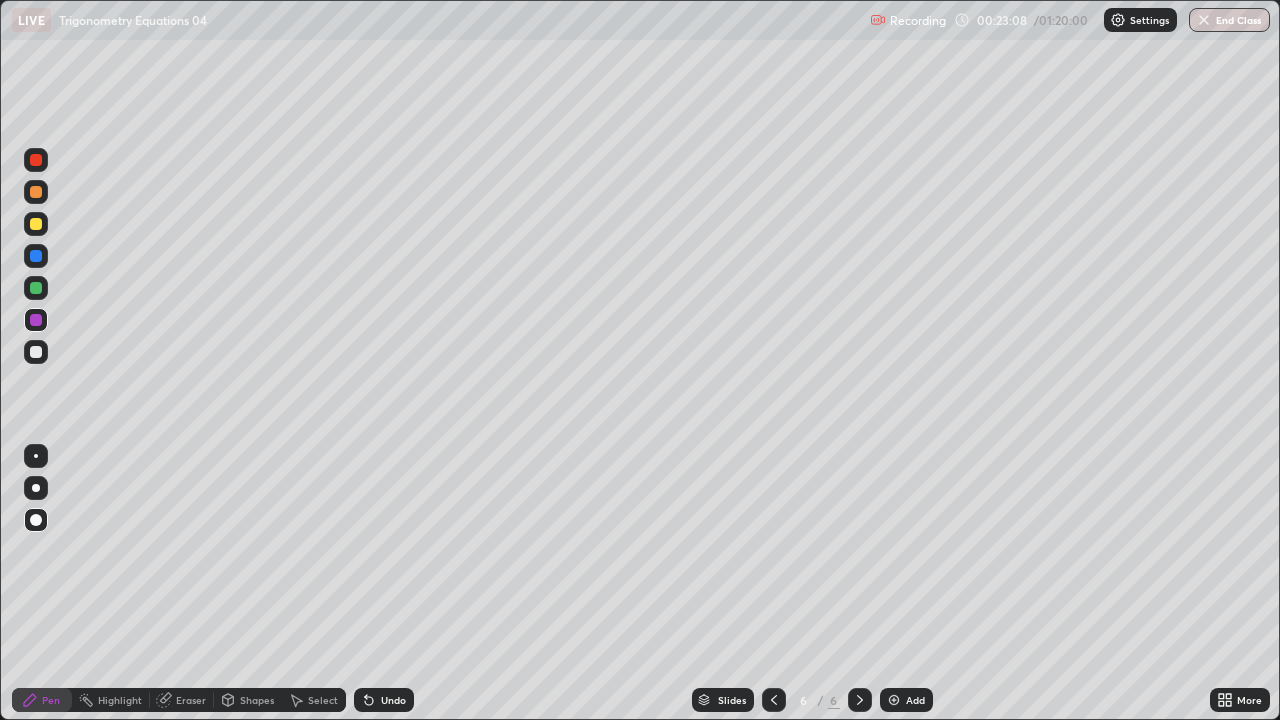 click on "Undo" at bounding box center [393, 700] 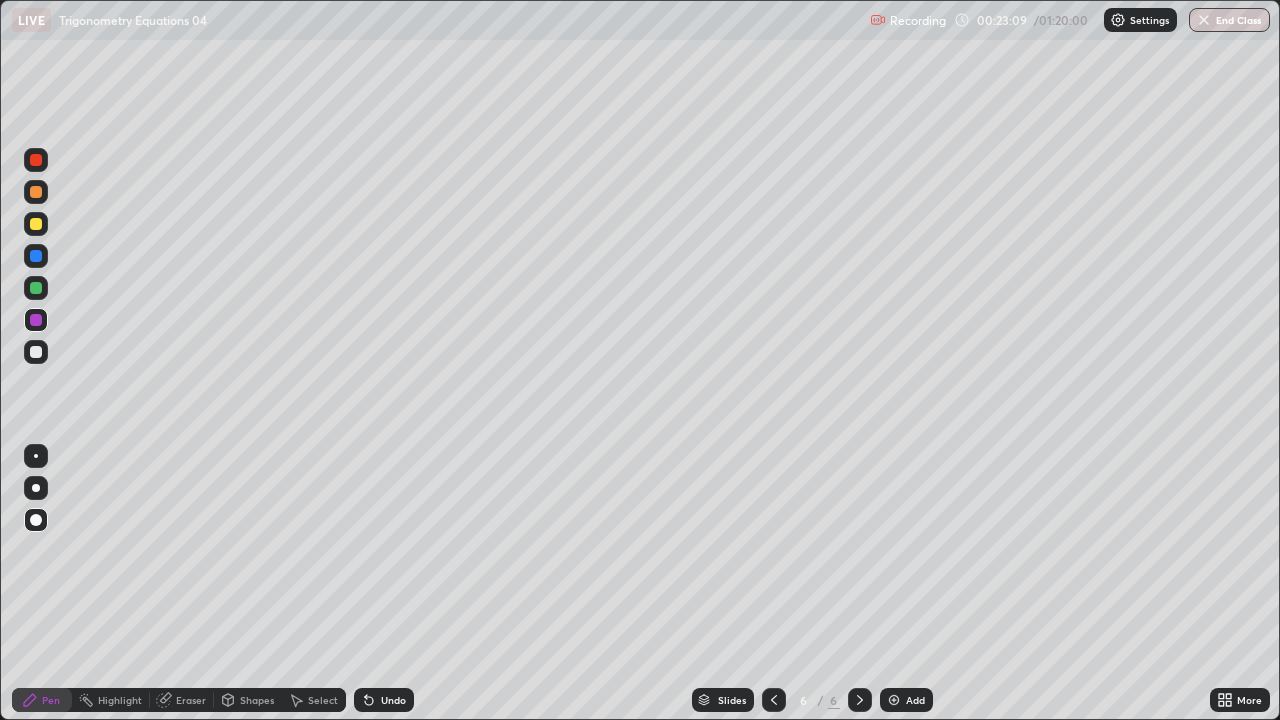 click on "Undo" at bounding box center (393, 700) 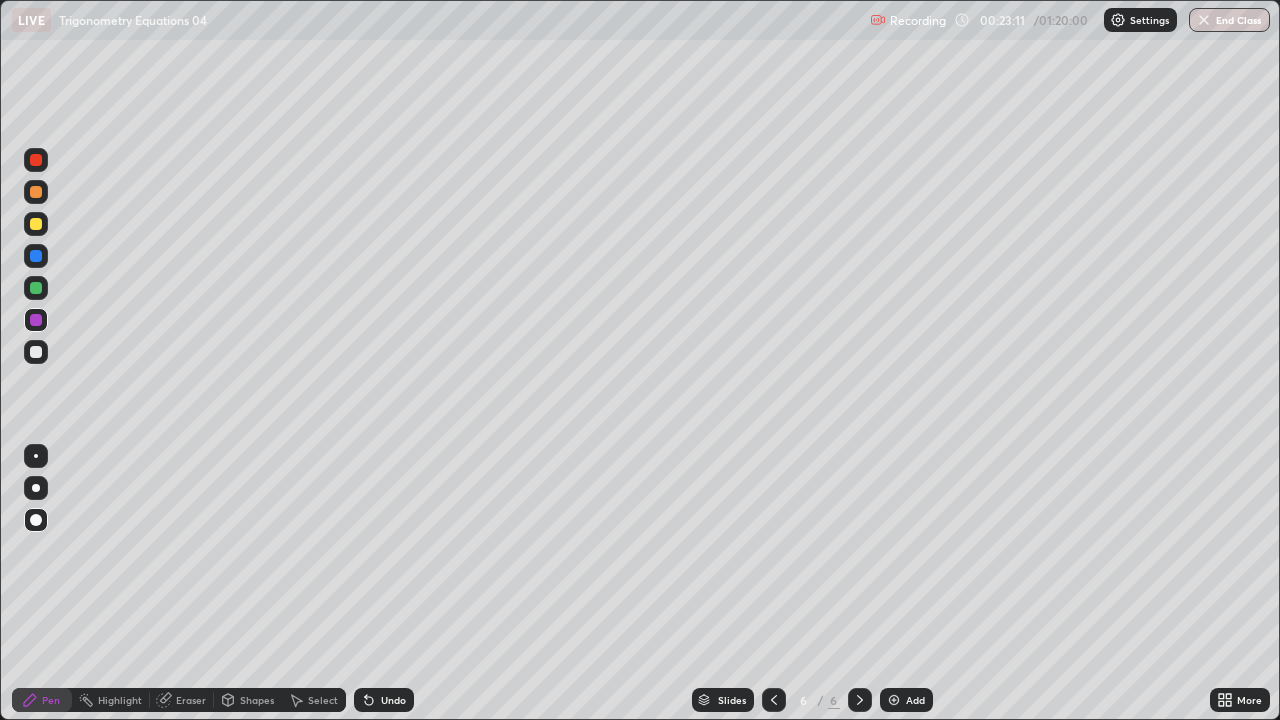 click on "Eraser" at bounding box center (191, 700) 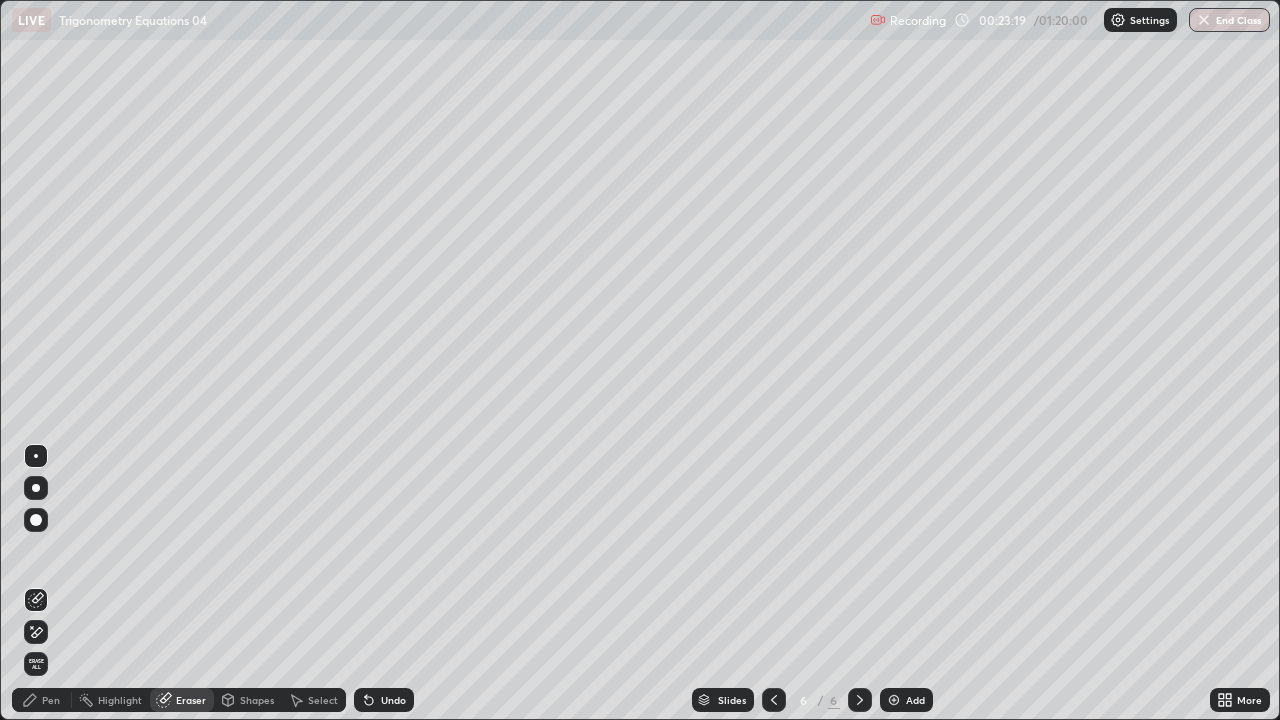 click on "Pen" at bounding box center [51, 700] 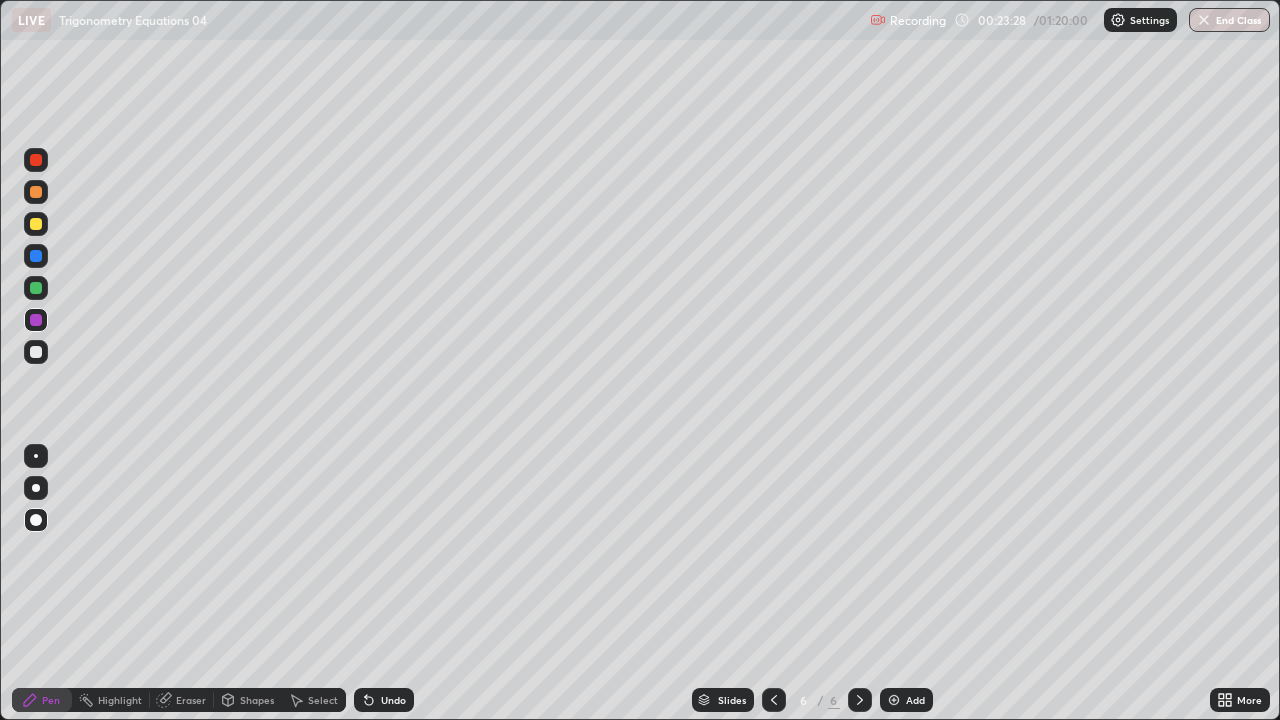click on "Eraser" at bounding box center [182, 700] 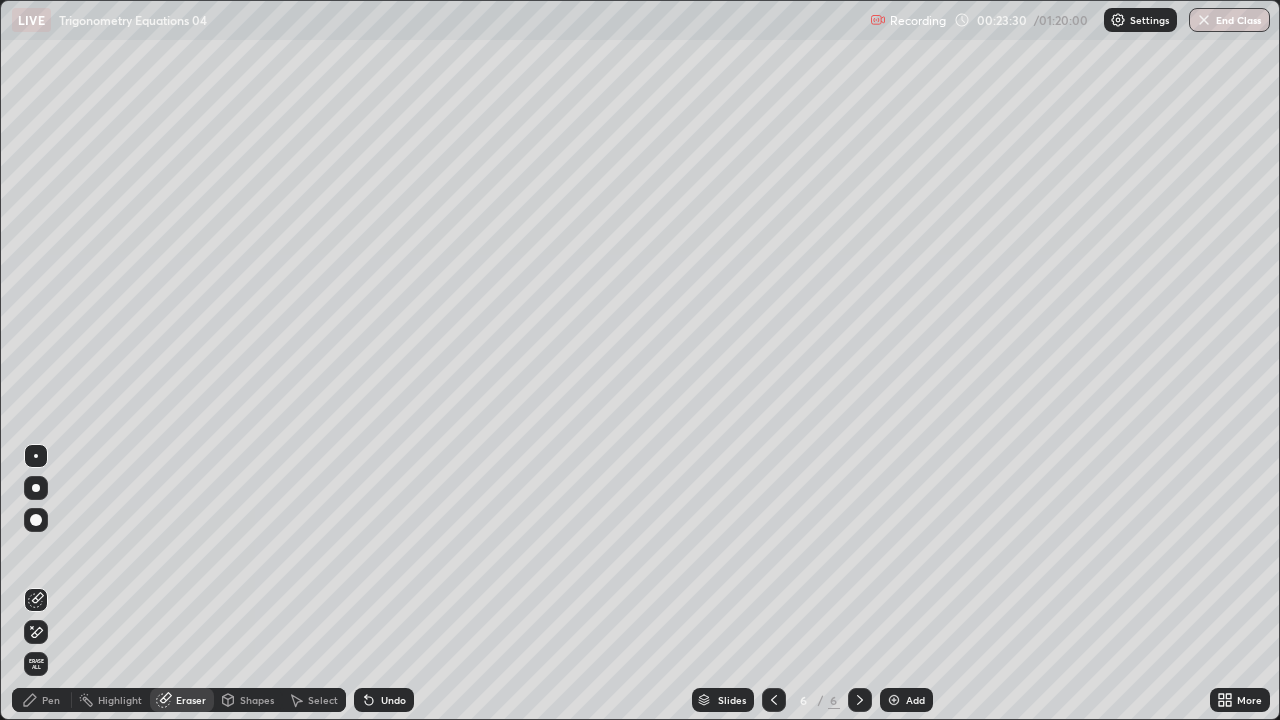 click 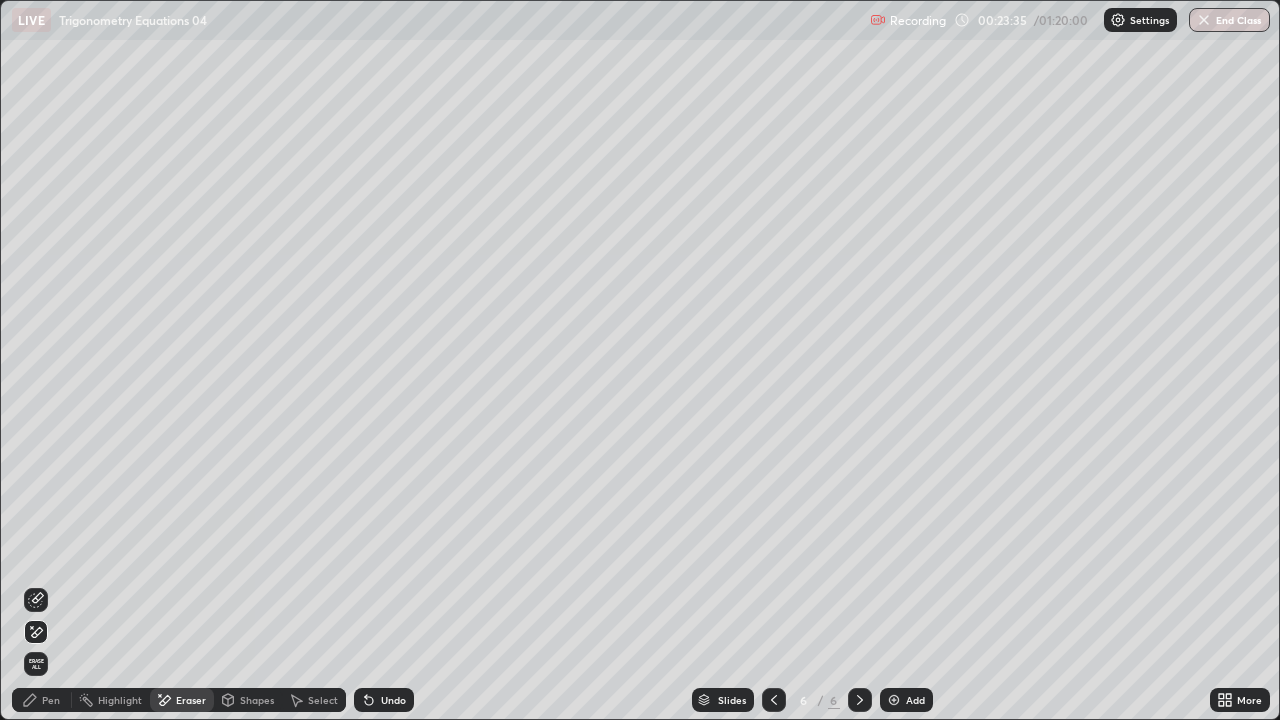 click on "Pen" at bounding box center [51, 700] 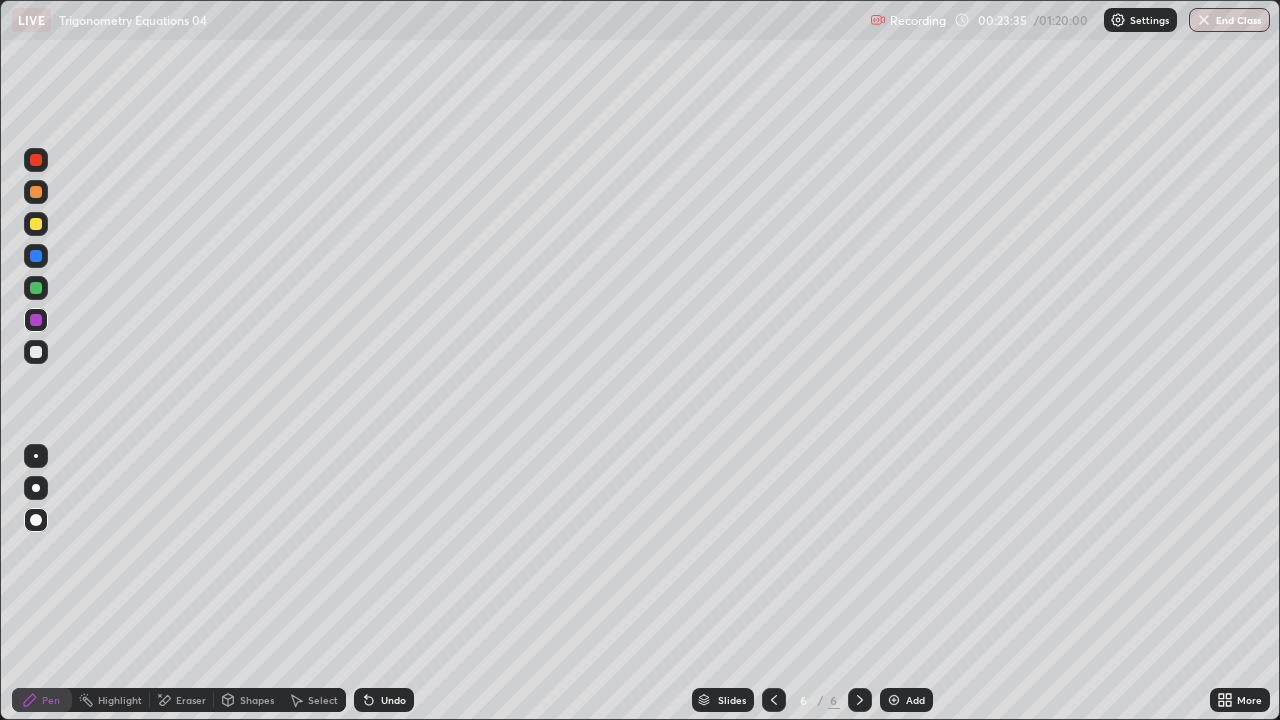 click at bounding box center [36, 352] 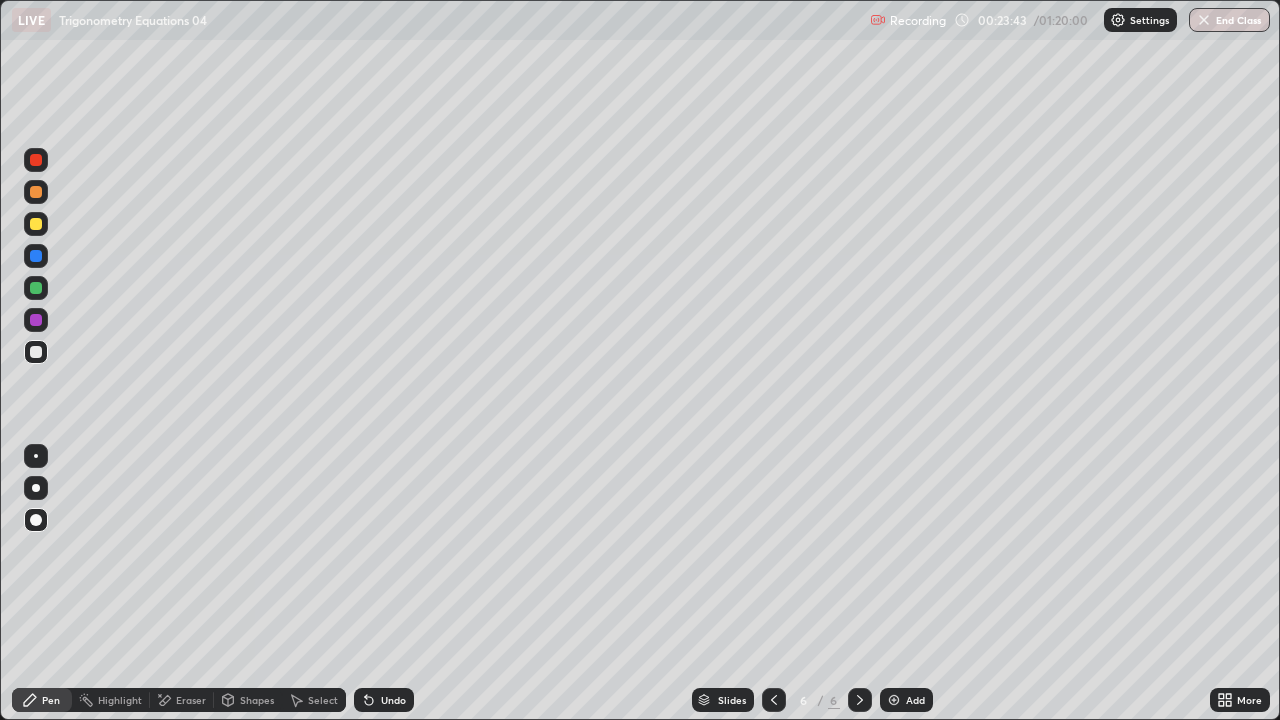 click at bounding box center [36, 256] 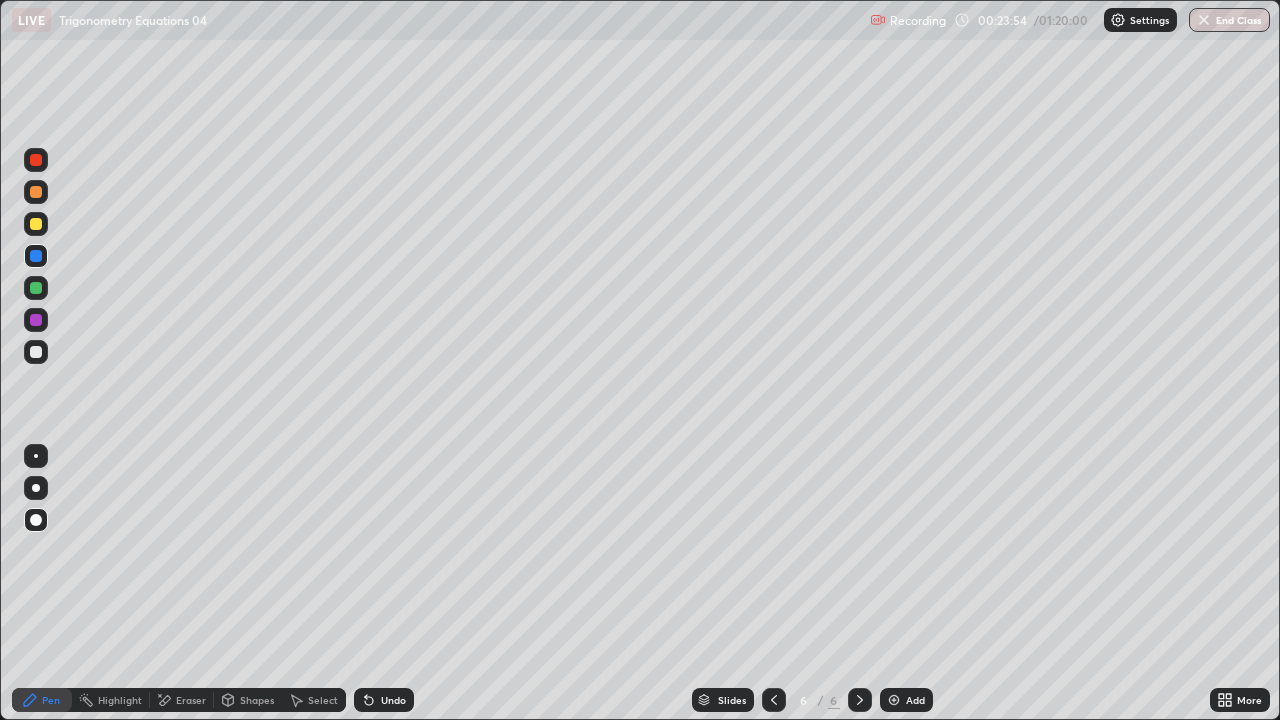 click at bounding box center [36, 352] 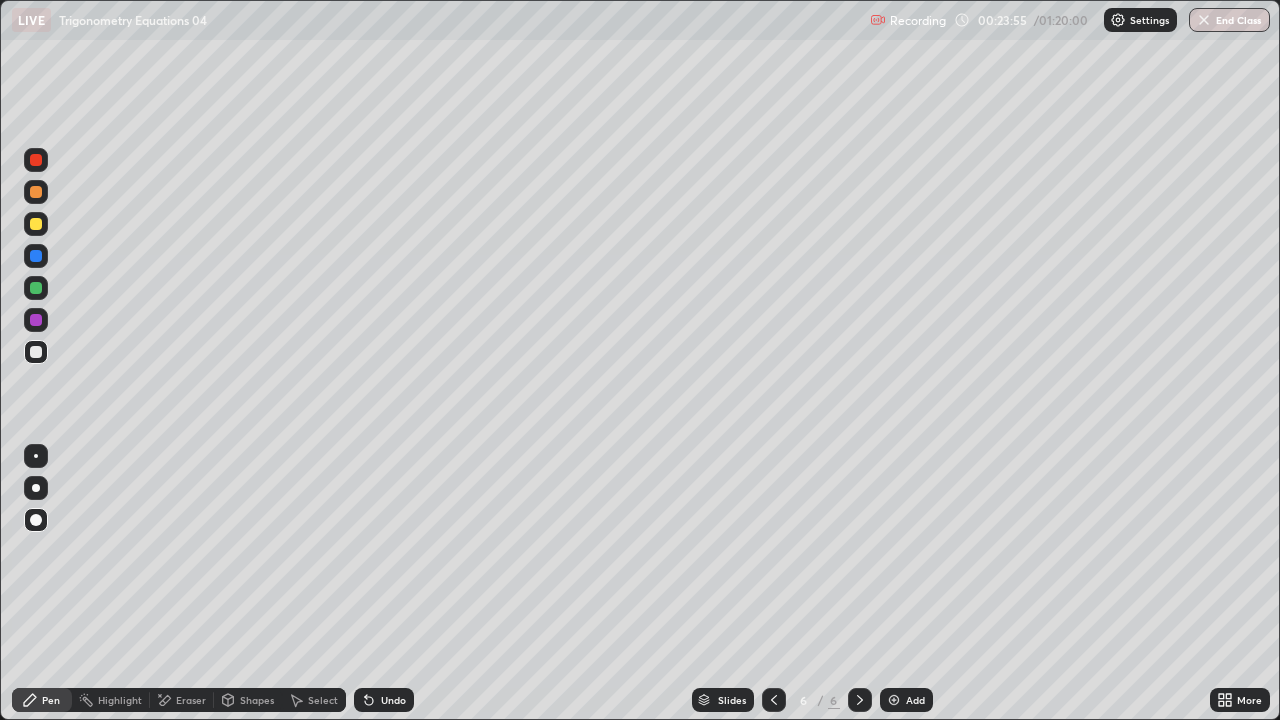click at bounding box center (36, 456) 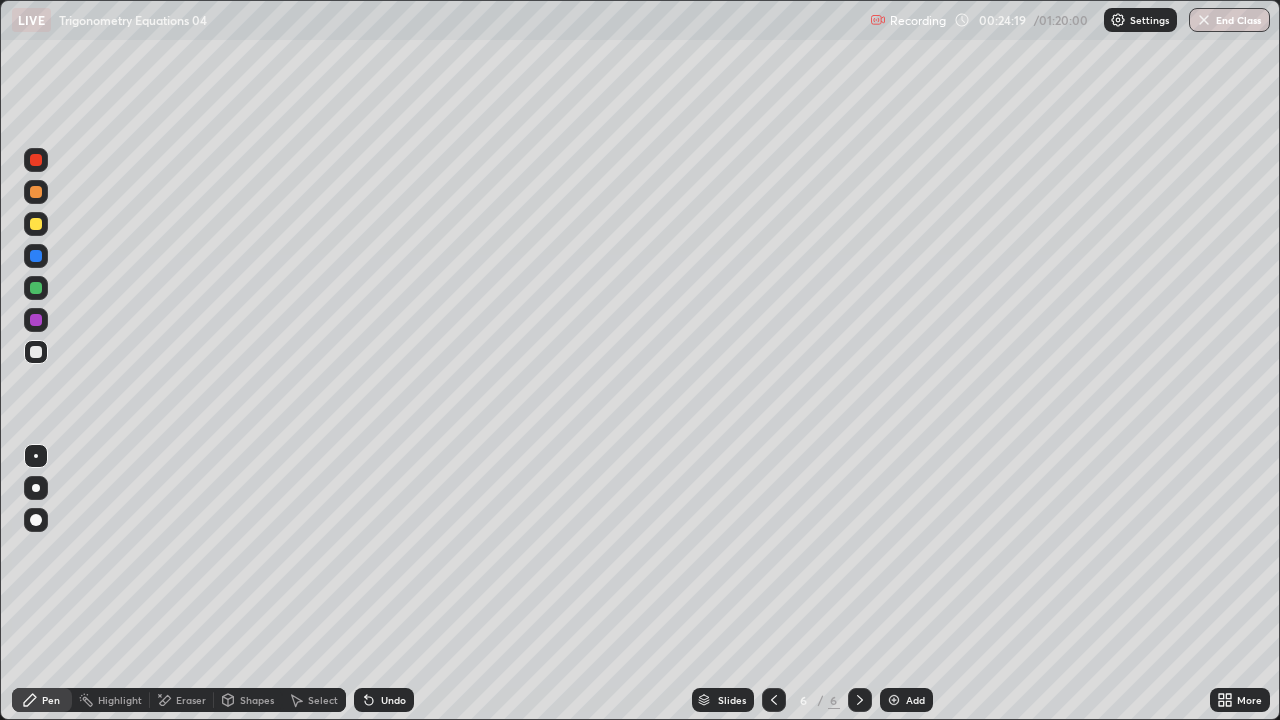 click on "Eraser" at bounding box center [191, 700] 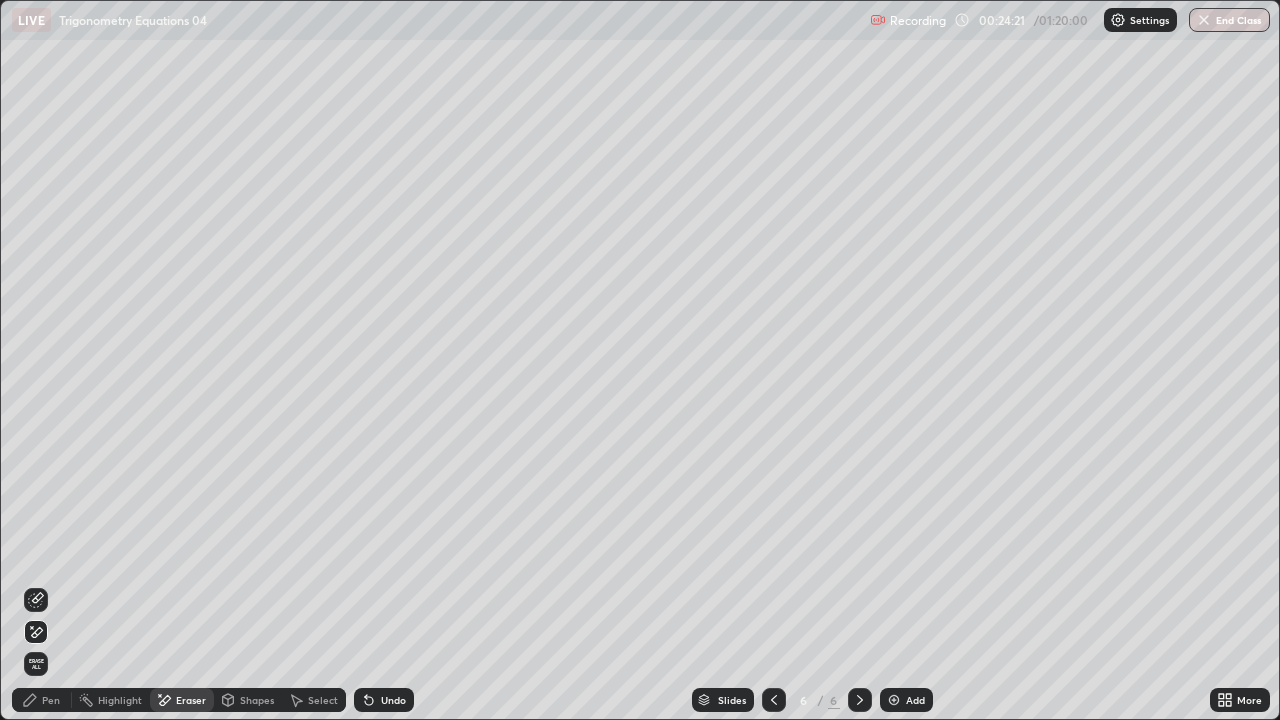 click on "Pen" at bounding box center (51, 700) 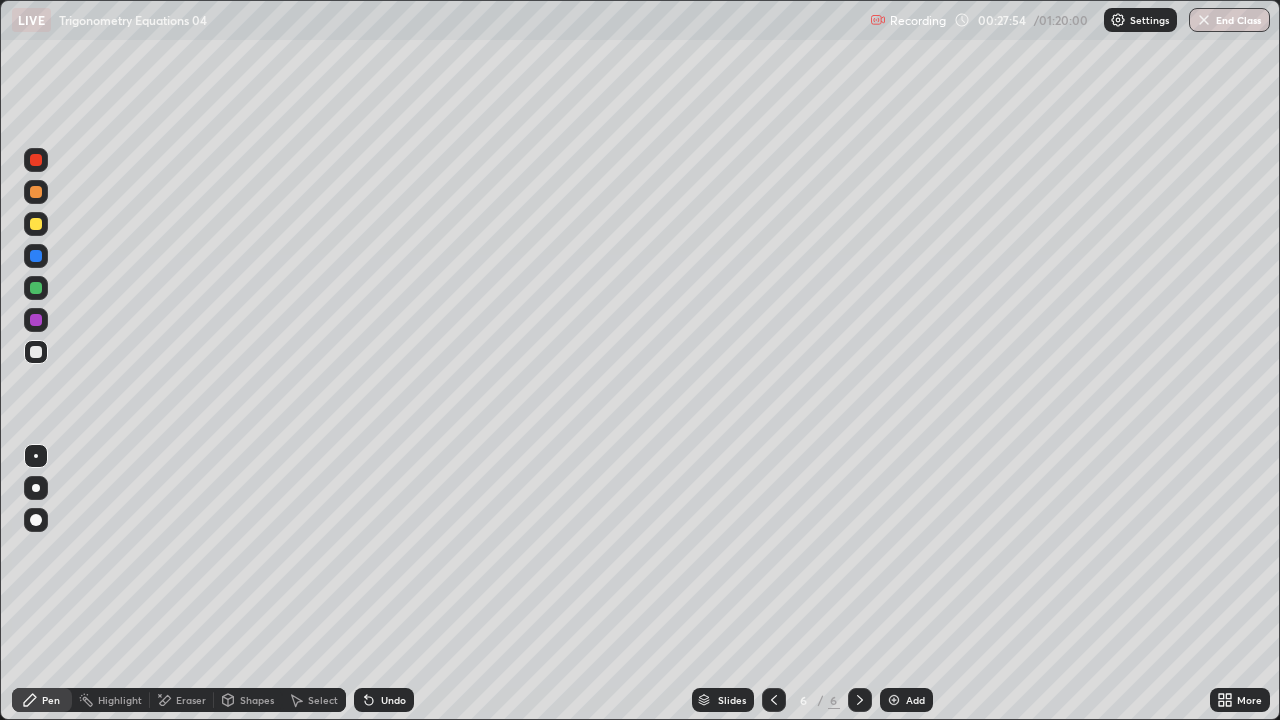 click on "Add" at bounding box center (915, 700) 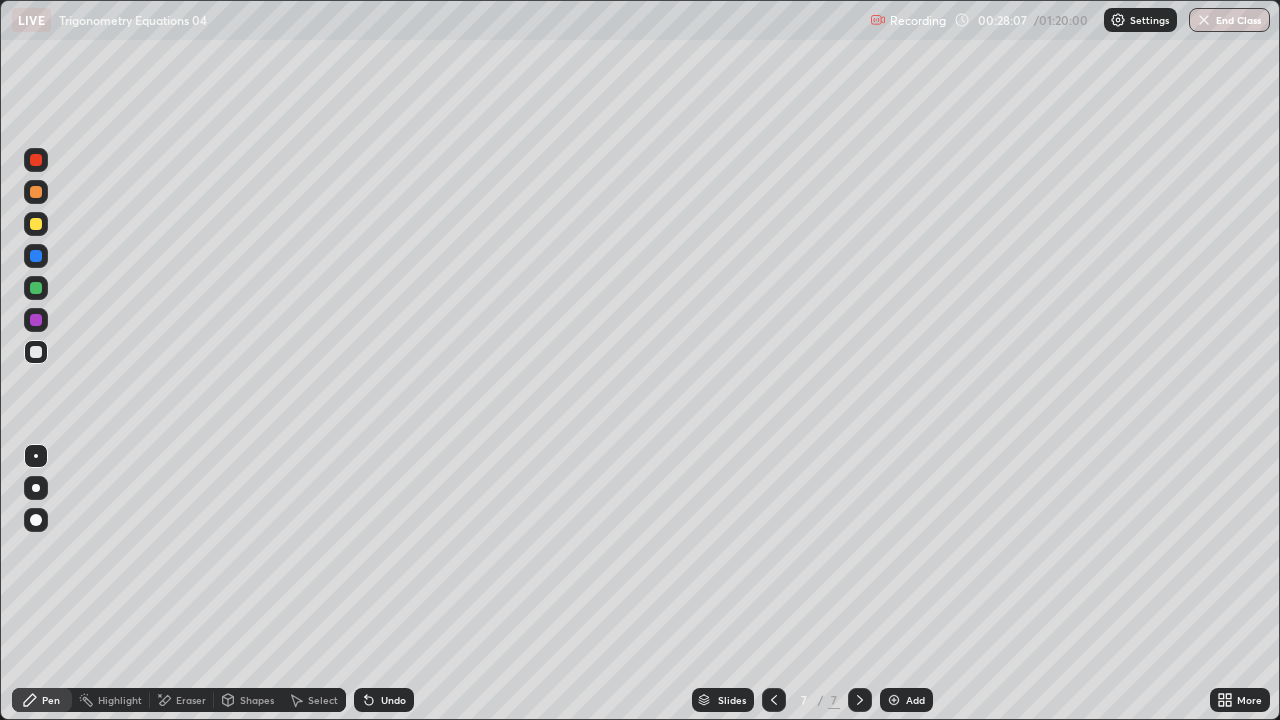 click 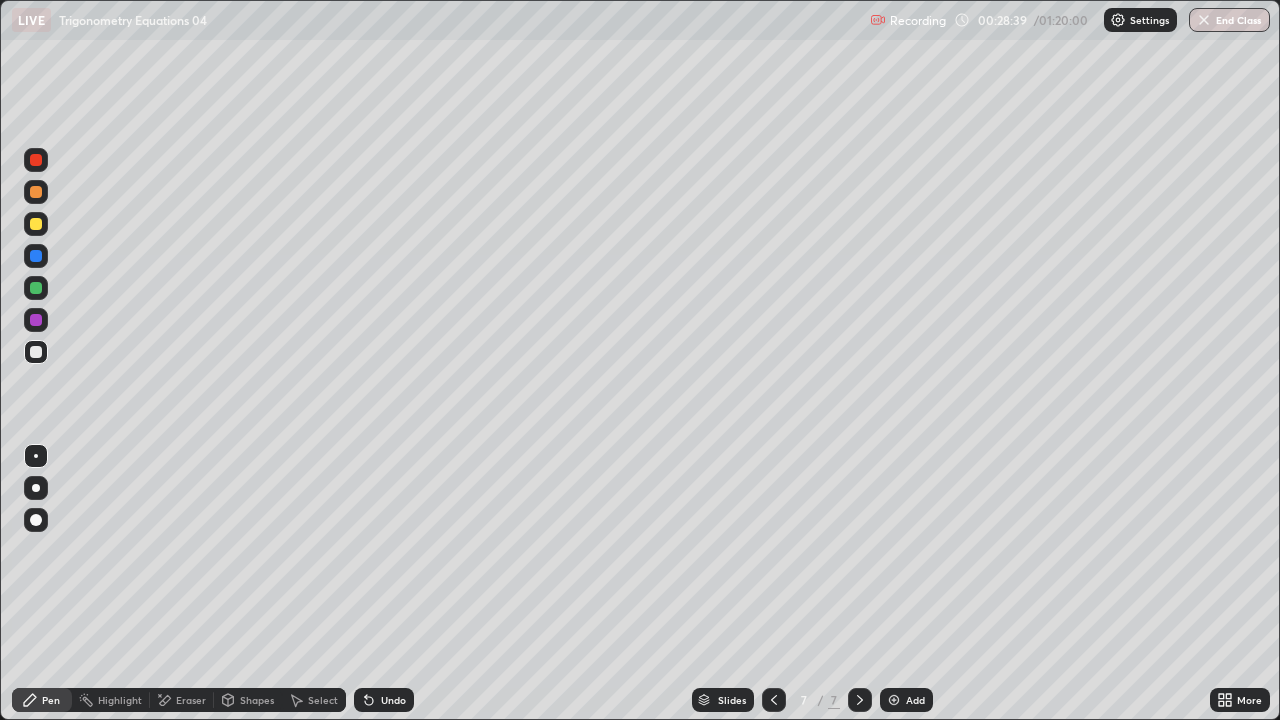 click on "Eraser" at bounding box center [191, 700] 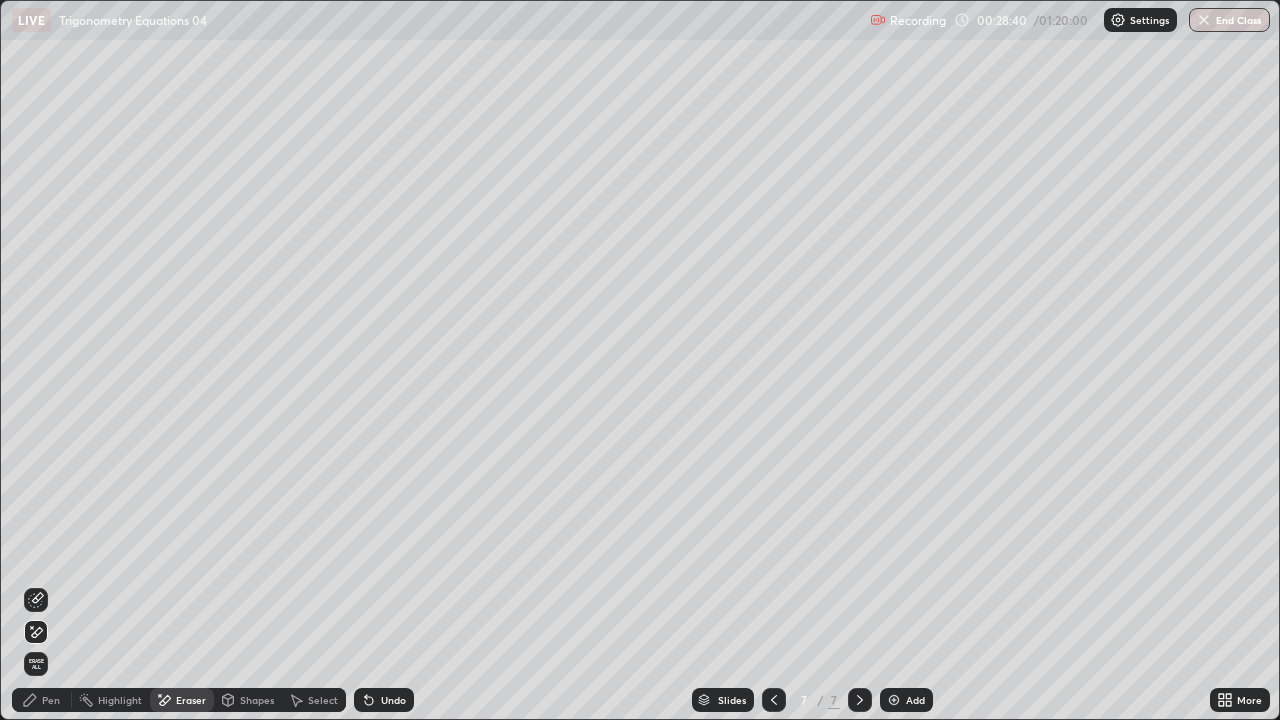 click on "Erase all" at bounding box center (36, 664) 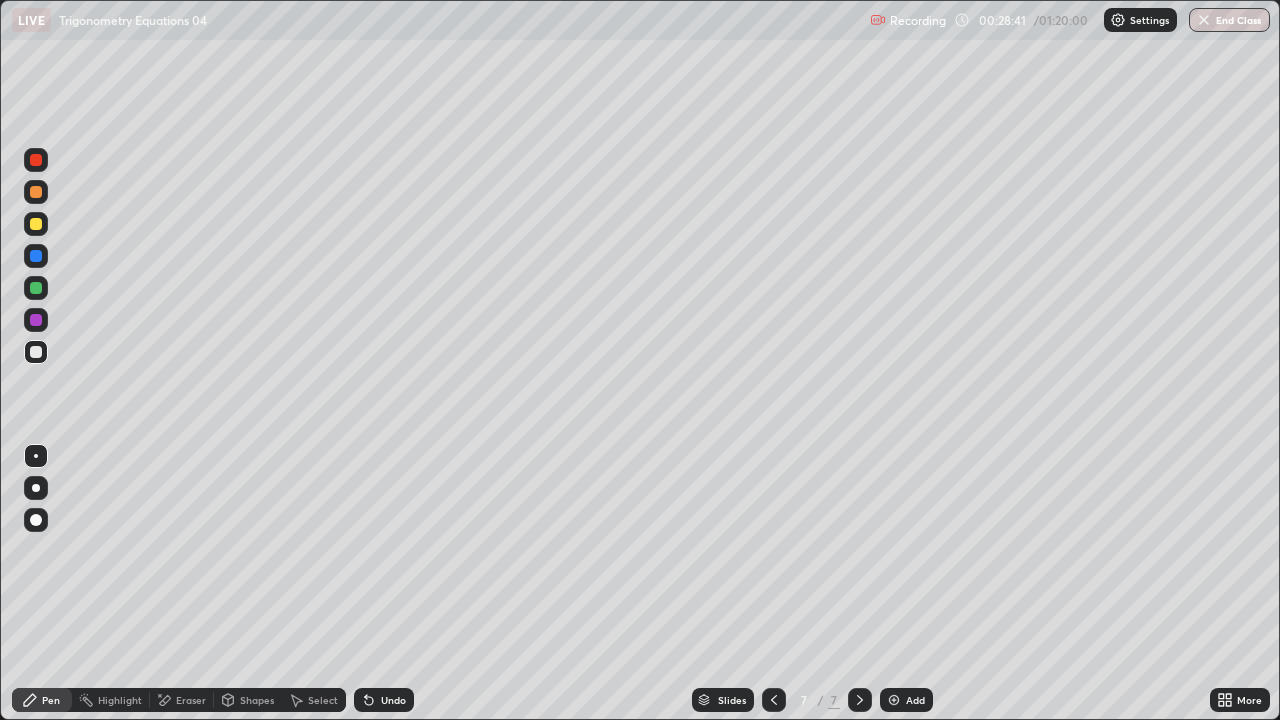 click at bounding box center (774, 700) 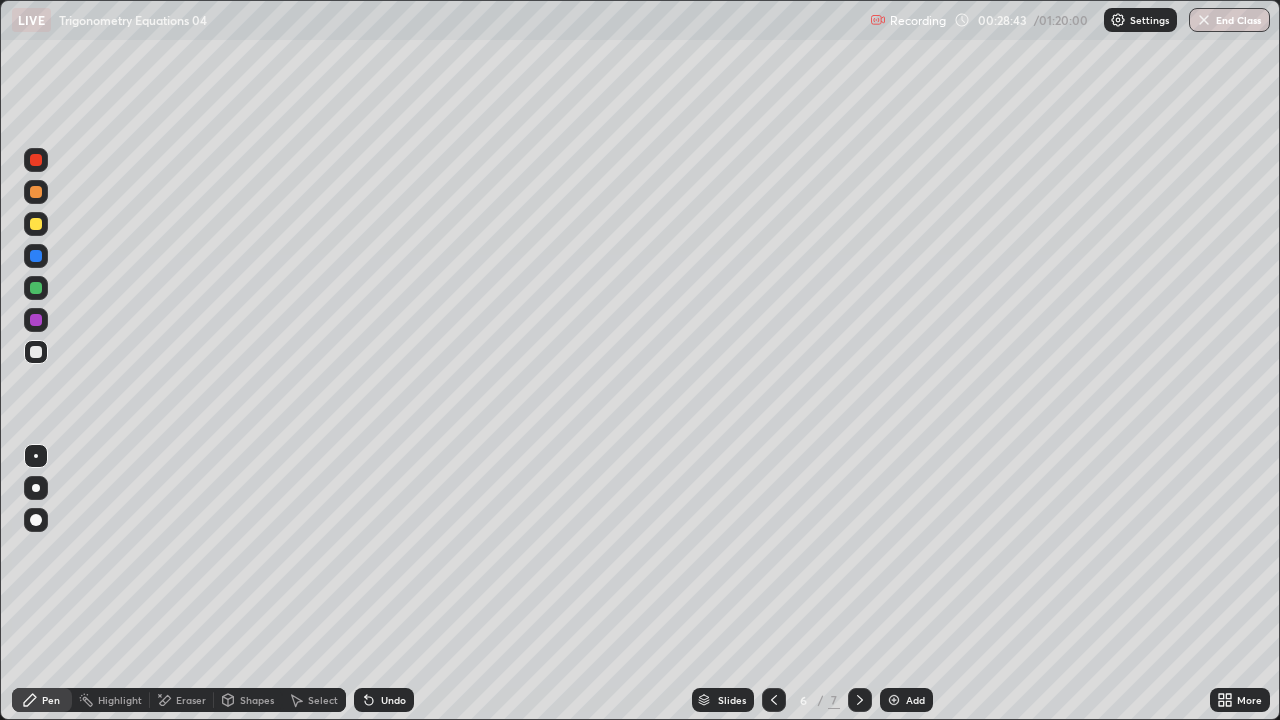 click 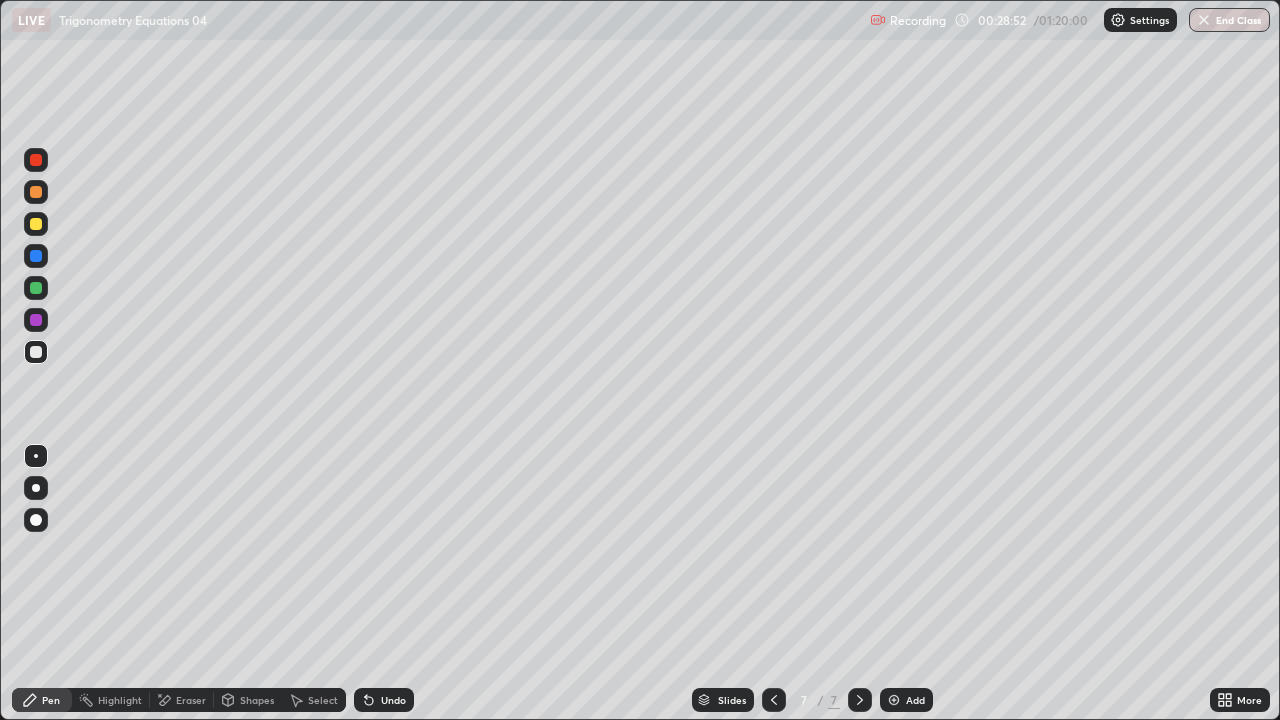 click at bounding box center (774, 700) 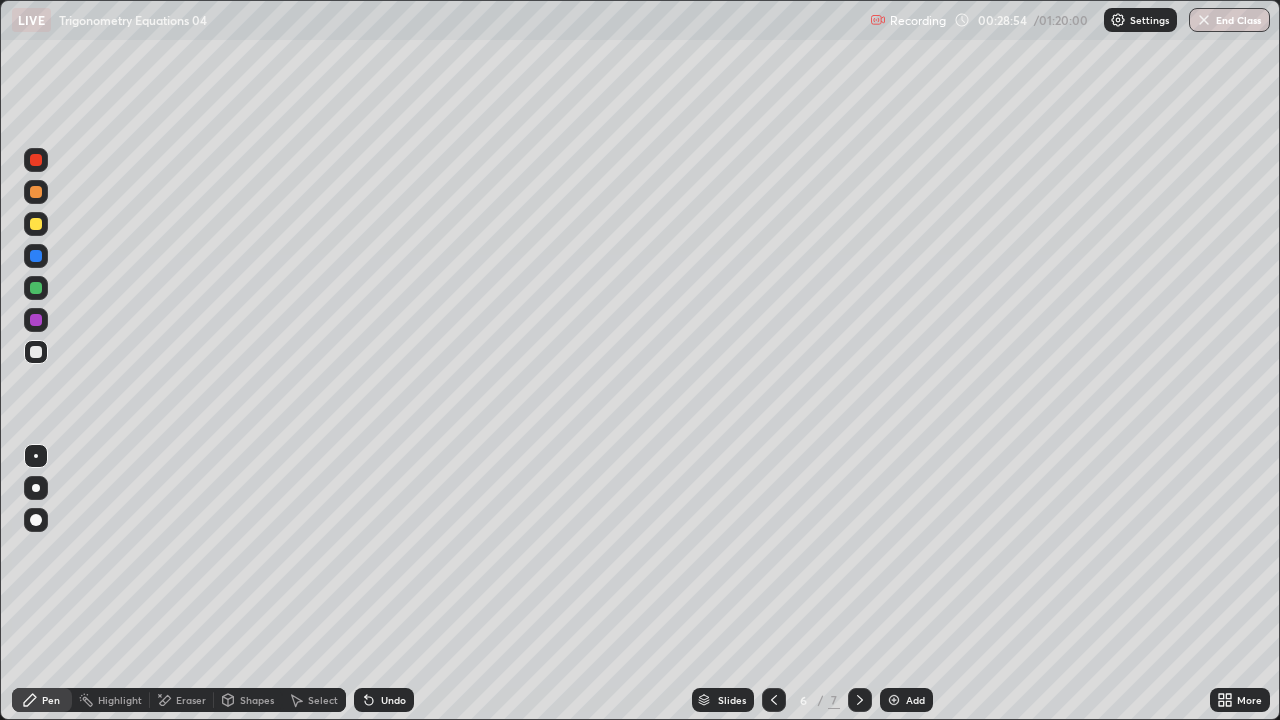 click 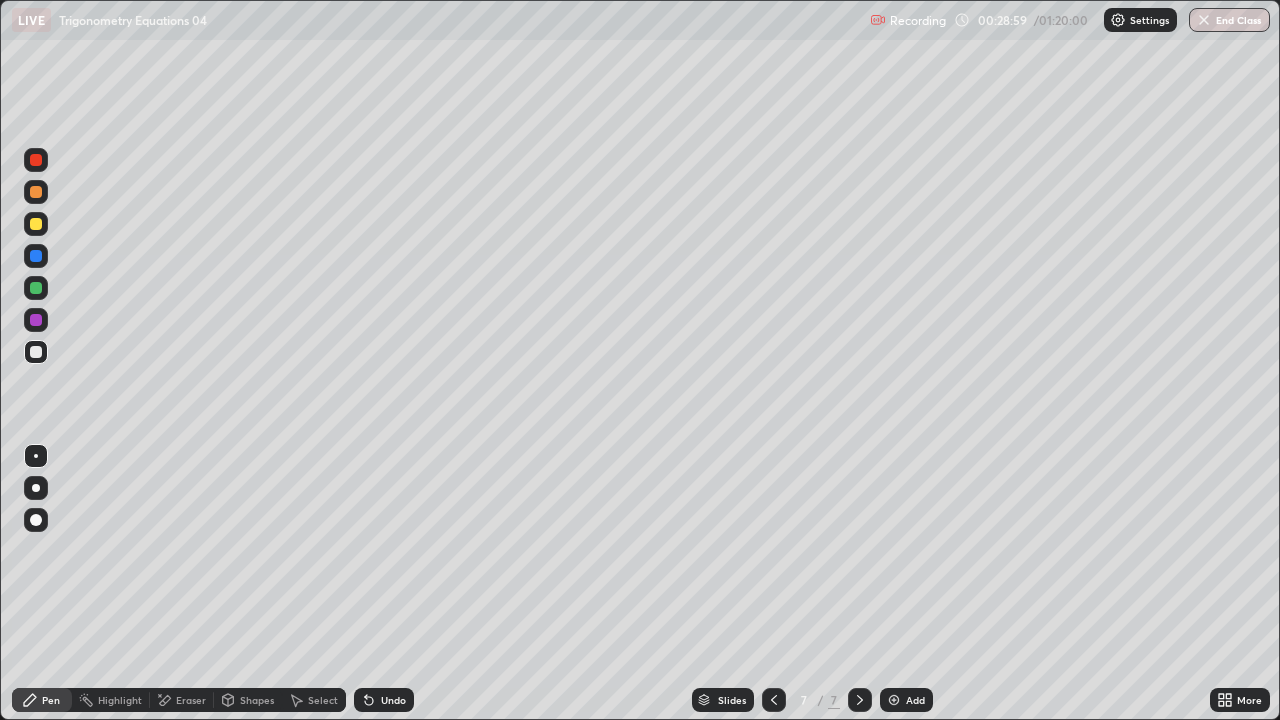 click on "Undo" at bounding box center [384, 700] 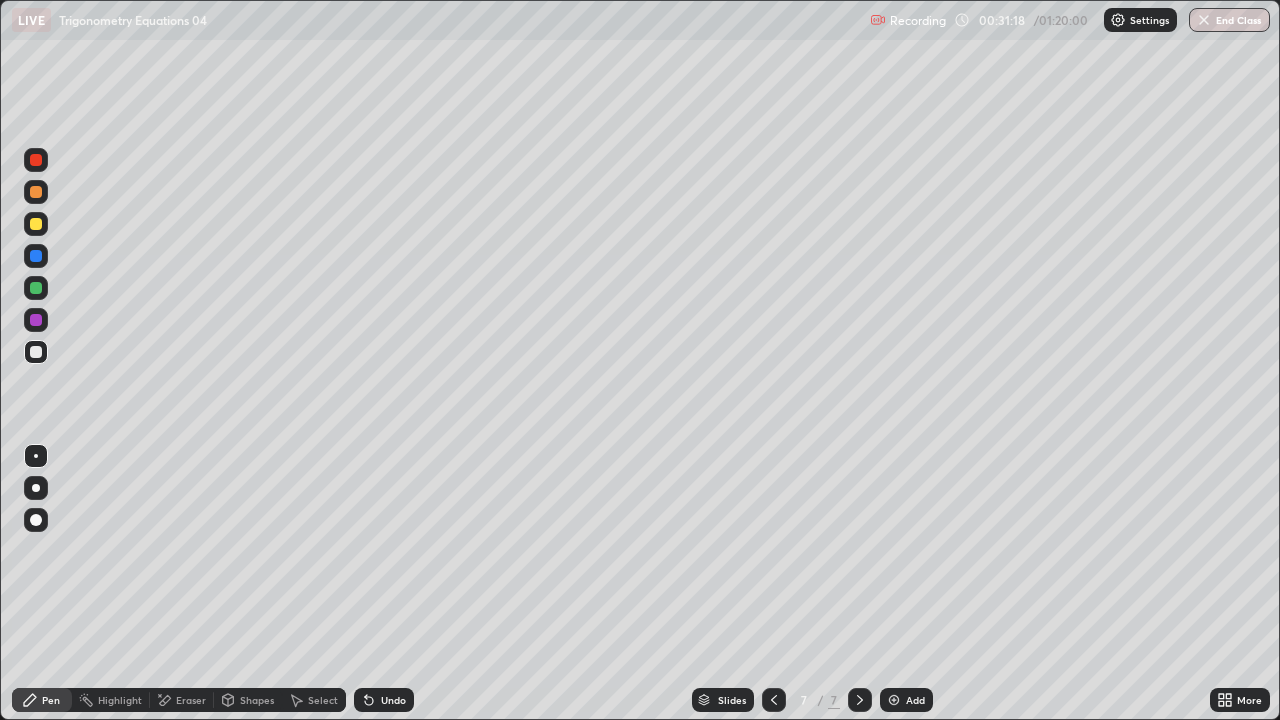 click on "Undo" at bounding box center [393, 700] 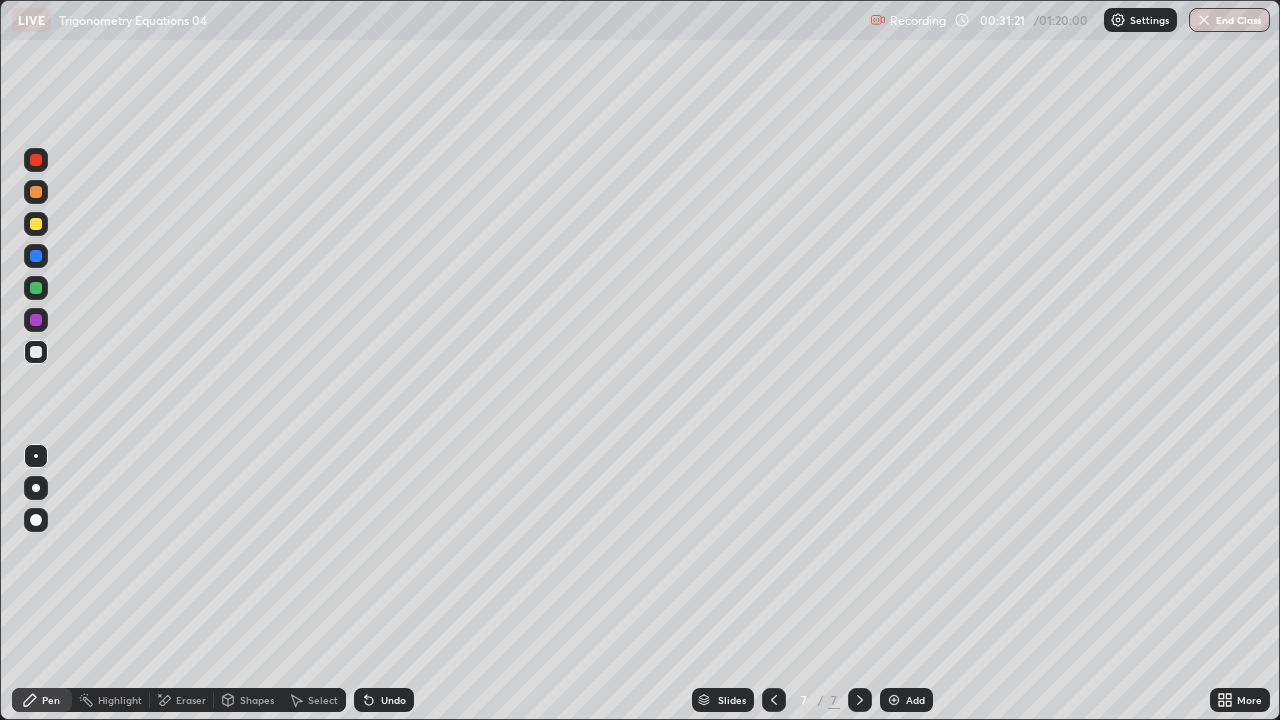 click on "Undo" at bounding box center [393, 700] 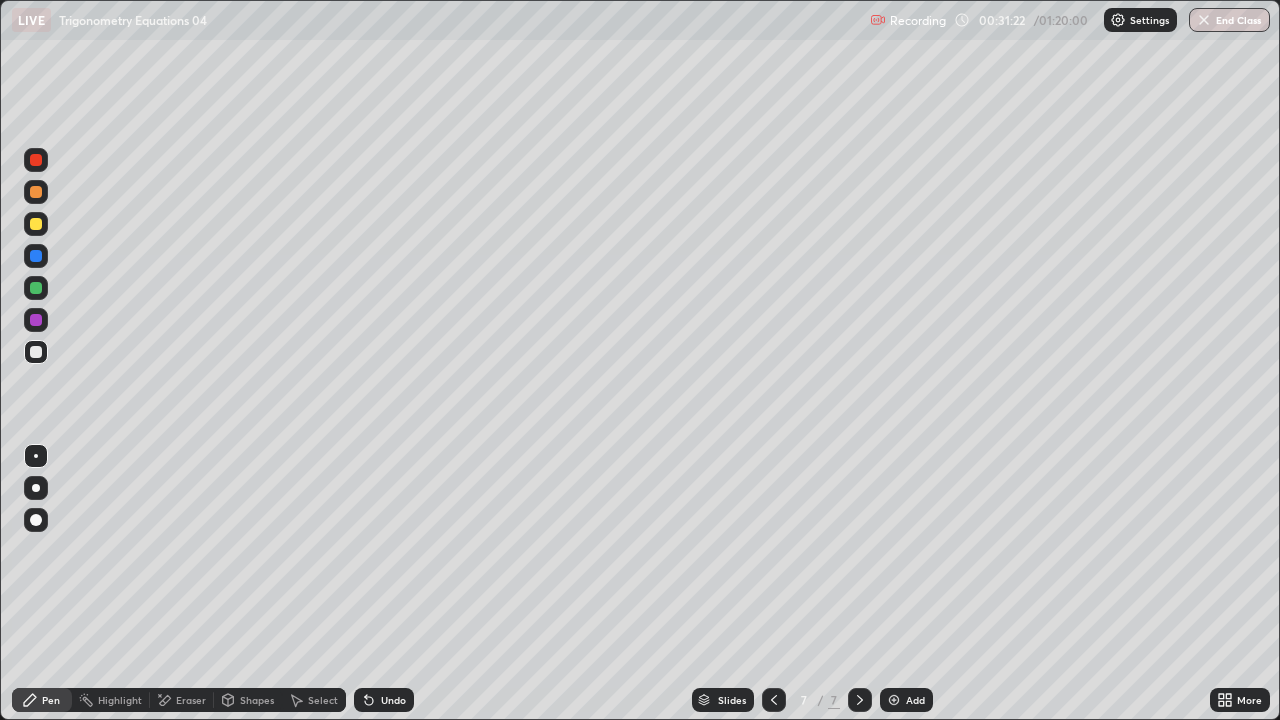 click on "Eraser" at bounding box center [182, 700] 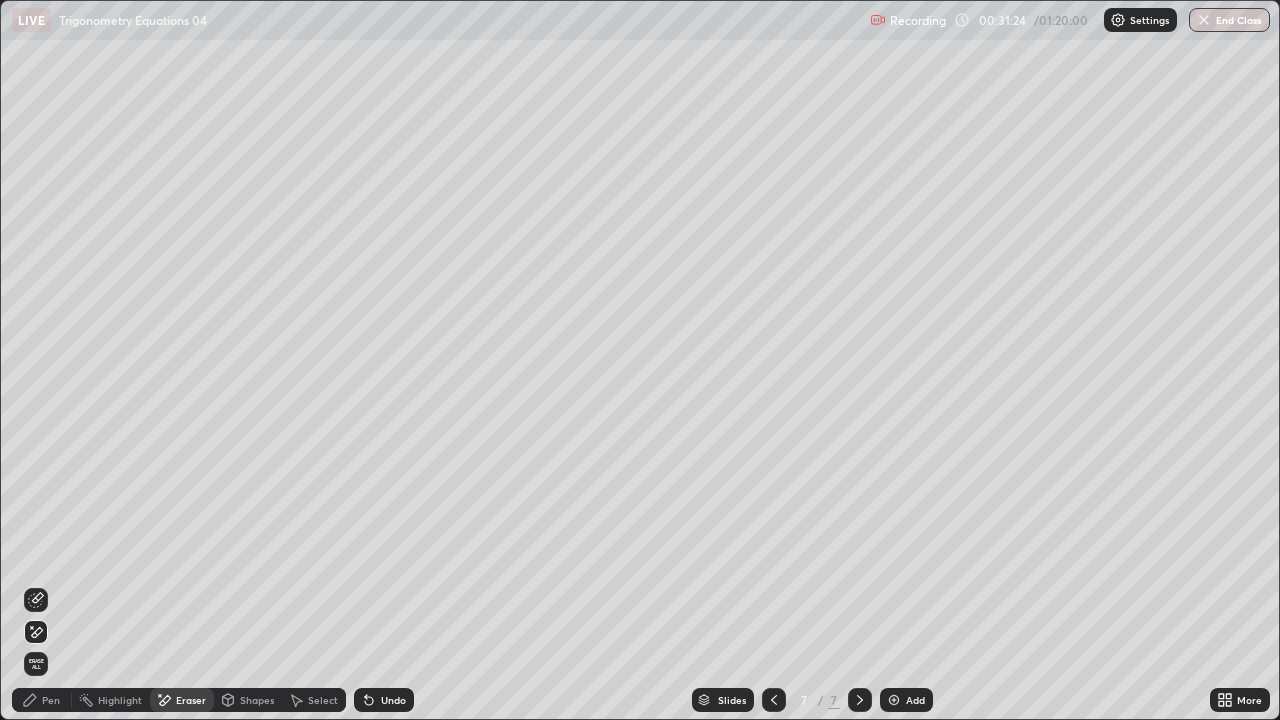 click on "Pen" at bounding box center [42, 700] 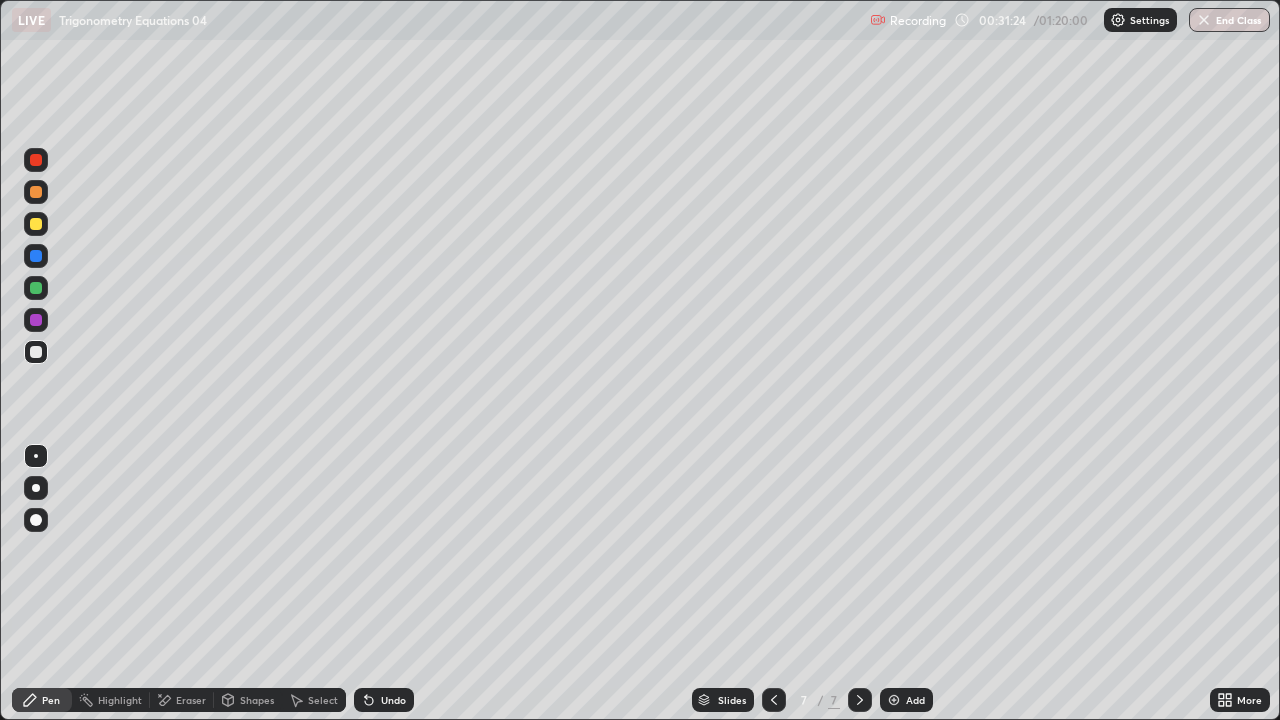 click on "Pen" at bounding box center (51, 700) 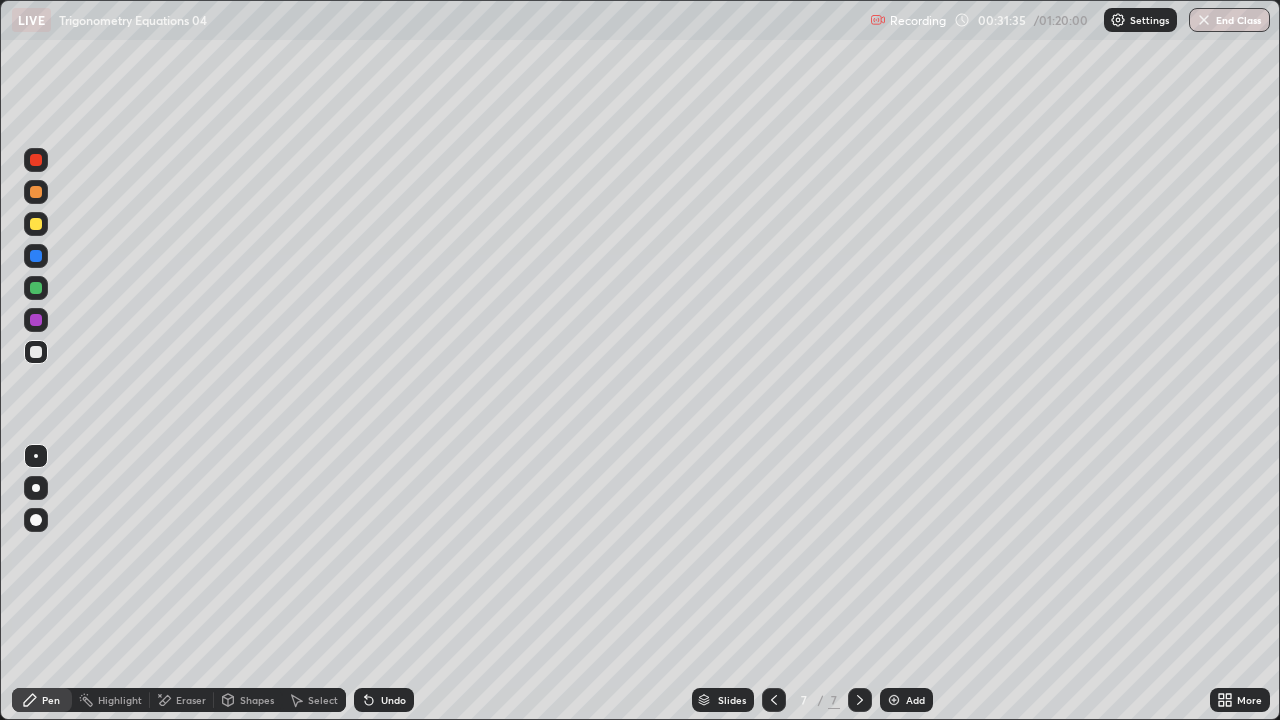 click on "Undo" at bounding box center (393, 700) 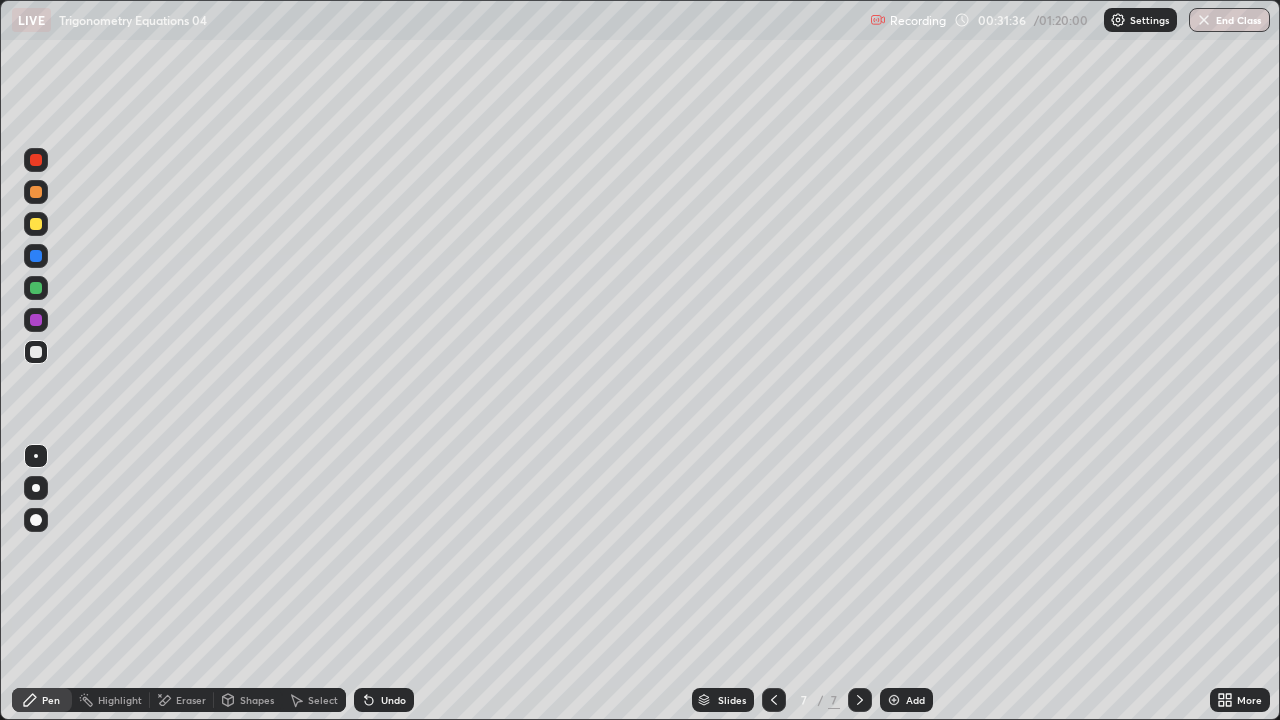 click on "Undo" at bounding box center [393, 700] 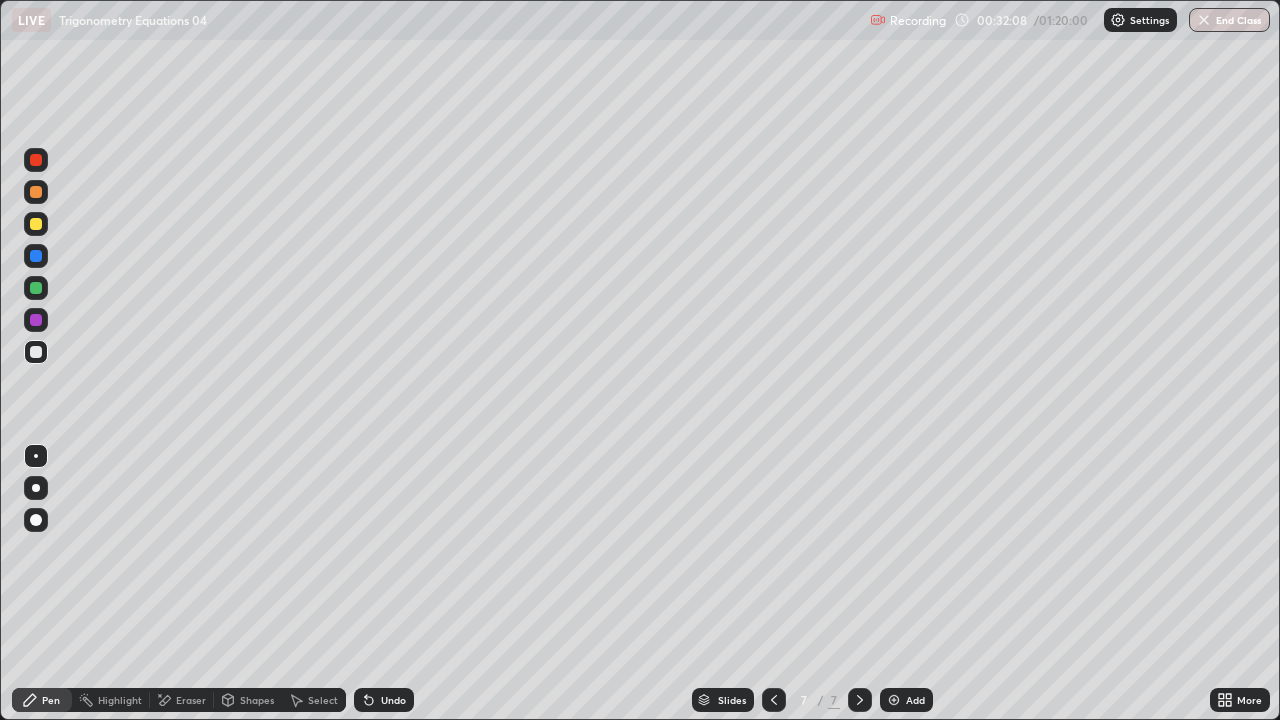 click at bounding box center [36, 320] 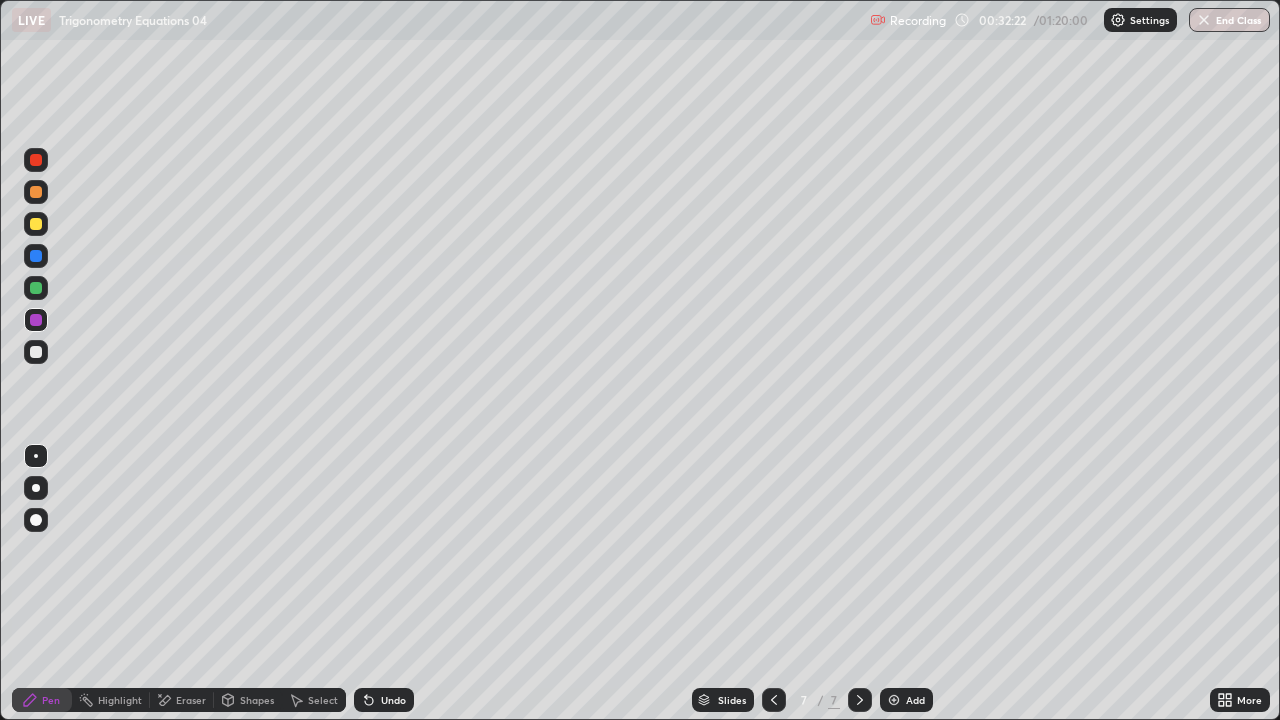 click on "Undo" at bounding box center (393, 700) 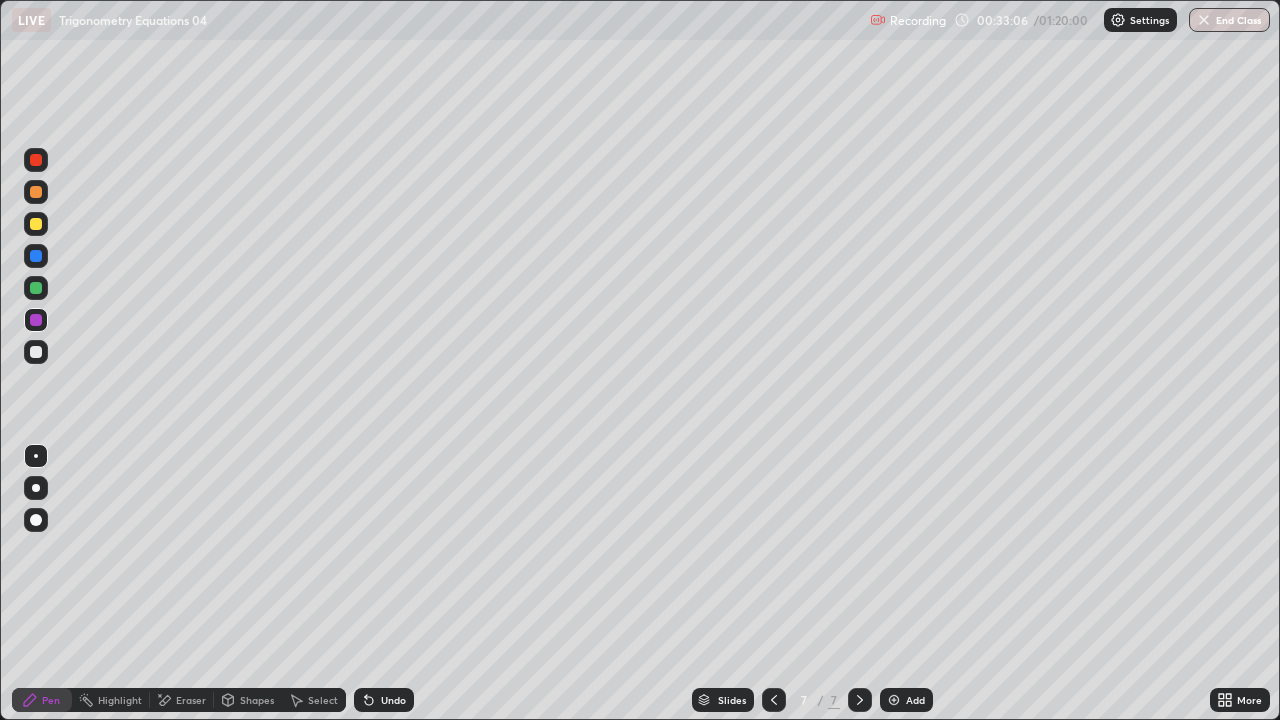 click at bounding box center (36, 352) 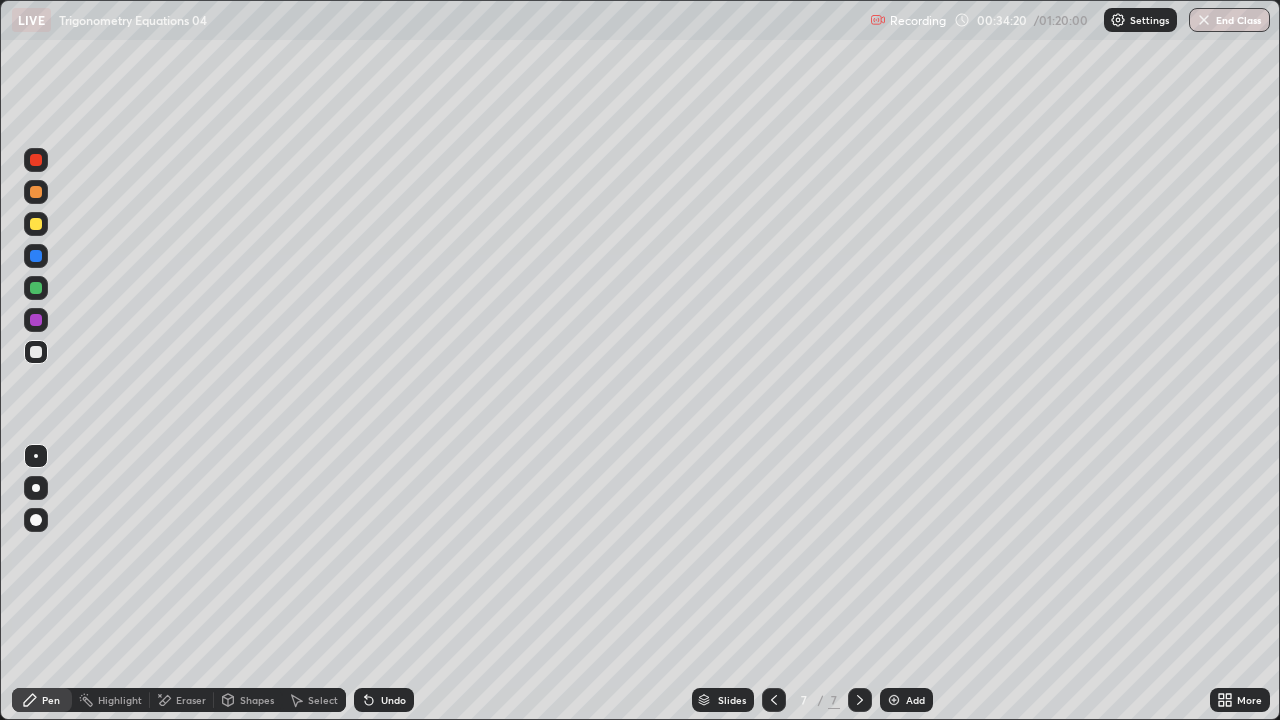 click on "Add" at bounding box center [906, 700] 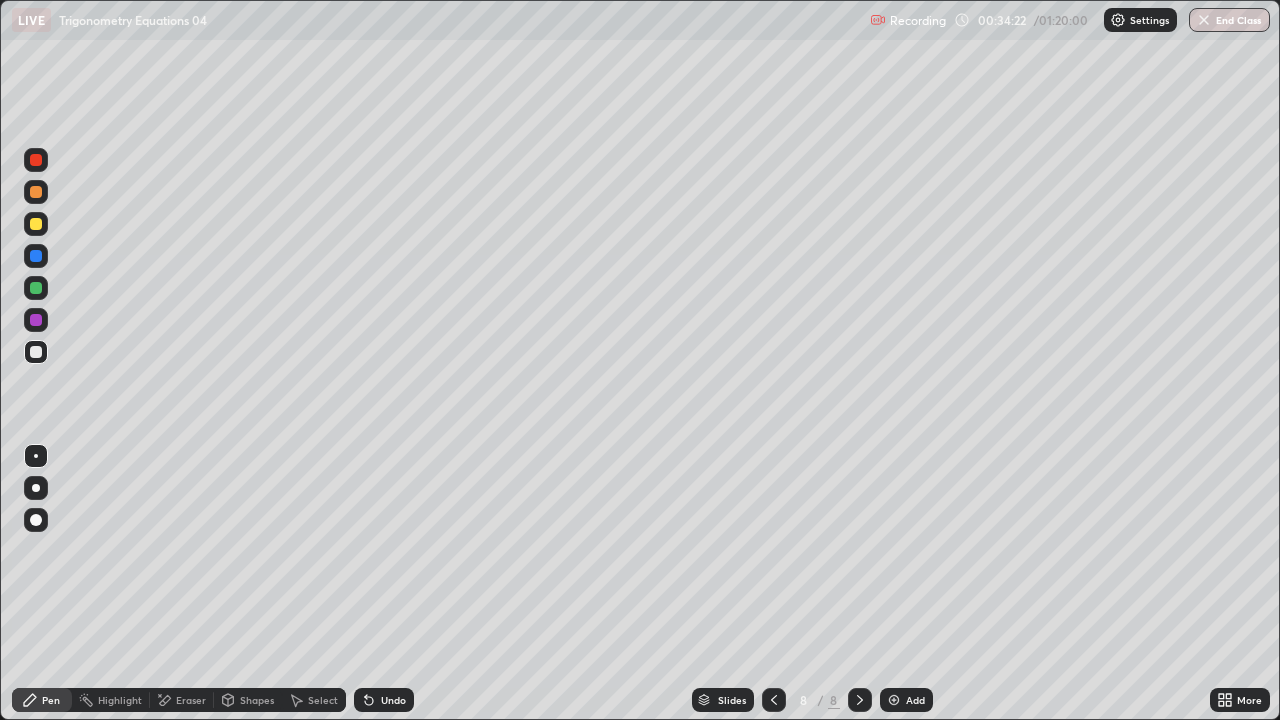 click at bounding box center [36, 352] 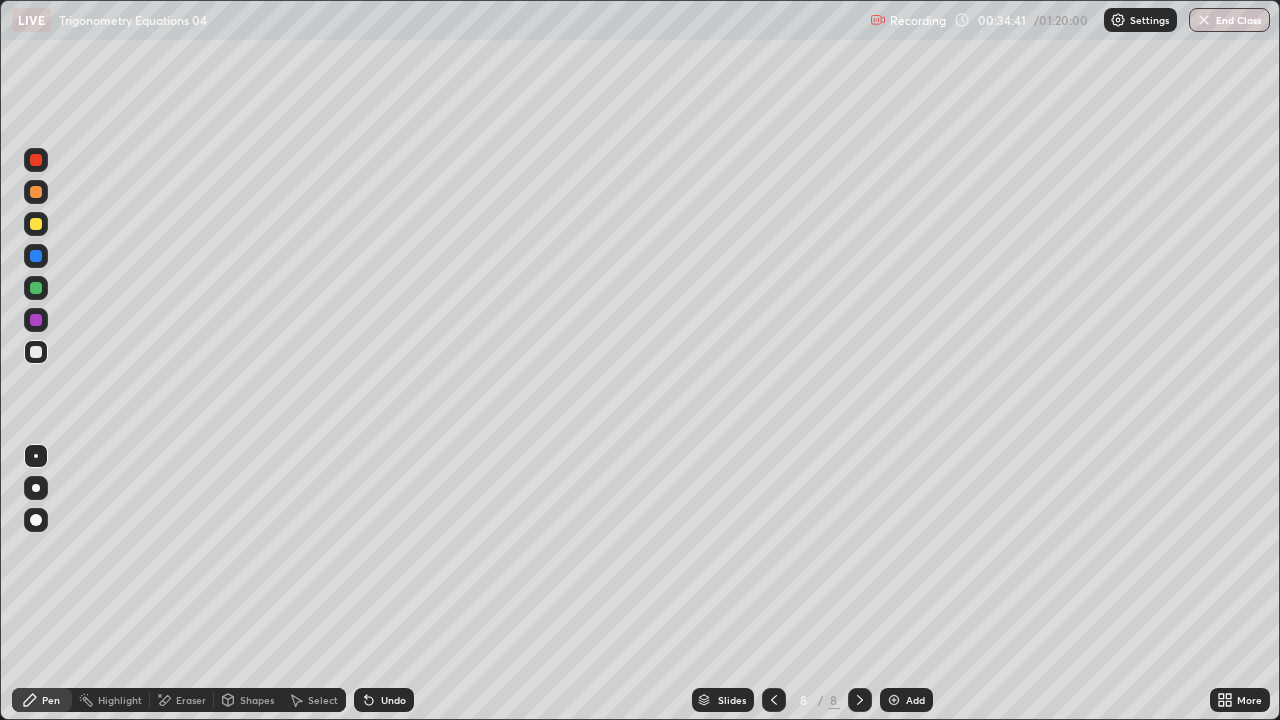 click at bounding box center (36, 224) 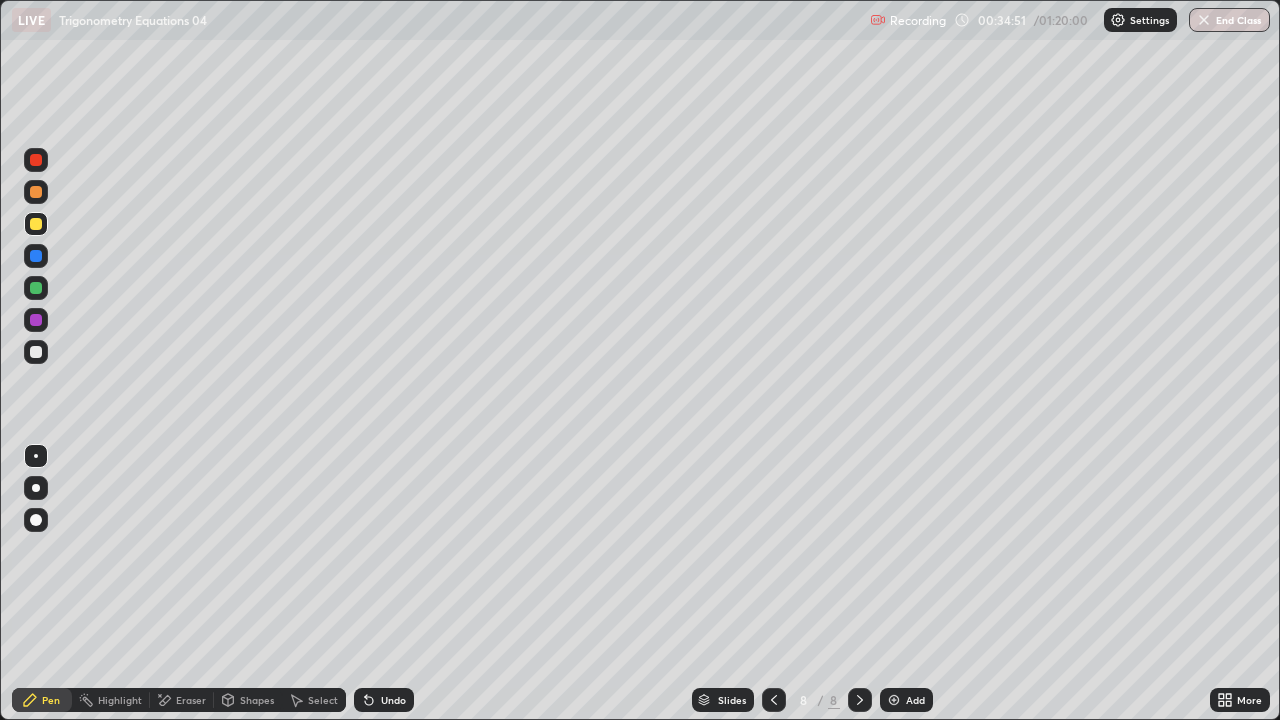 click at bounding box center (36, 352) 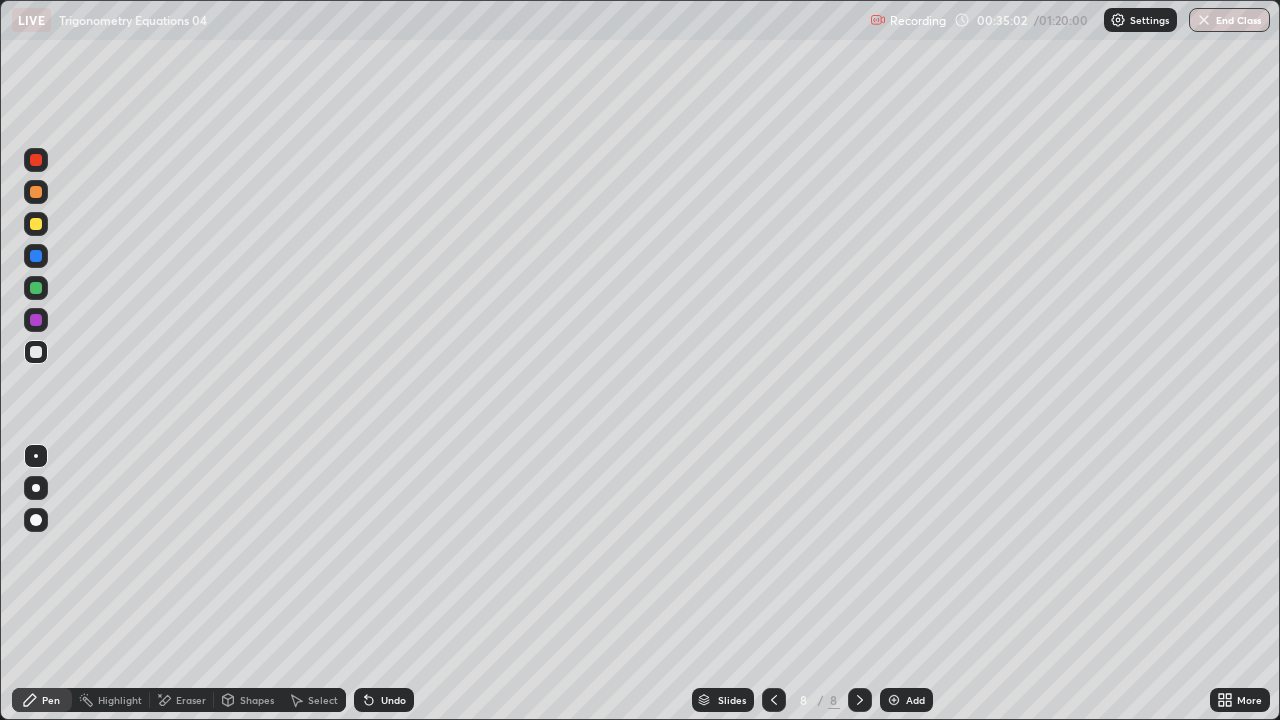 click on "Undo" at bounding box center [393, 700] 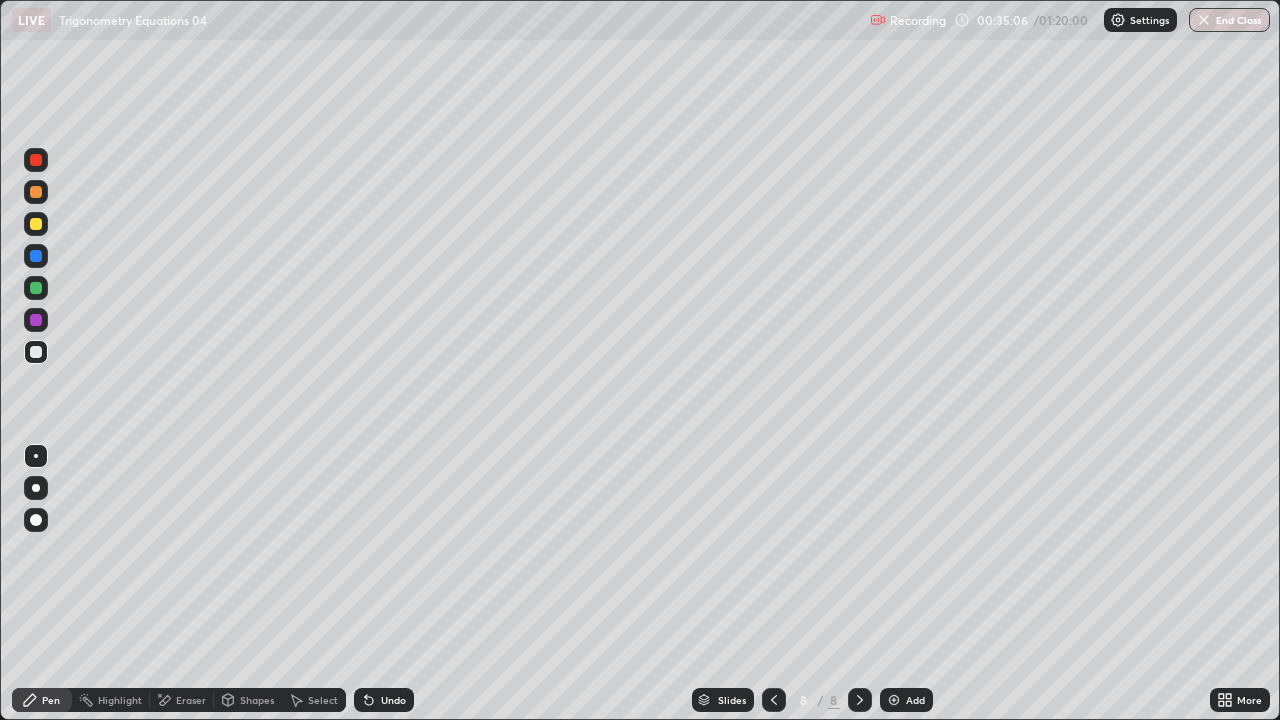click on "Undo" at bounding box center (393, 700) 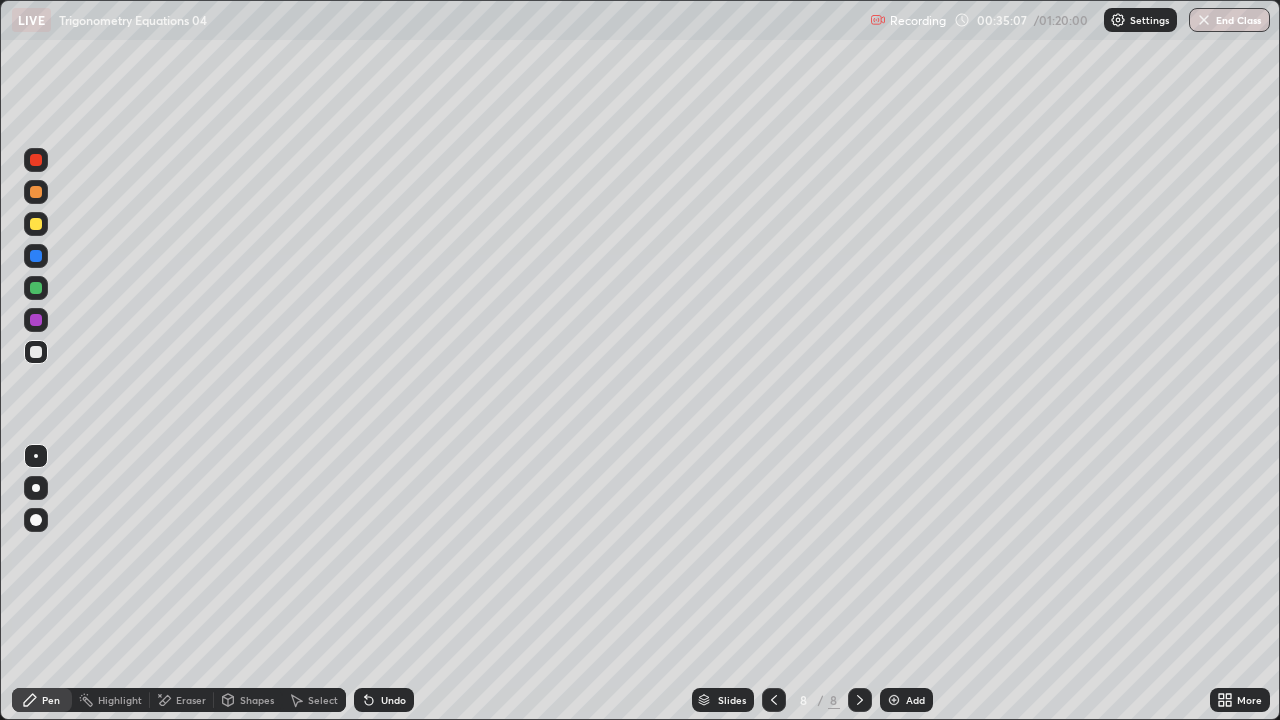 click at bounding box center [36, 224] 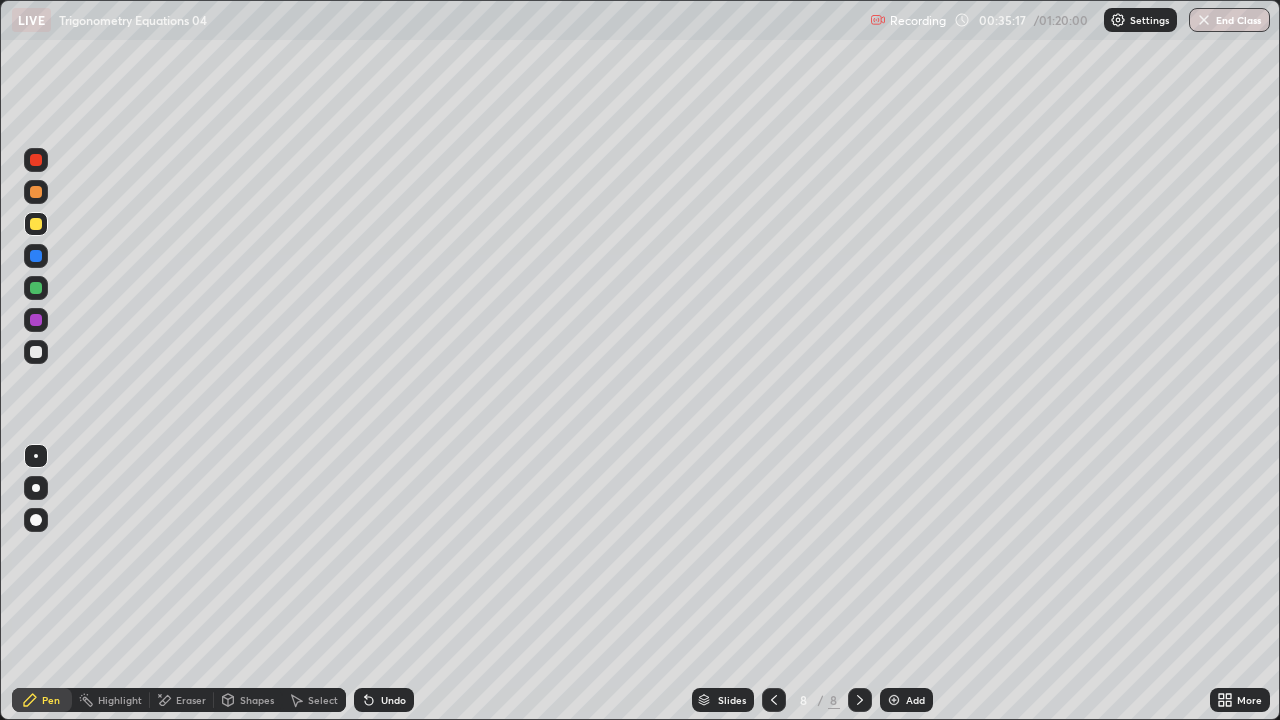 click at bounding box center [36, 352] 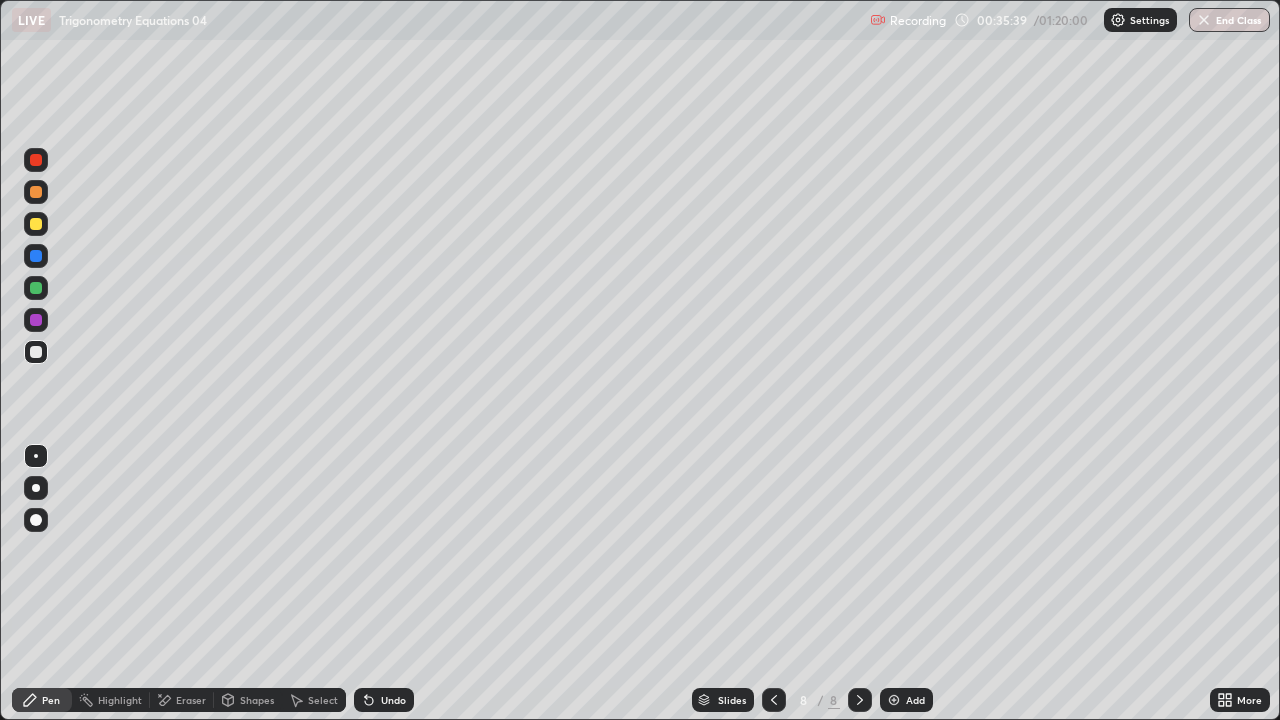 click at bounding box center [36, 288] 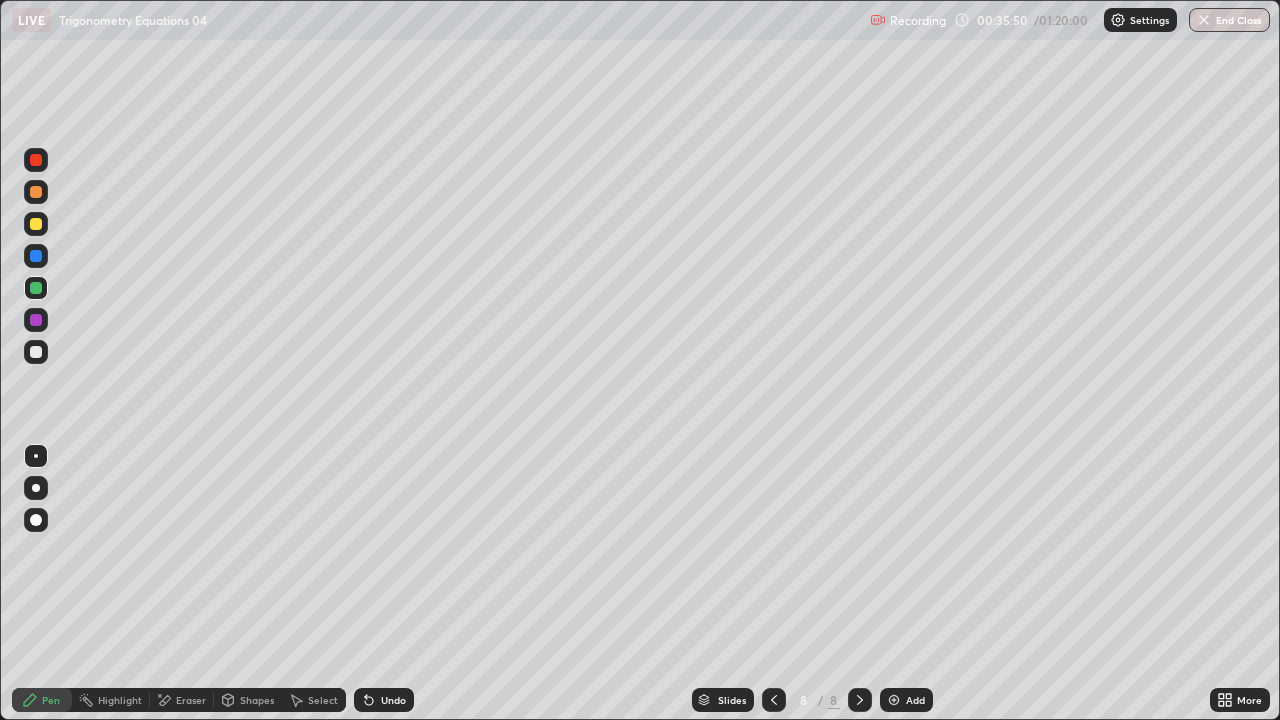 click at bounding box center [36, 320] 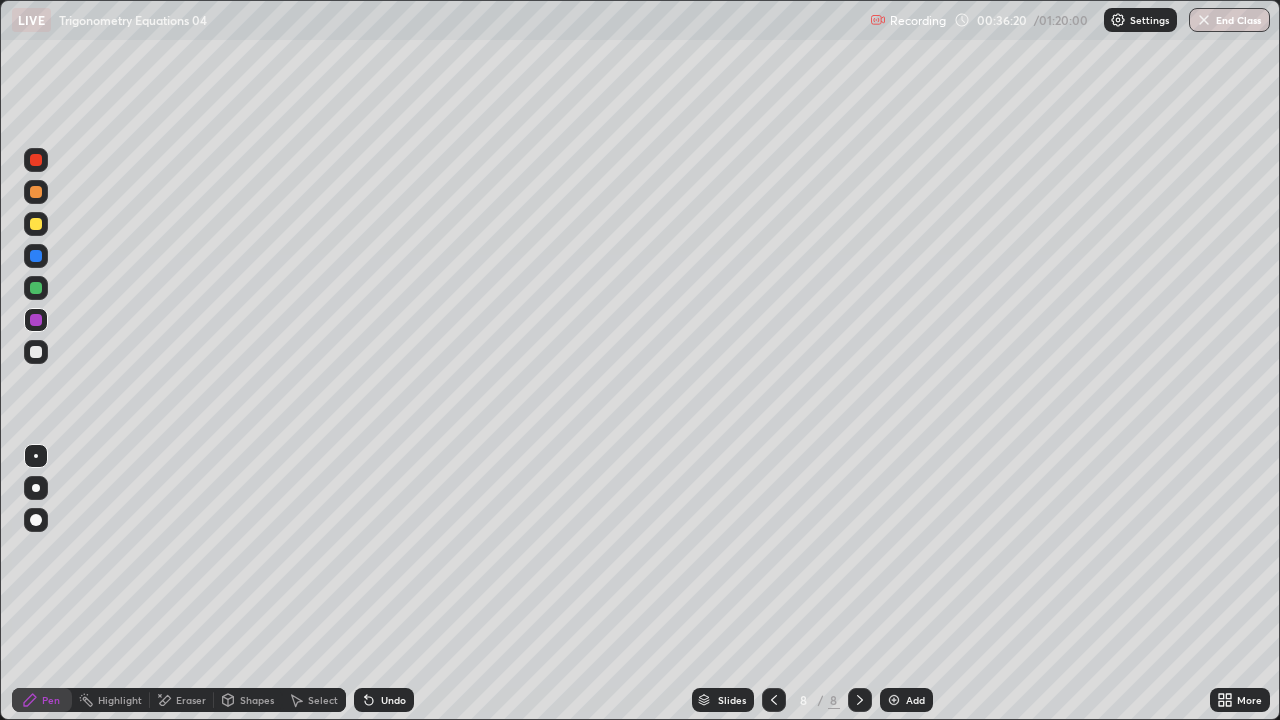 click on "Add" at bounding box center (906, 700) 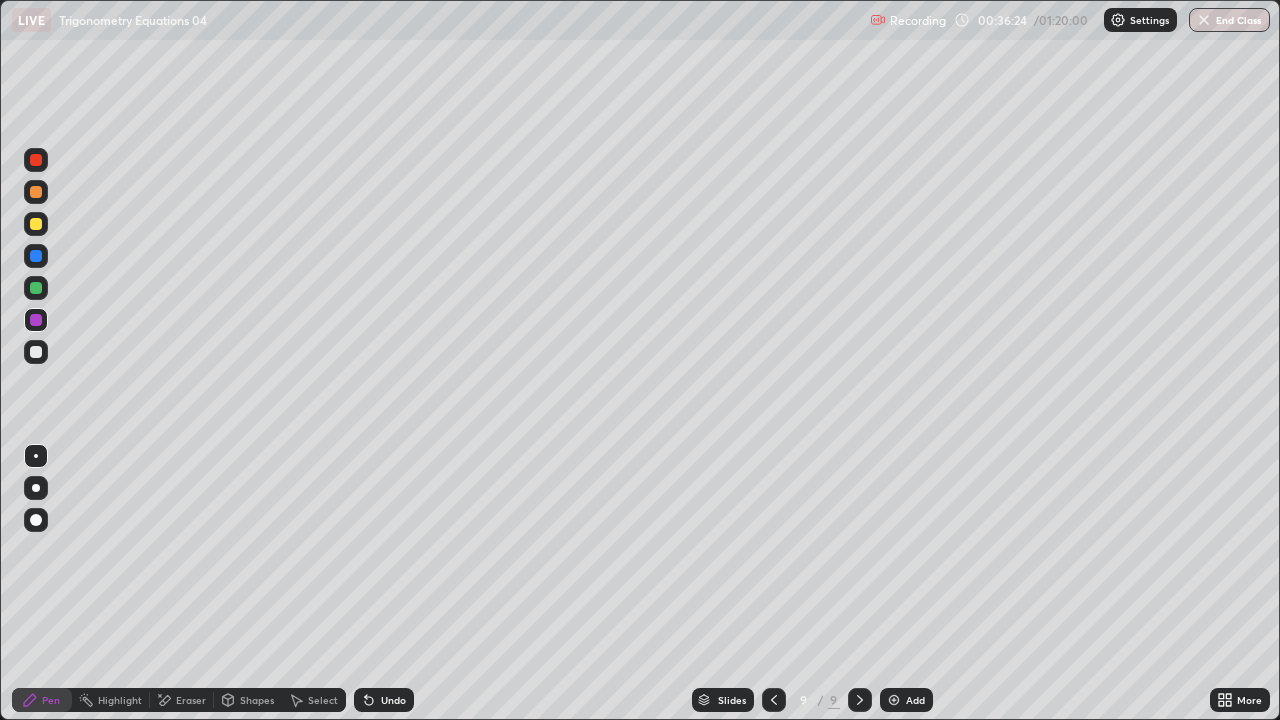 click on "Undo" at bounding box center [384, 700] 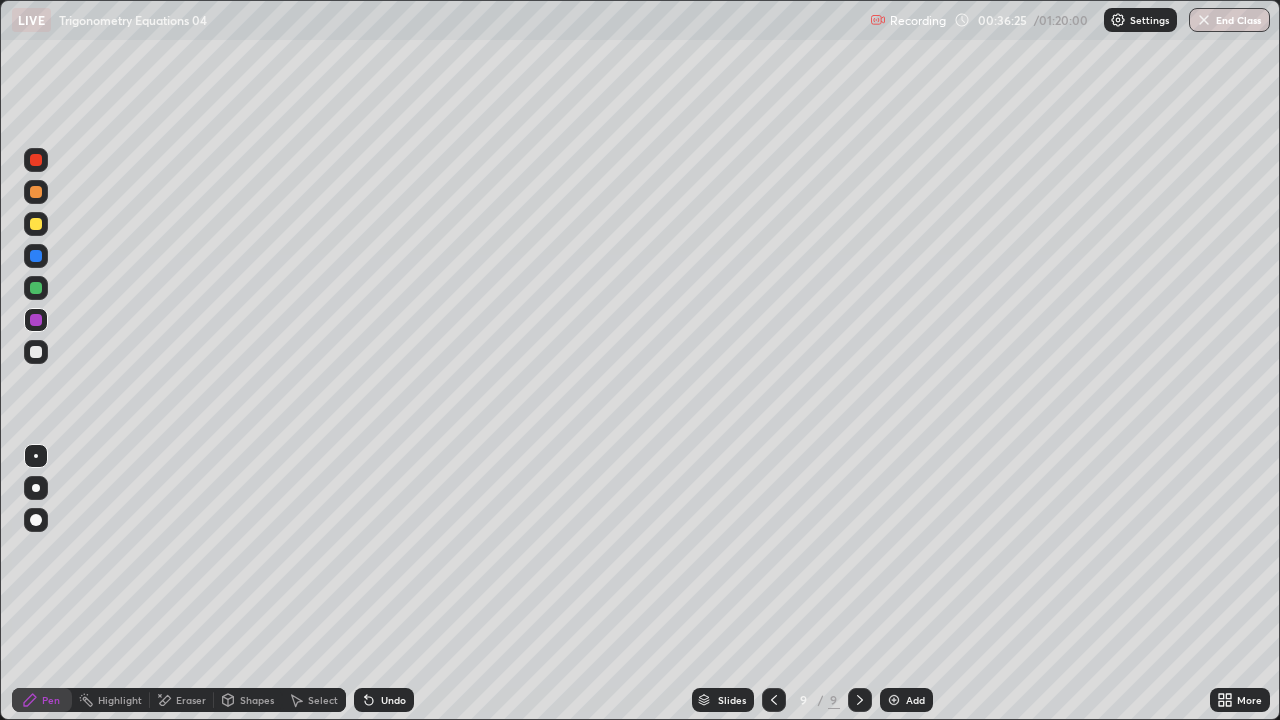 click at bounding box center [36, 352] 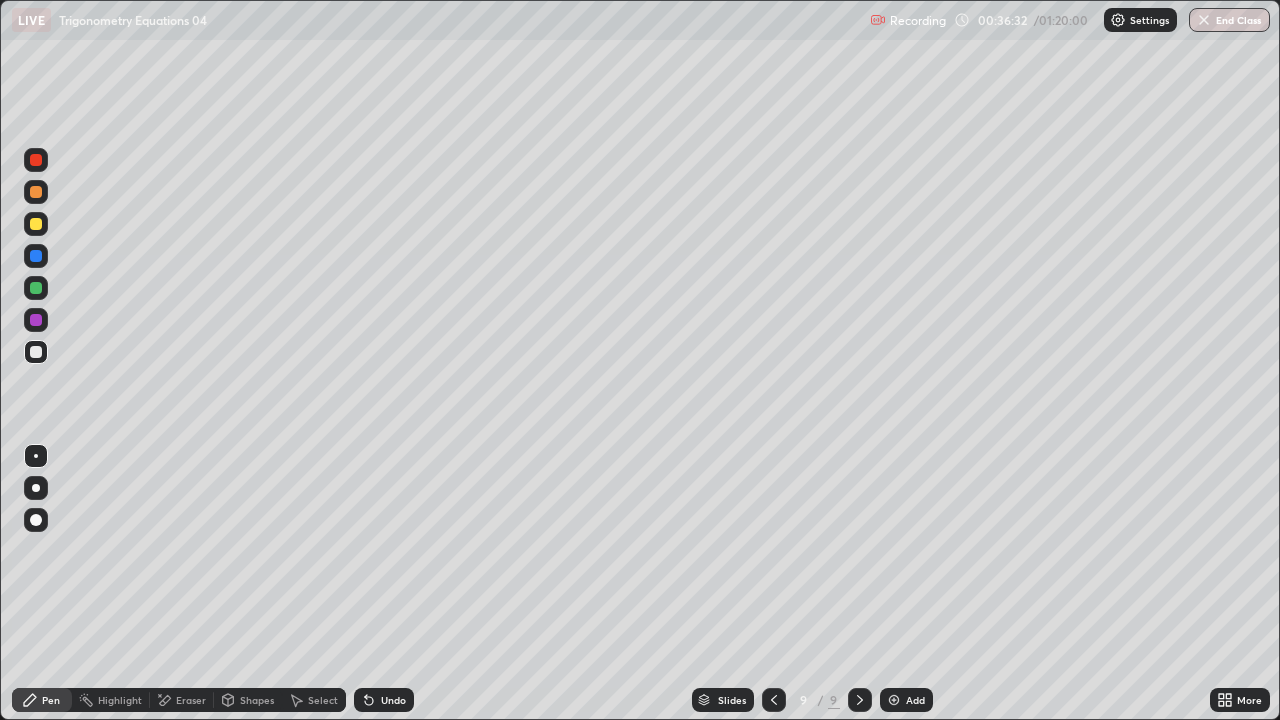 click 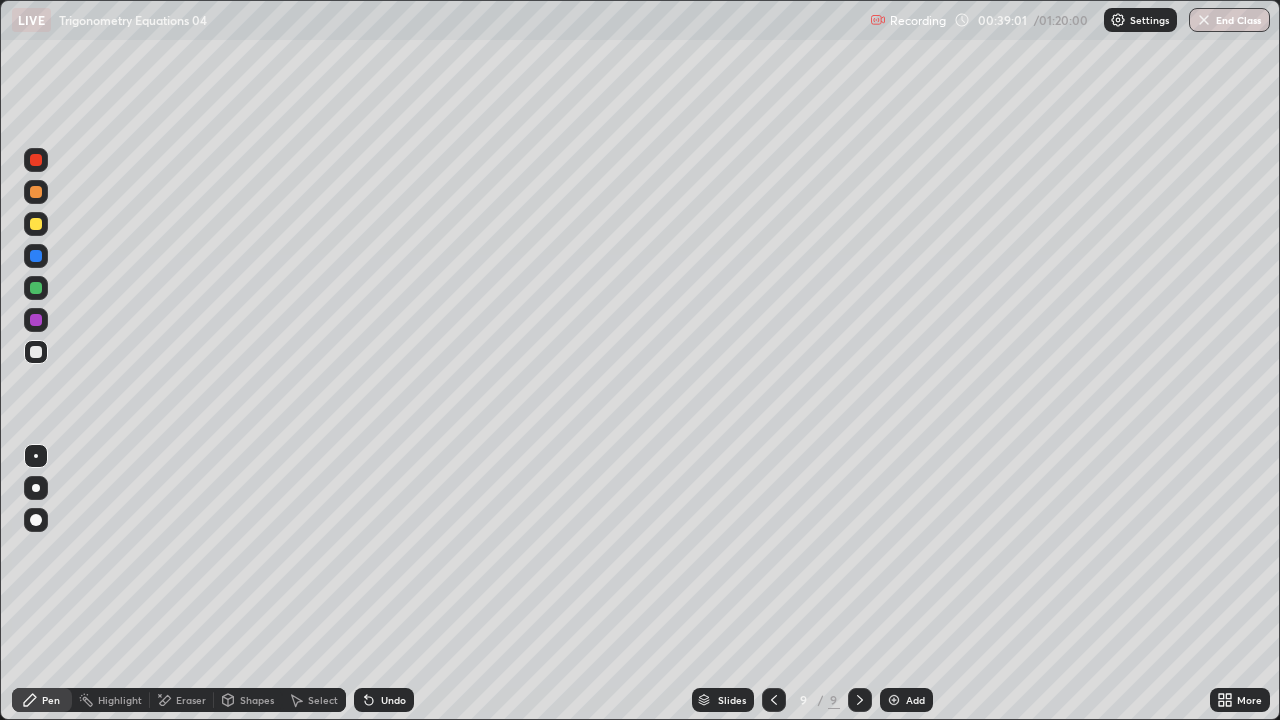 click on "Undo" at bounding box center (393, 700) 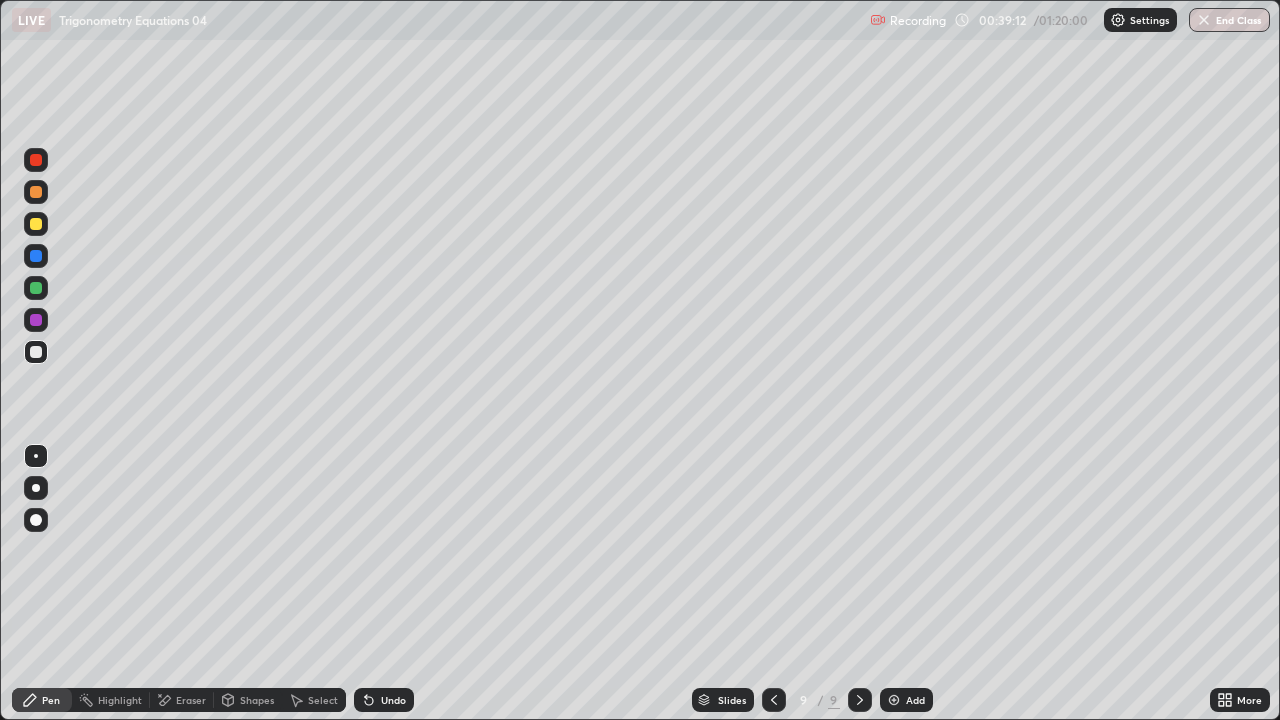 click on "Eraser" at bounding box center [191, 700] 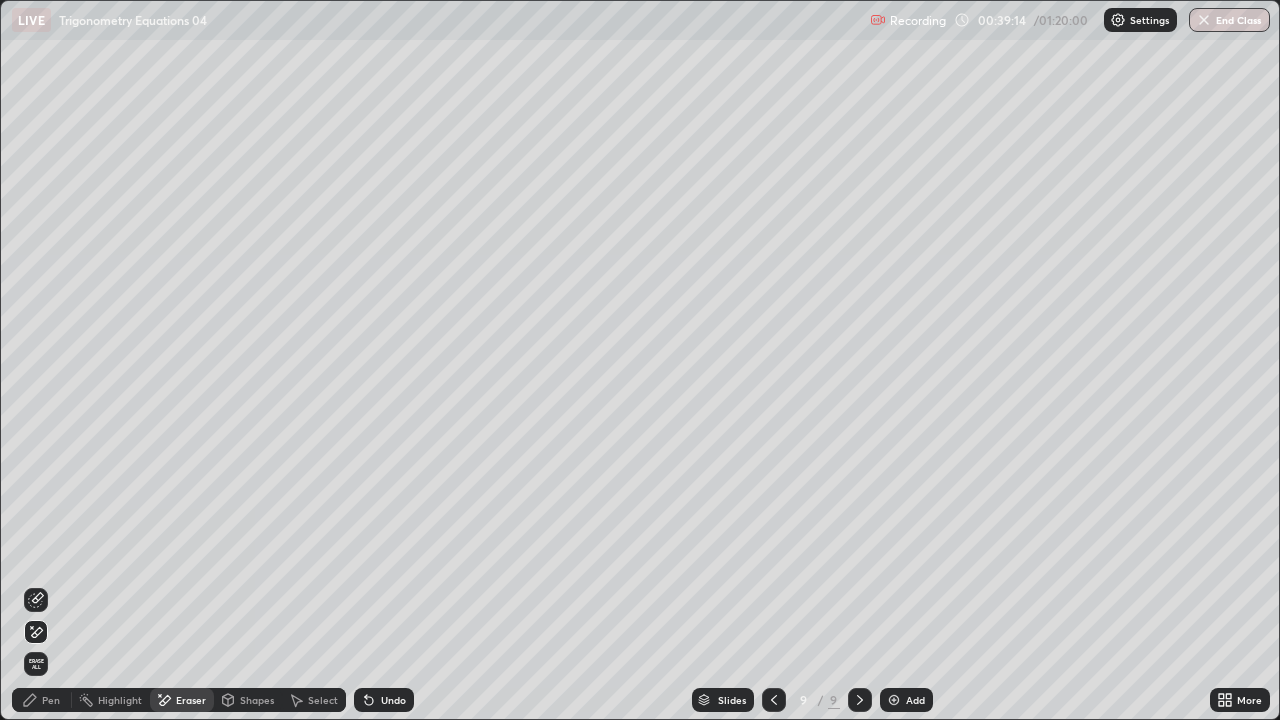 click on "Pen" at bounding box center [42, 700] 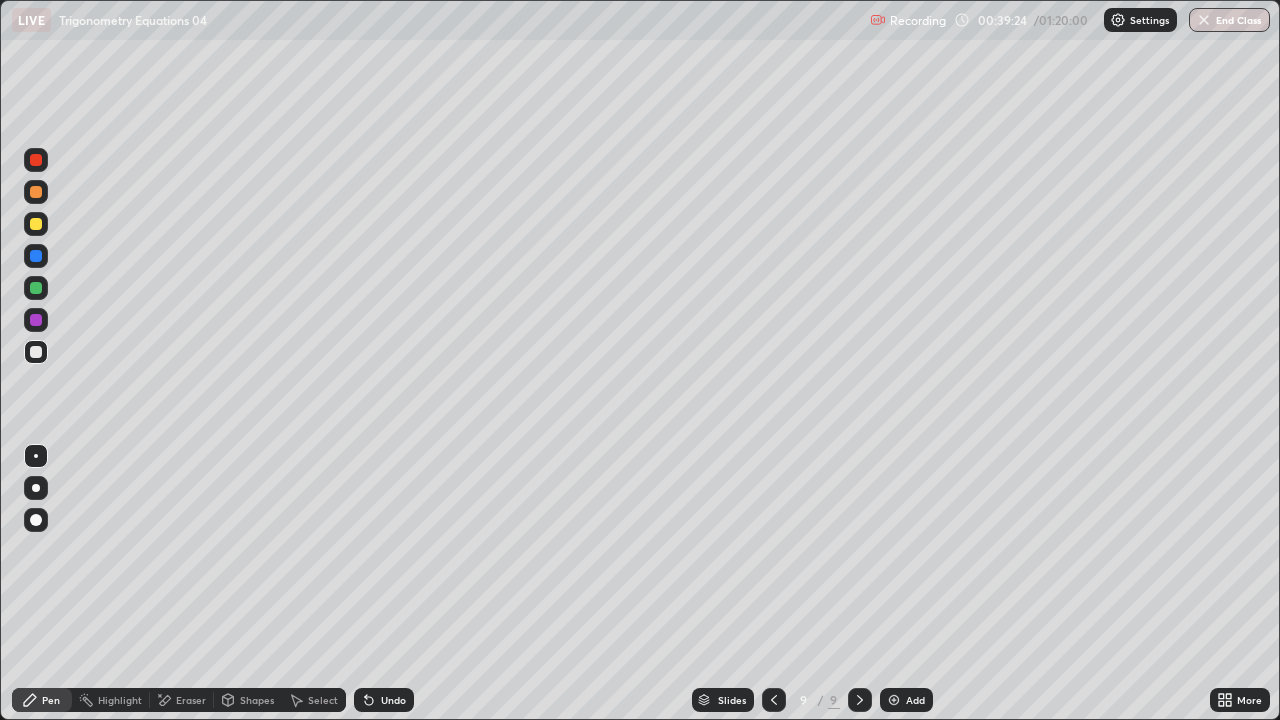 click on "Eraser" at bounding box center (191, 700) 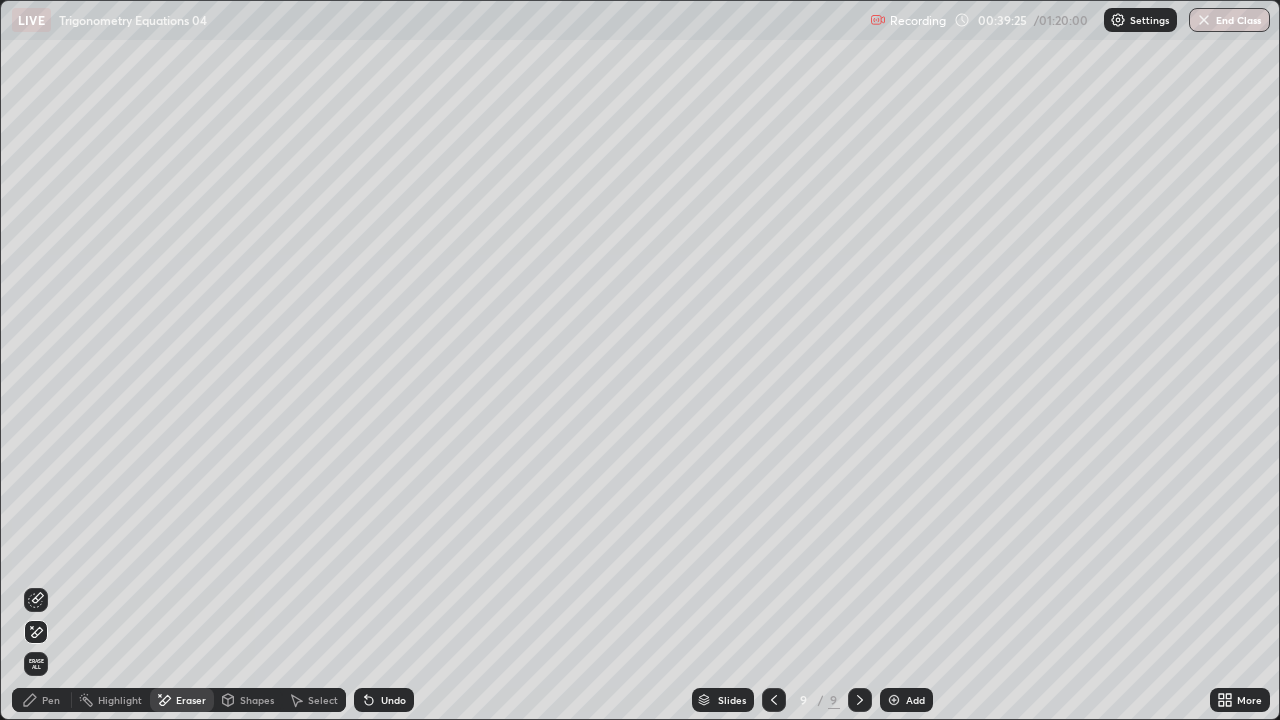 click 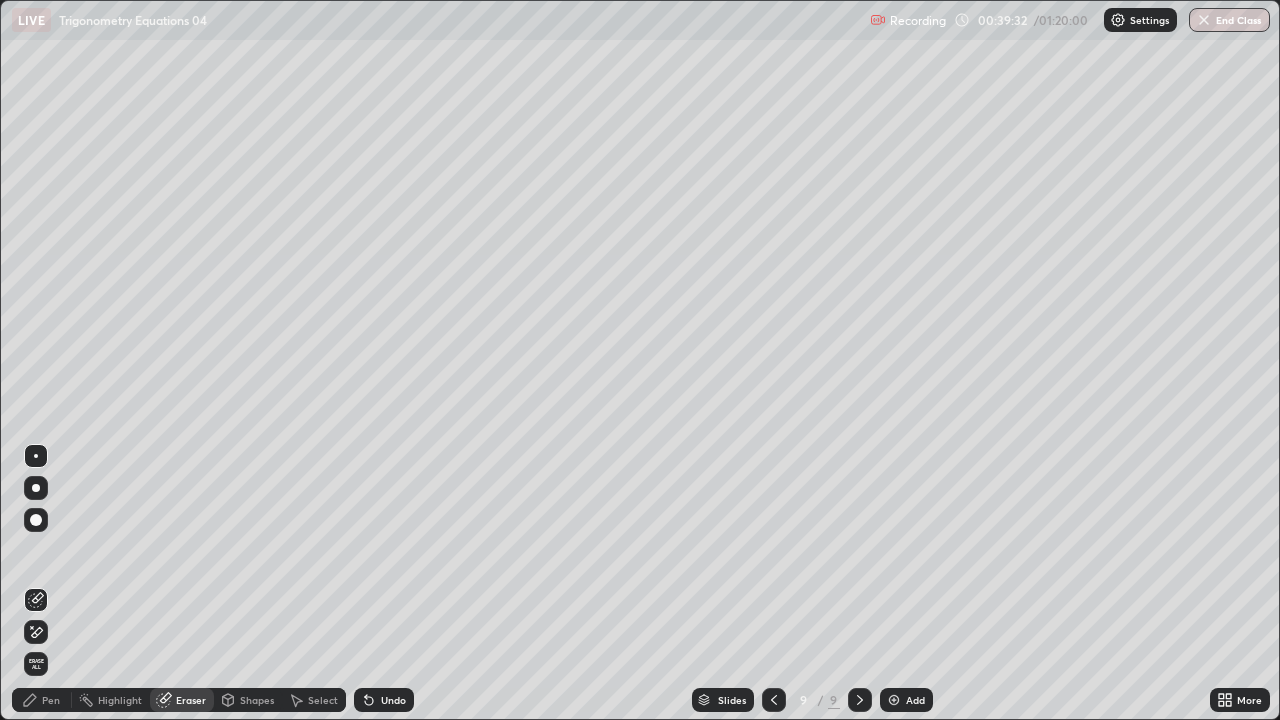 click on "Pen" at bounding box center [51, 700] 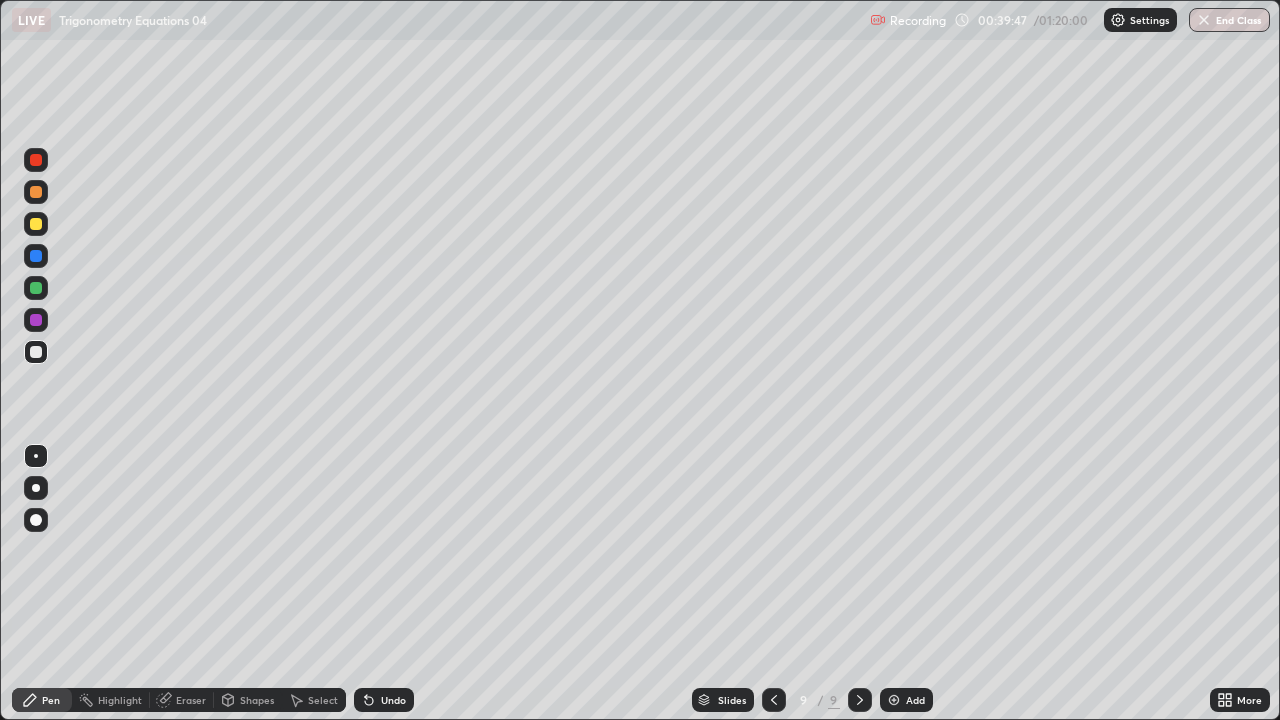 click on "Undo" at bounding box center (384, 700) 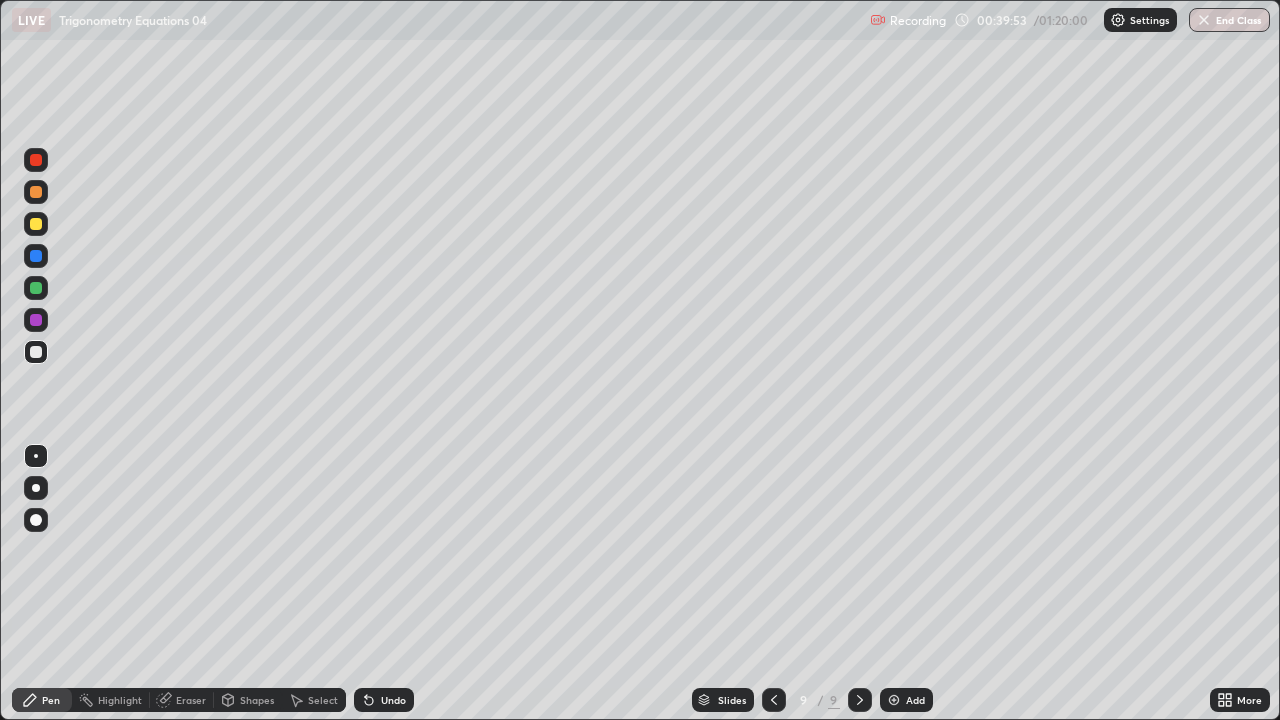 click on "Undo" at bounding box center (393, 700) 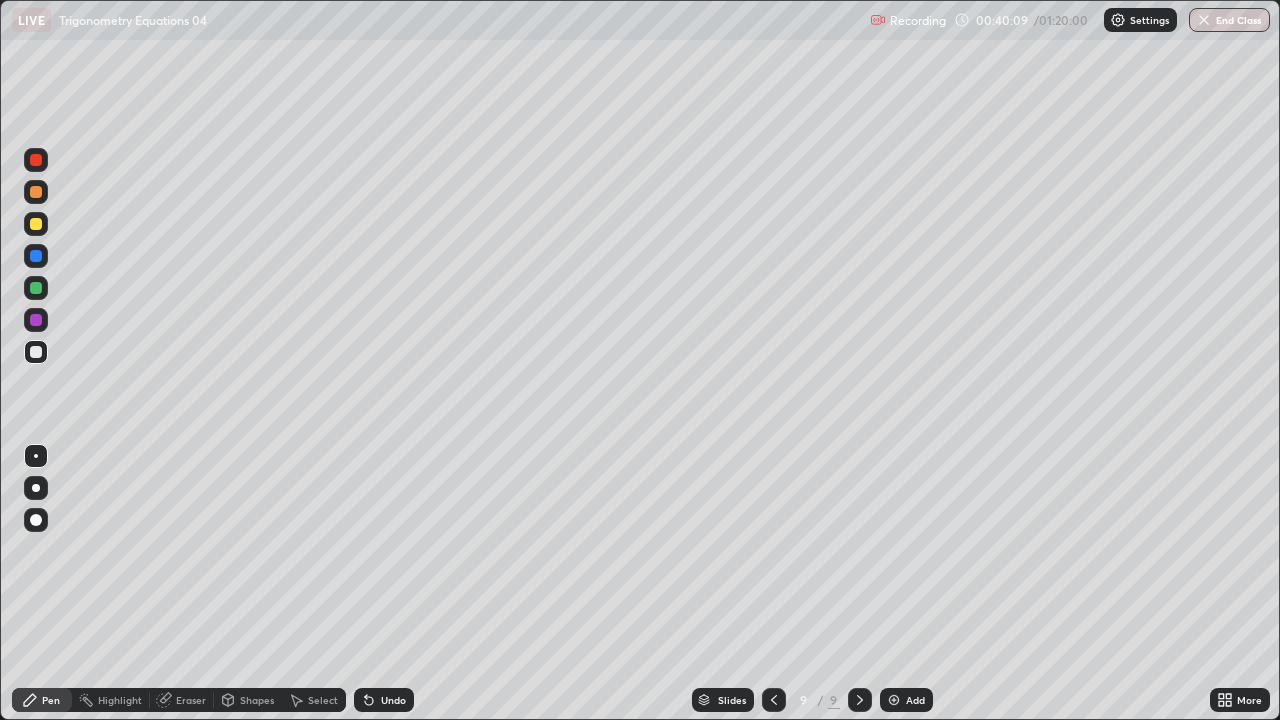 click on "Add" at bounding box center (906, 700) 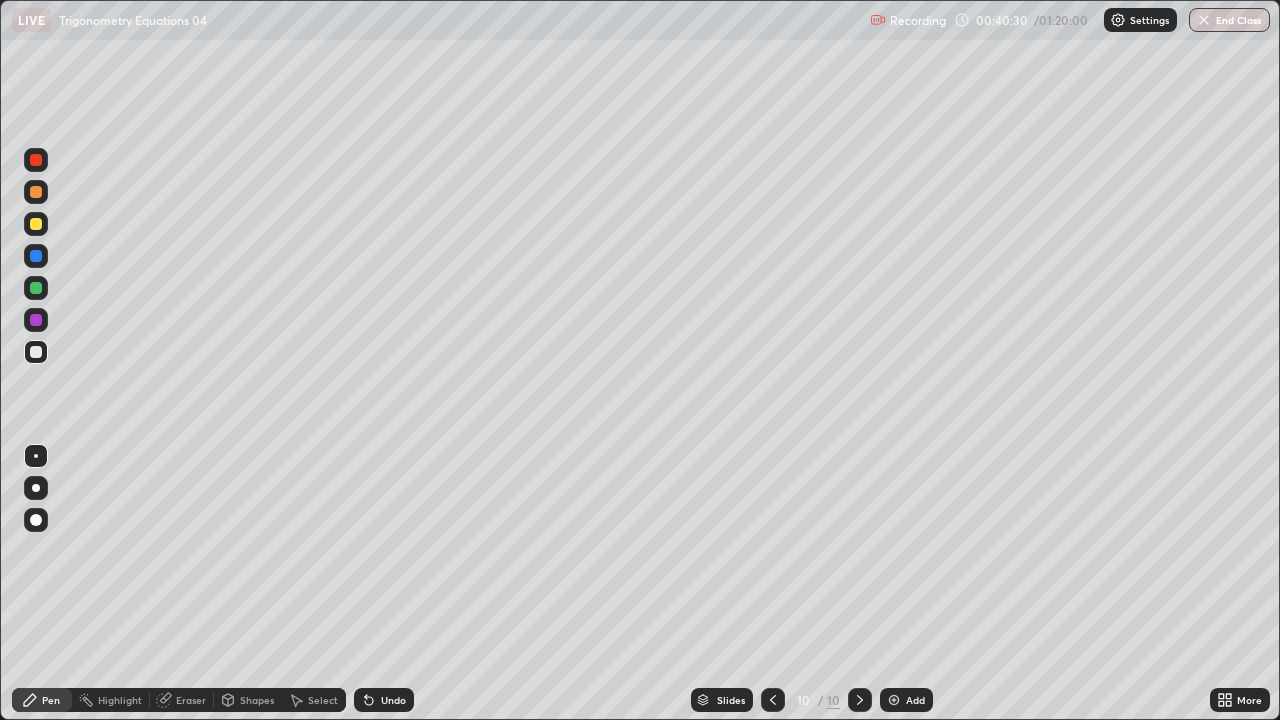 click on "Undo" at bounding box center (393, 700) 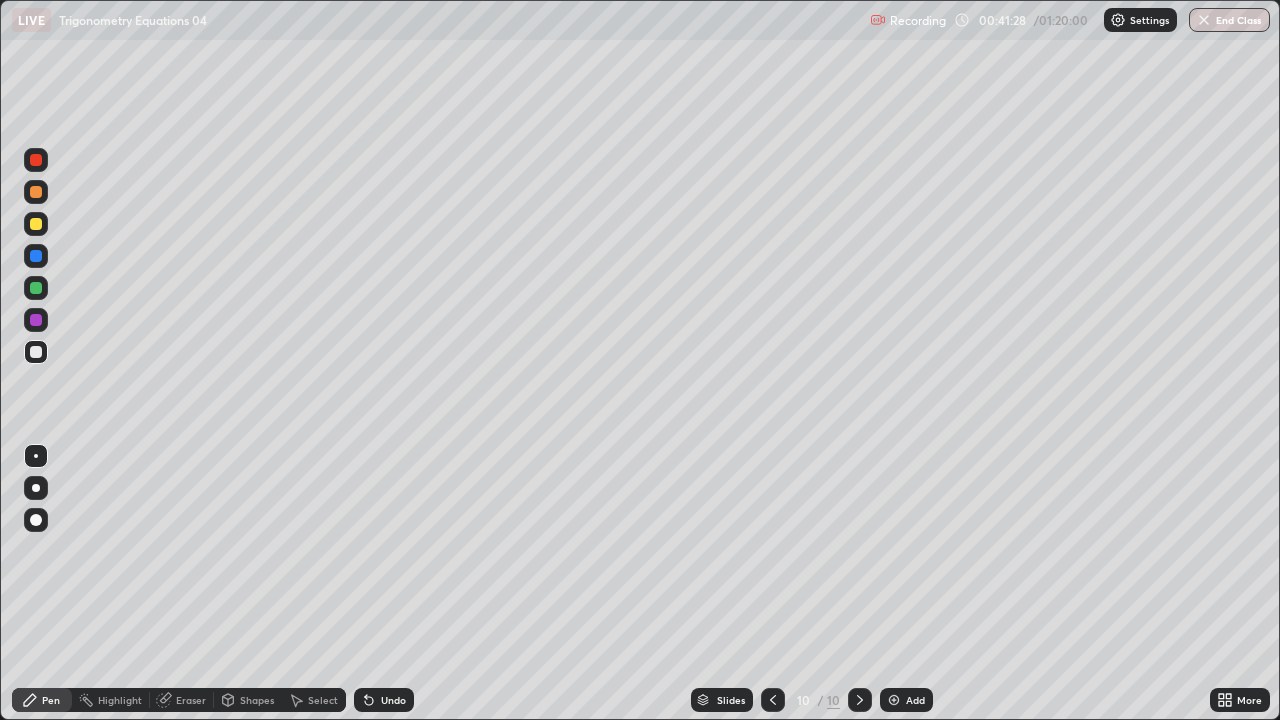 click at bounding box center (894, 700) 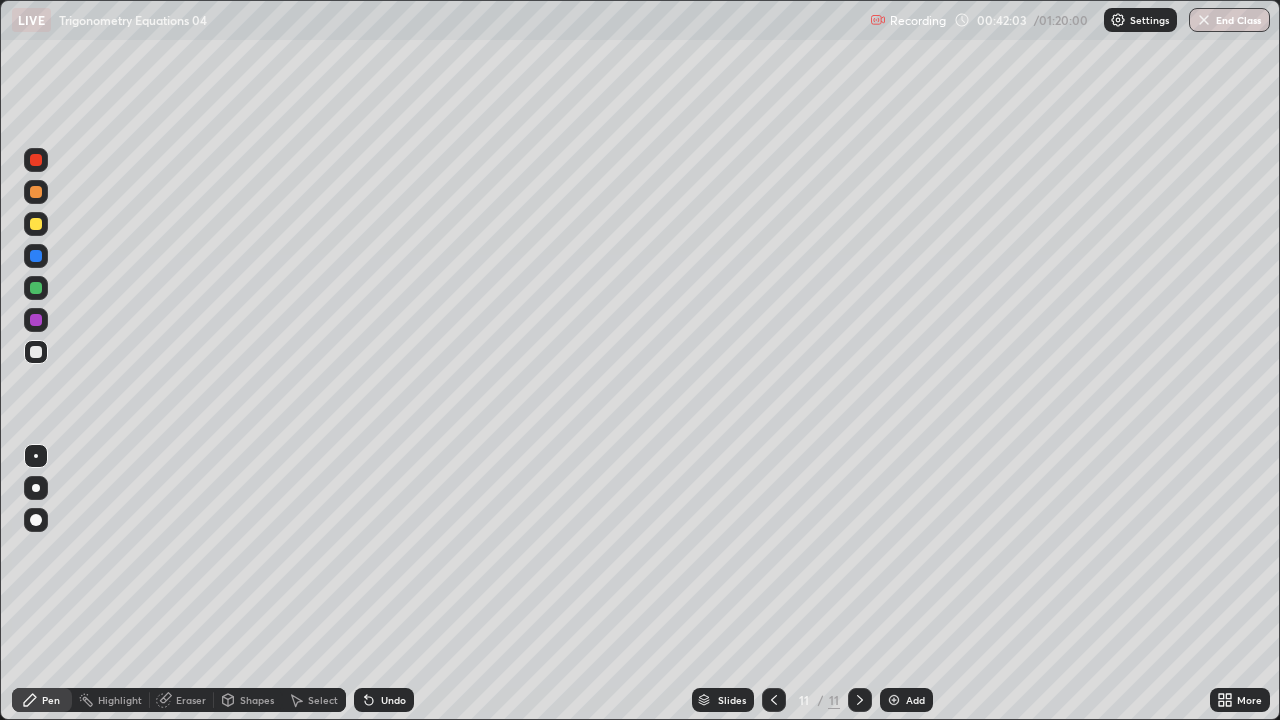 click on "Undo" at bounding box center [384, 700] 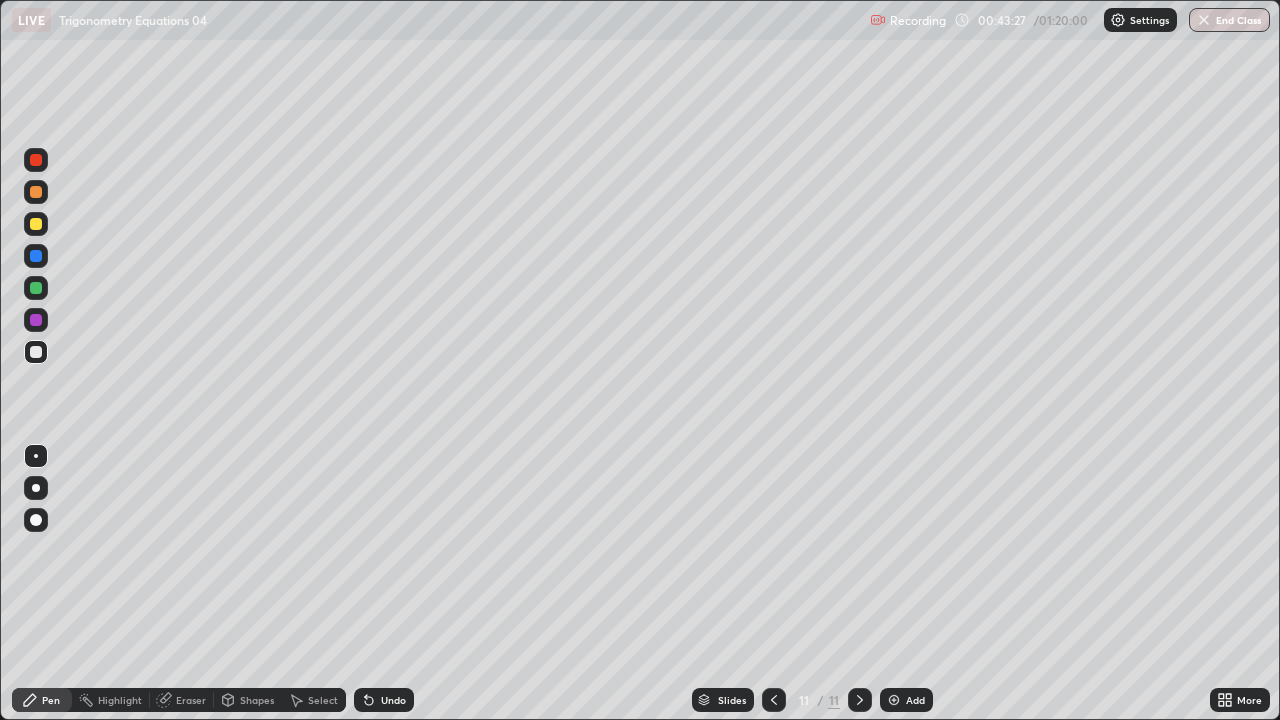 click at bounding box center (894, 700) 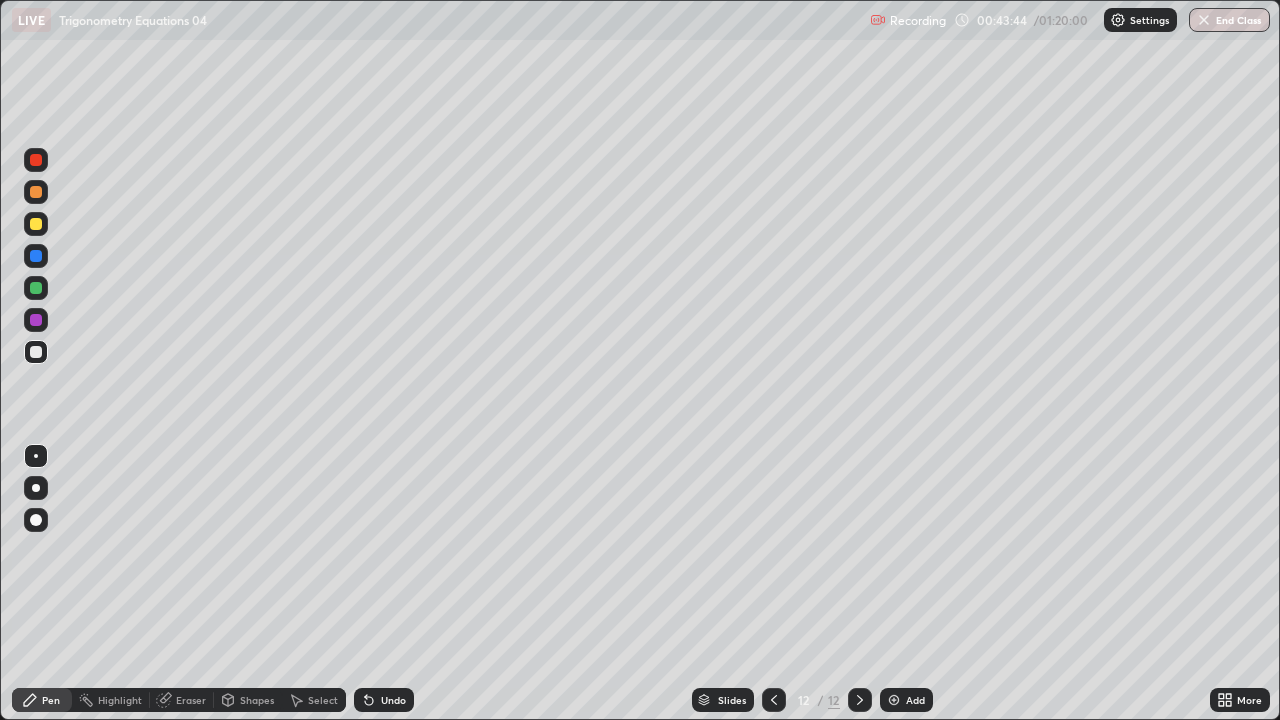 click on "Undo" at bounding box center [384, 700] 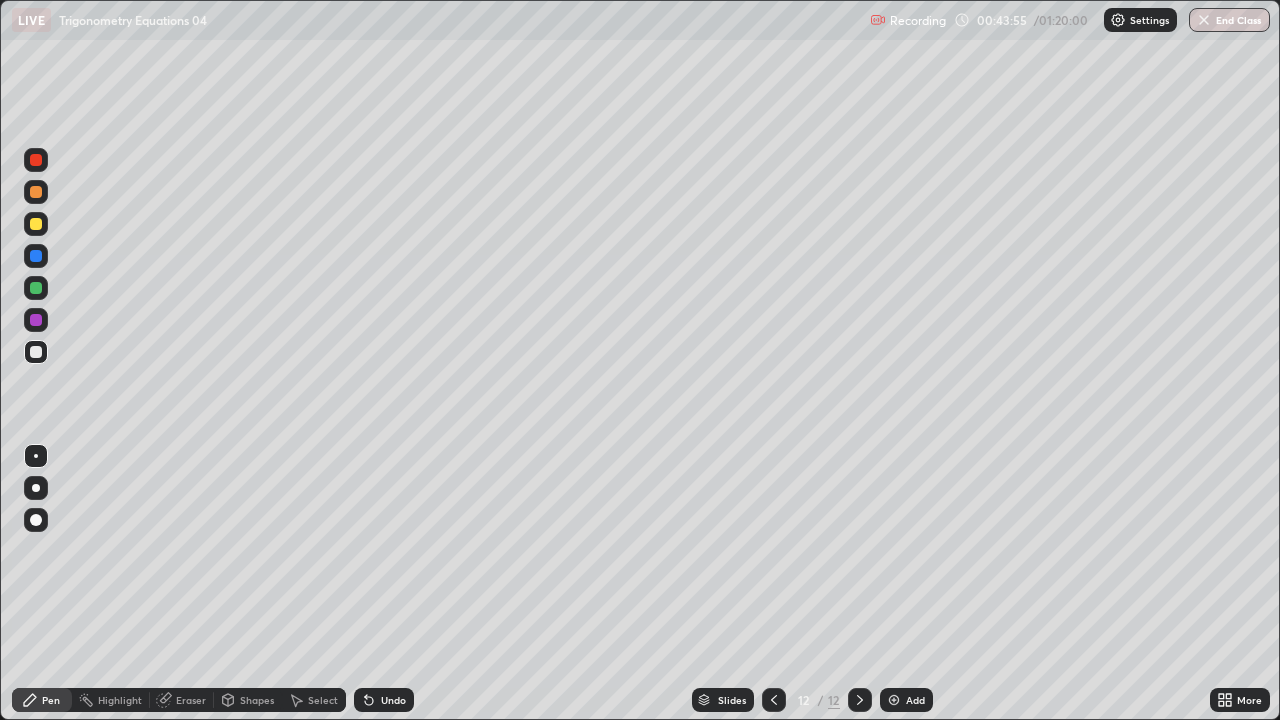 click on "Undo" at bounding box center [384, 700] 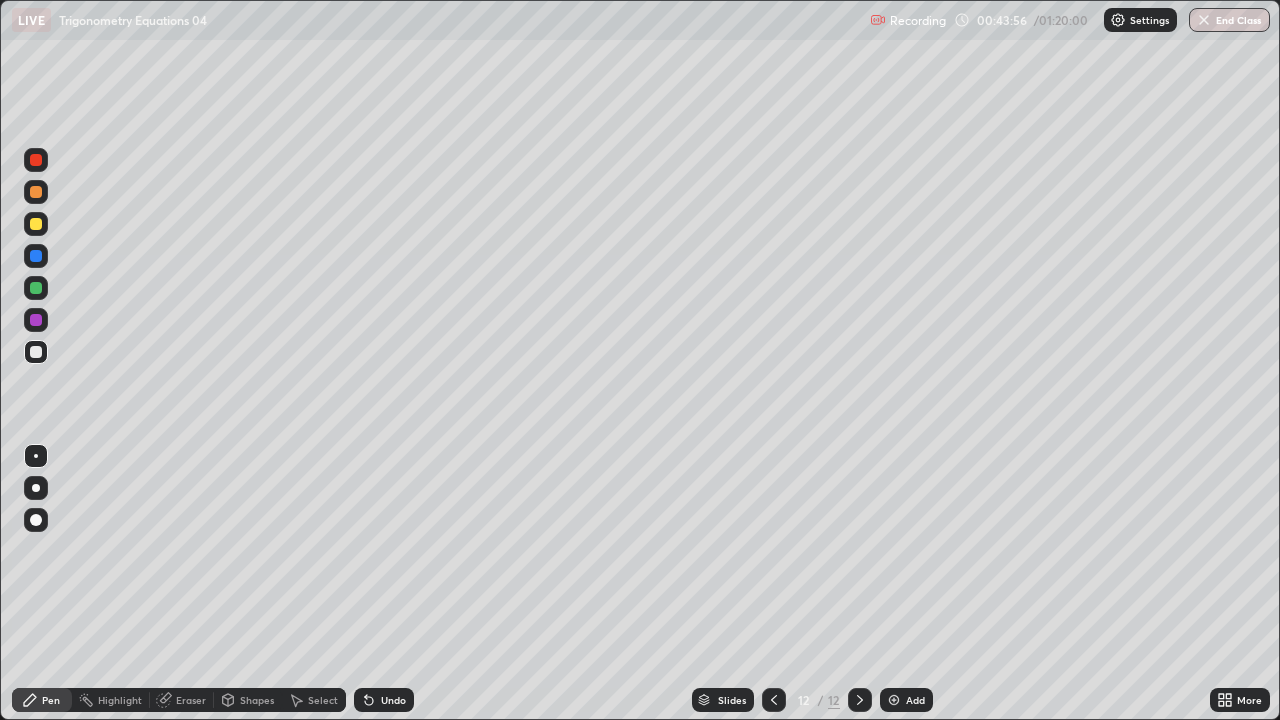 click on "Undo" at bounding box center (384, 700) 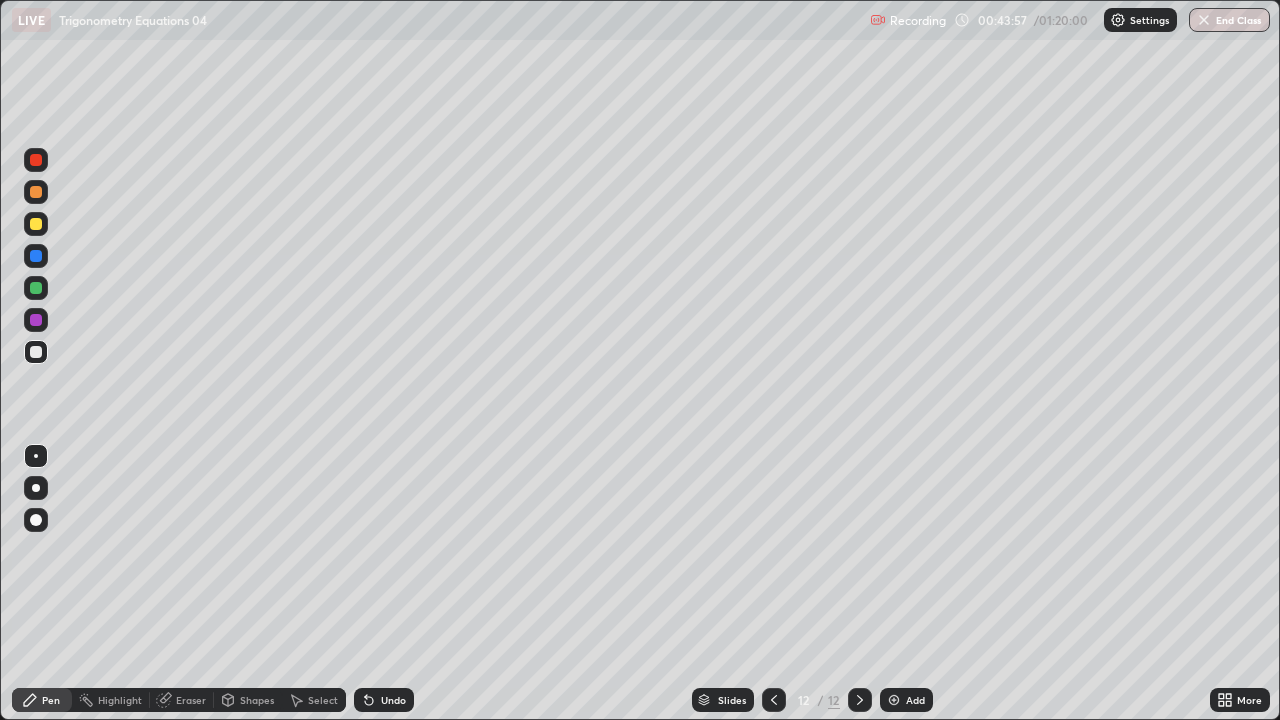 click on "Undo" at bounding box center (384, 700) 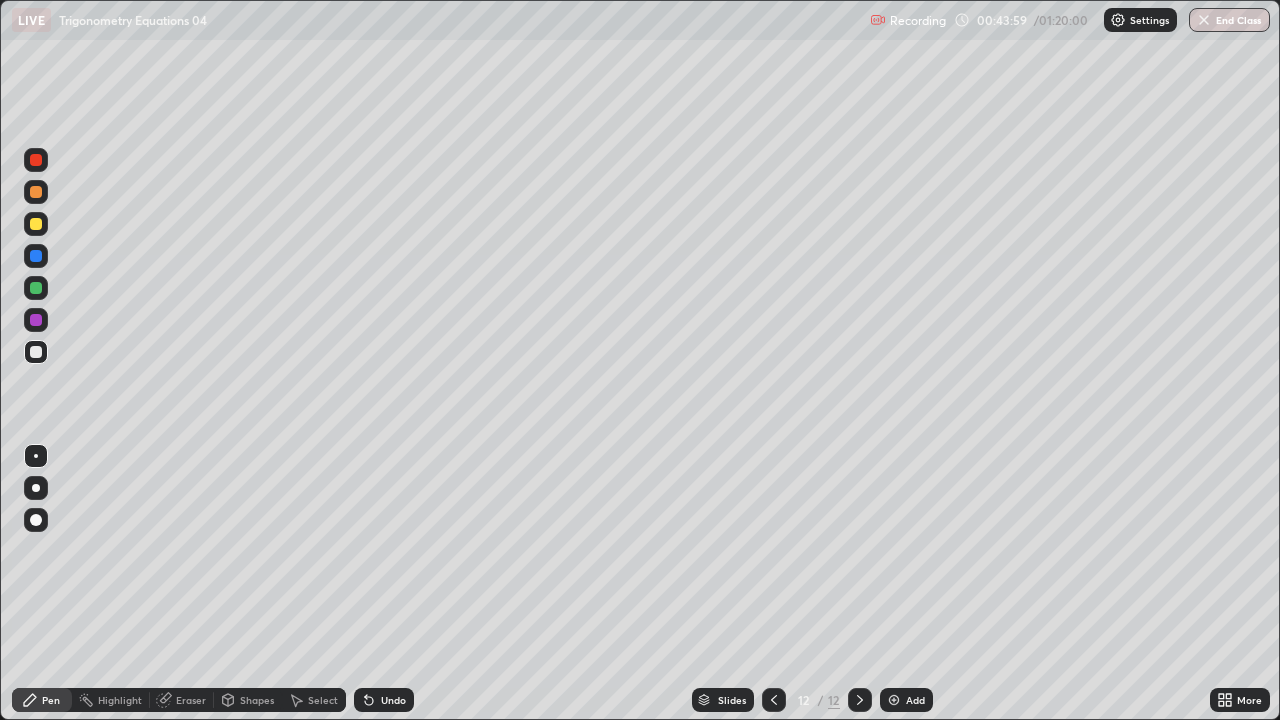 click 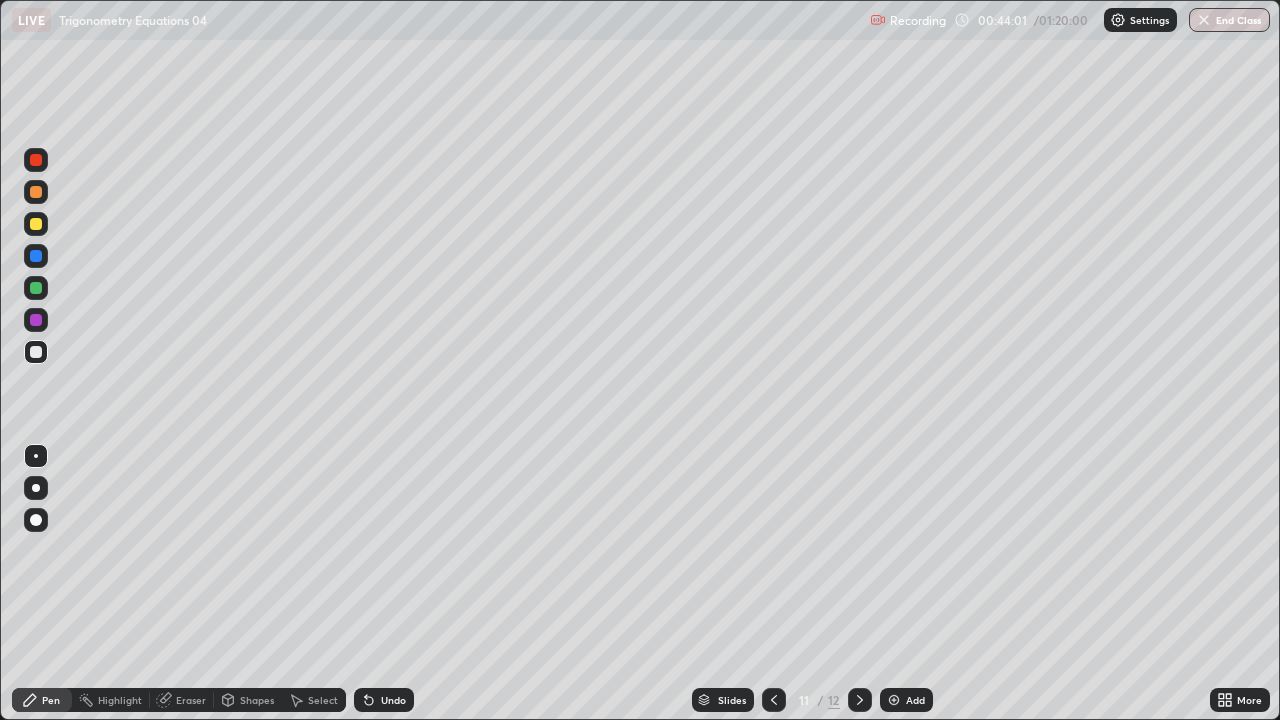 click 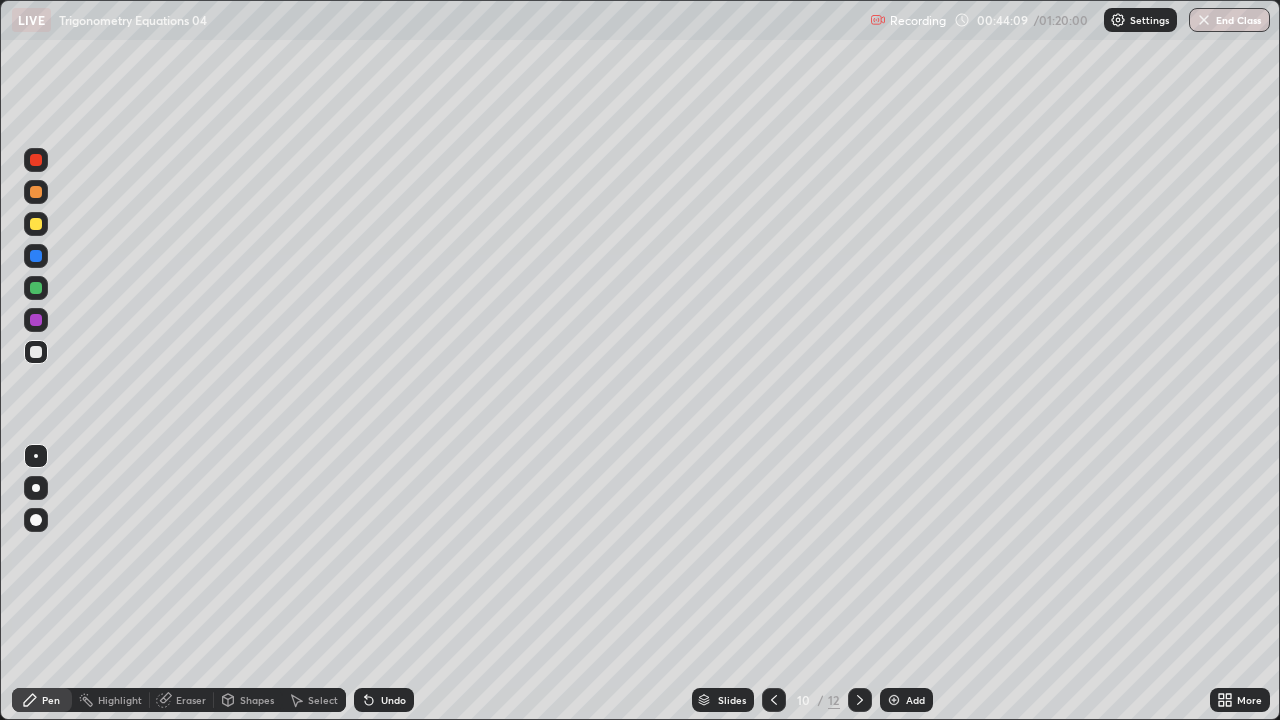 click 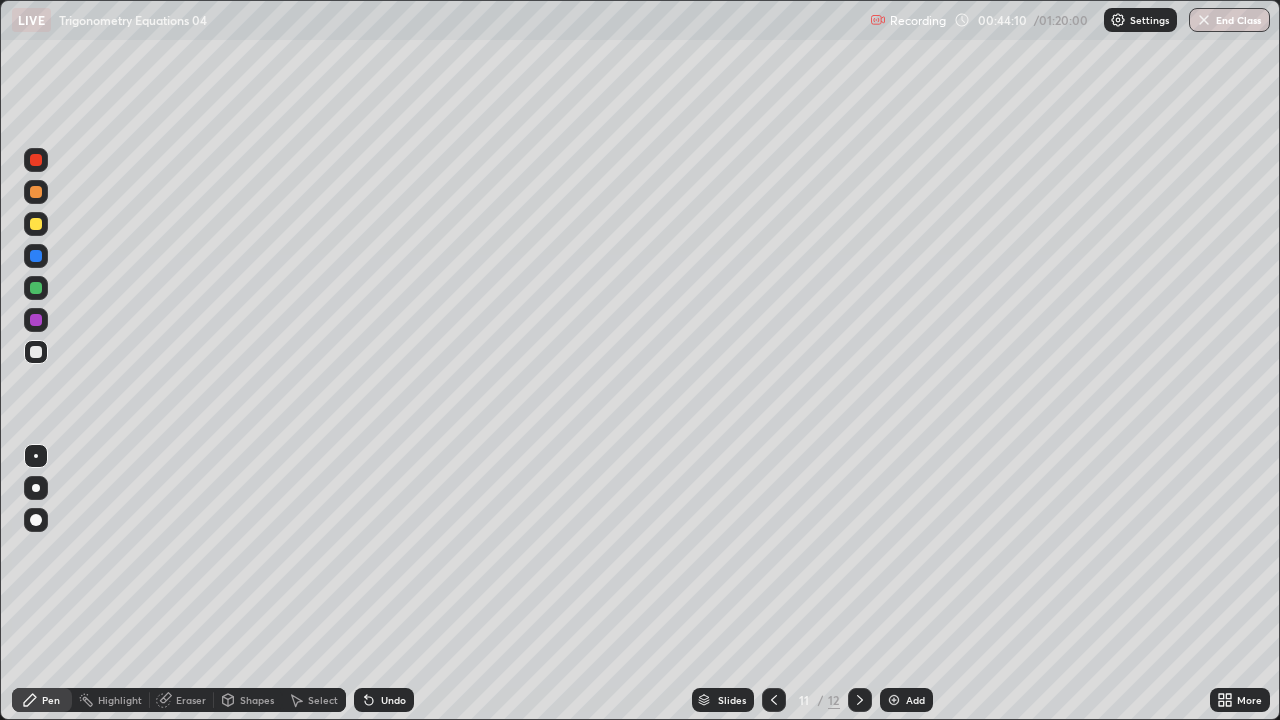 click 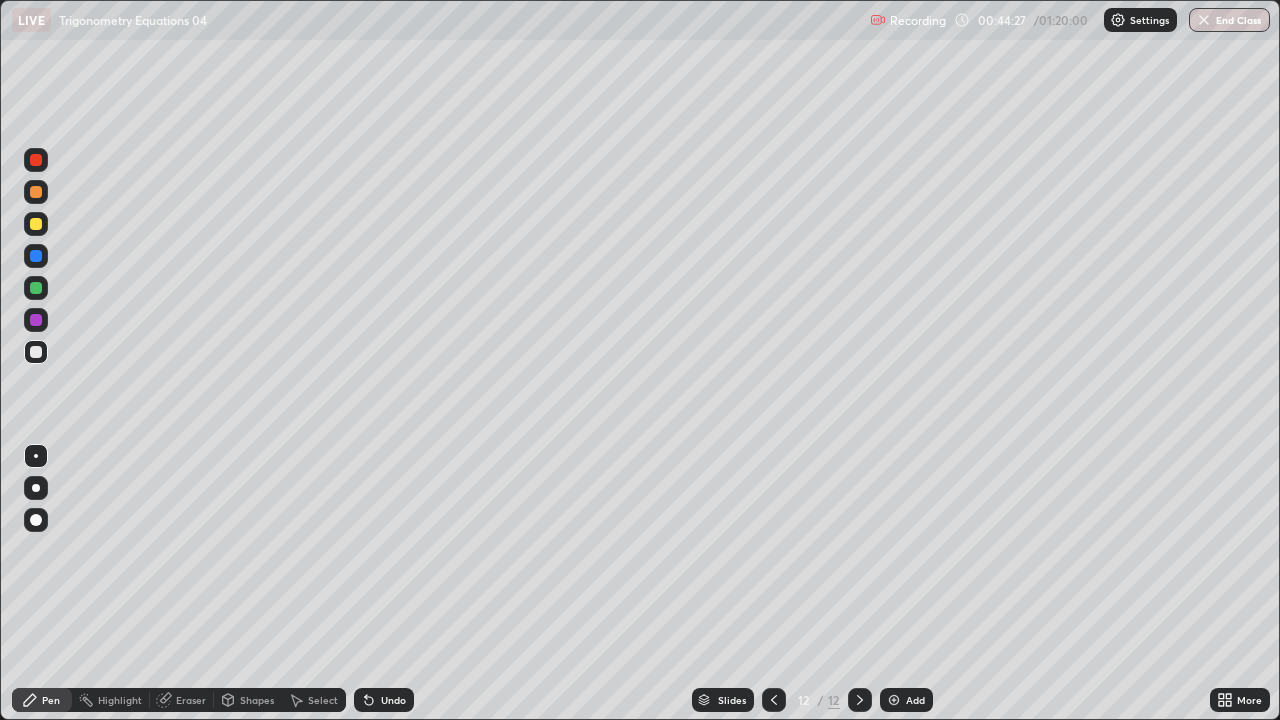click on "Eraser" at bounding box center [191, 700] 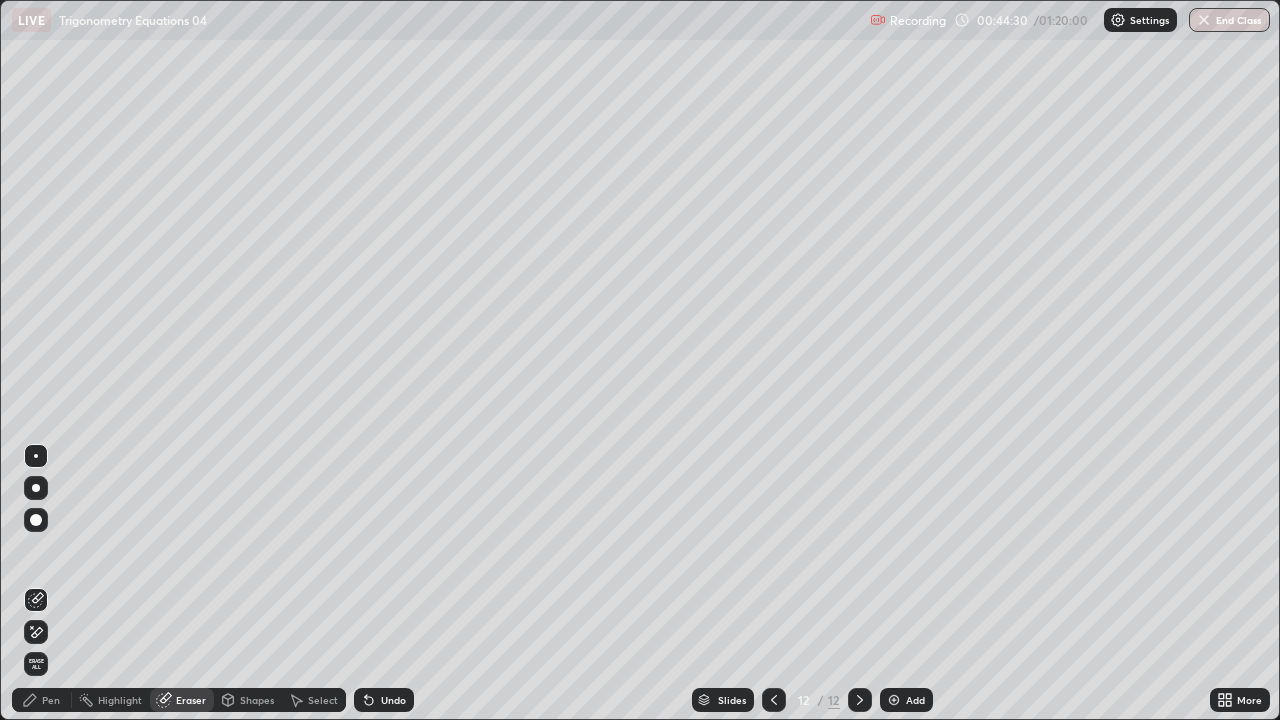 click 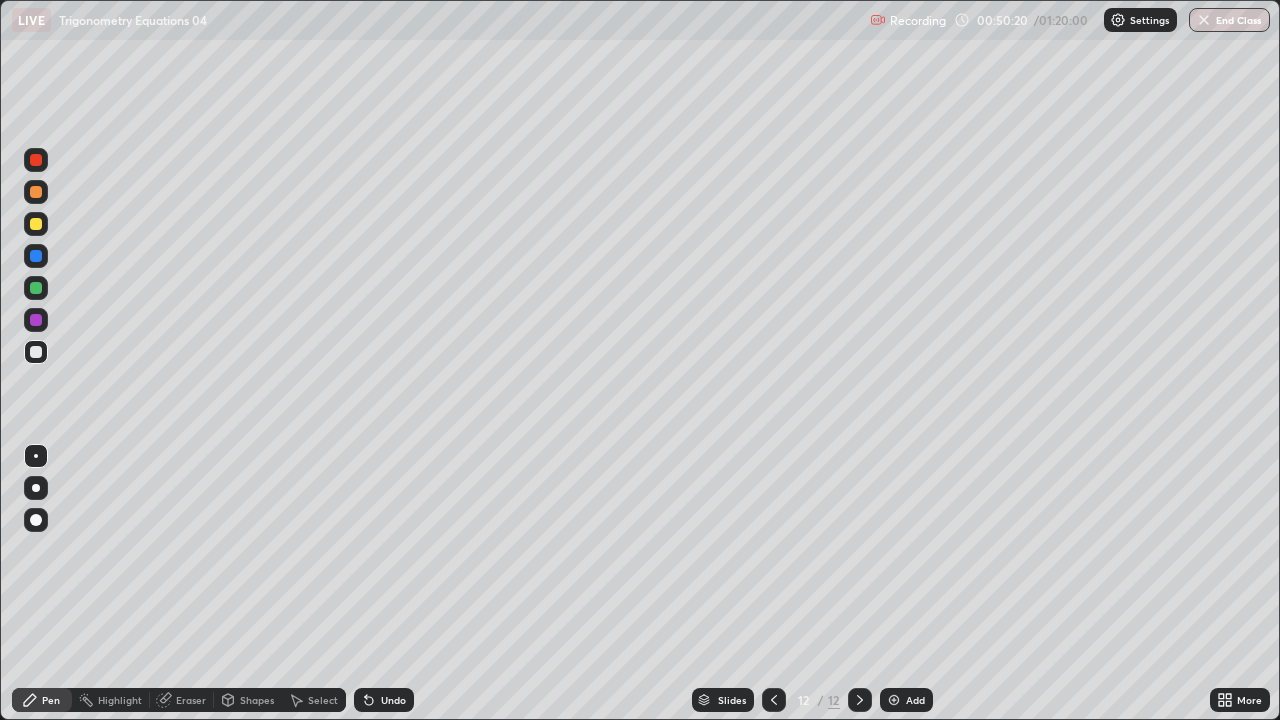 click on "Add" at bounding box center [906, 700] 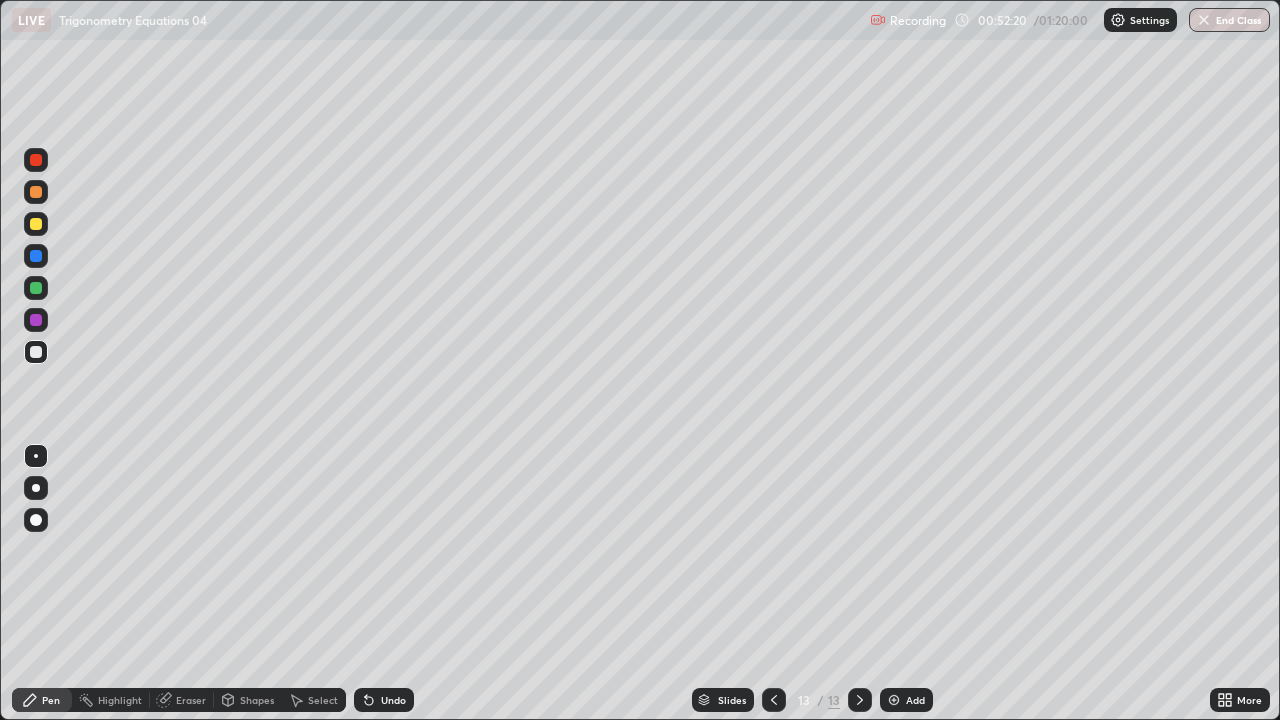 click 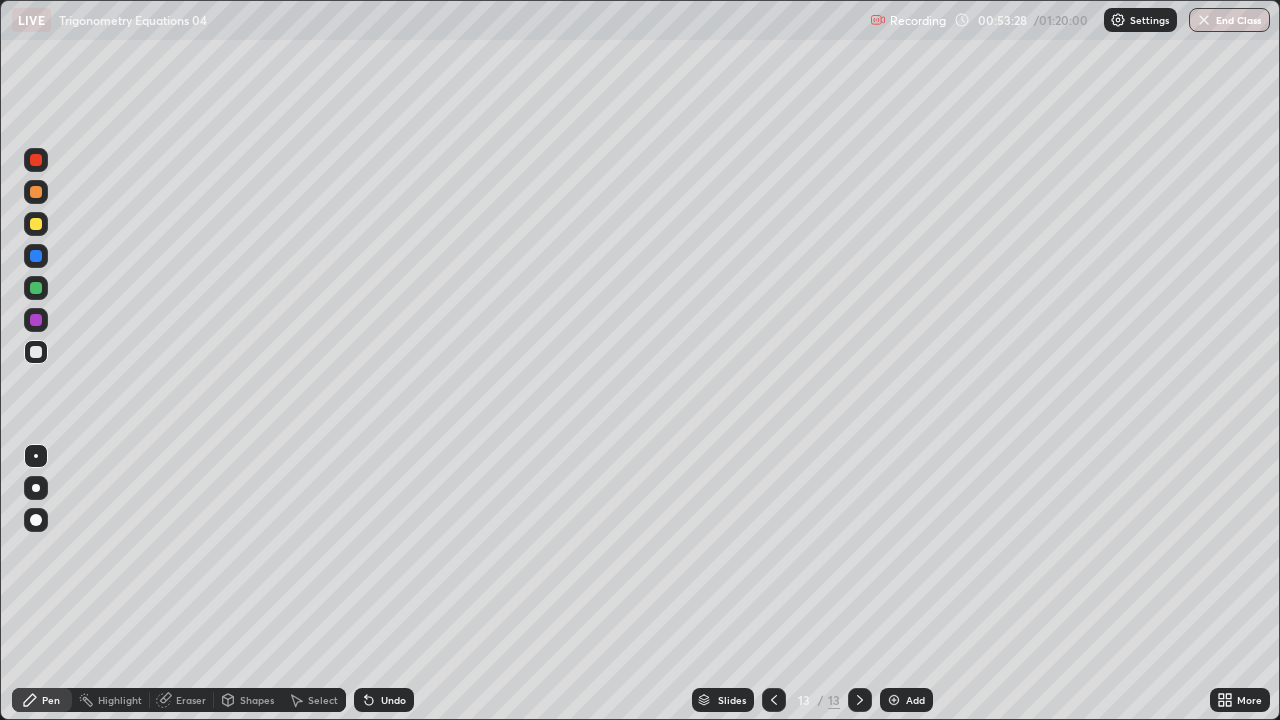 click on "Undo" at bounding box center [393, 700] 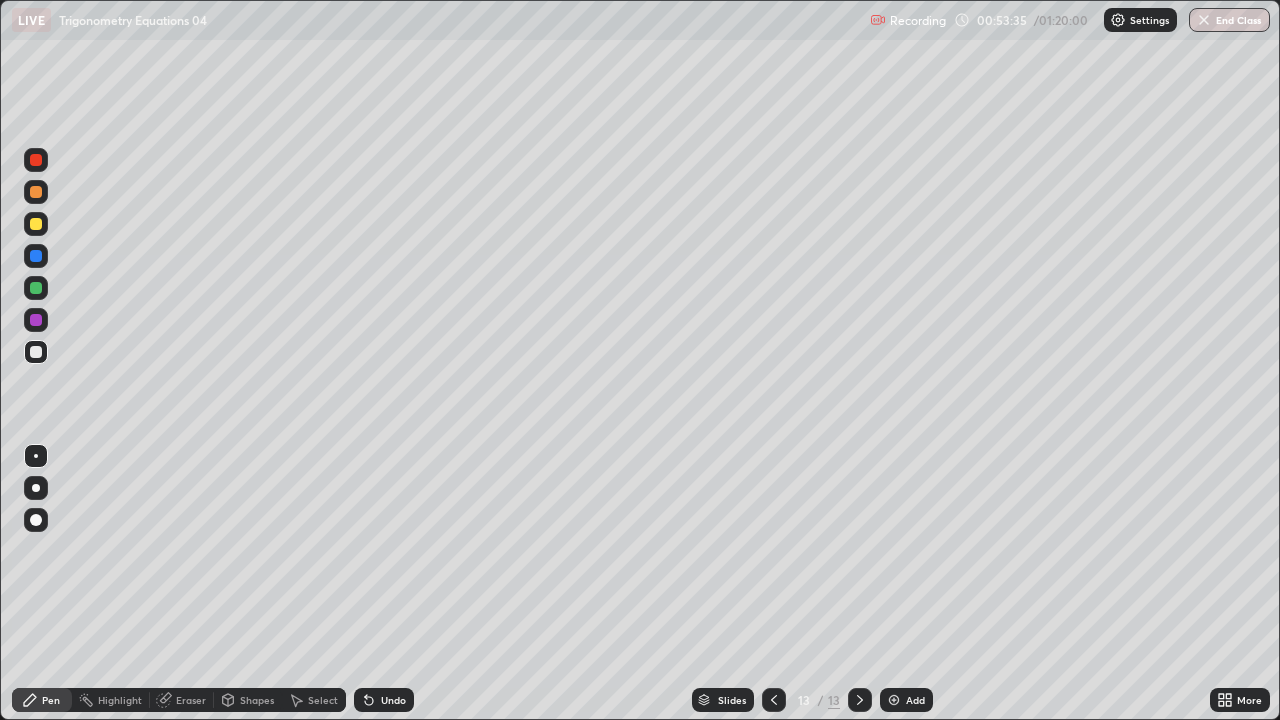 click on "Undo" at bounding box center [384, 700] 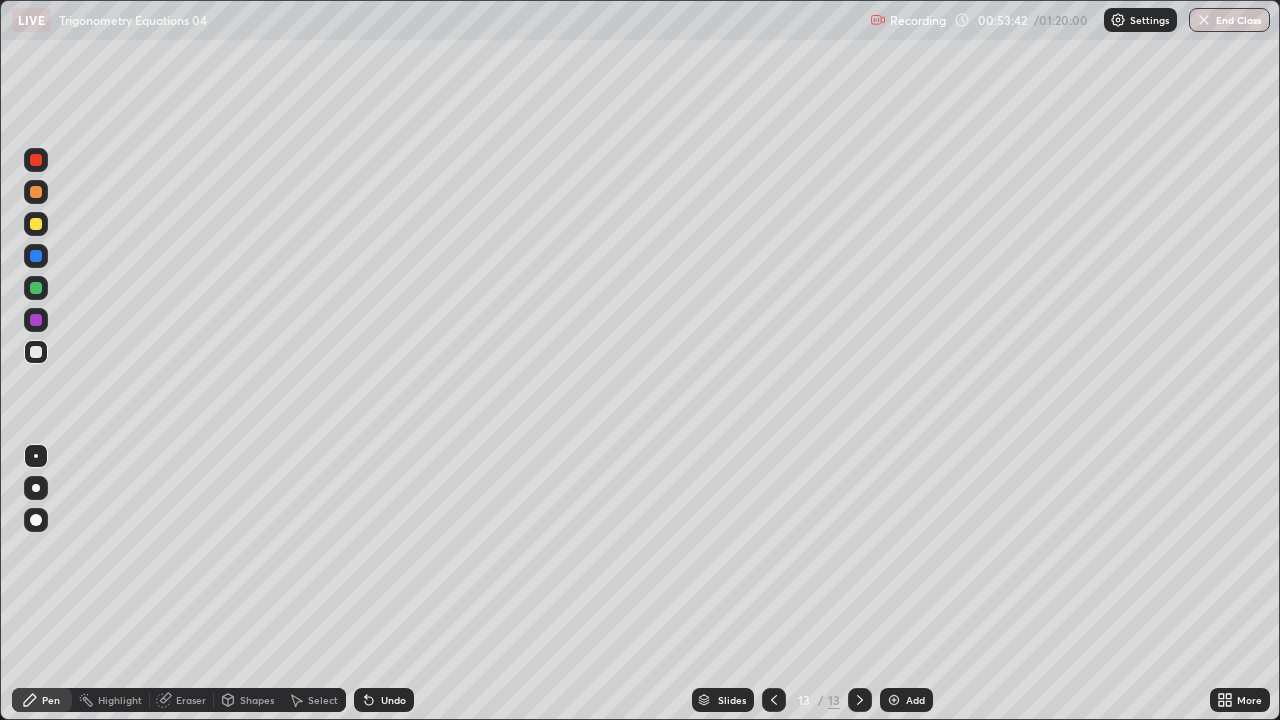 click on "Undo" at bounding box center (393, 700) 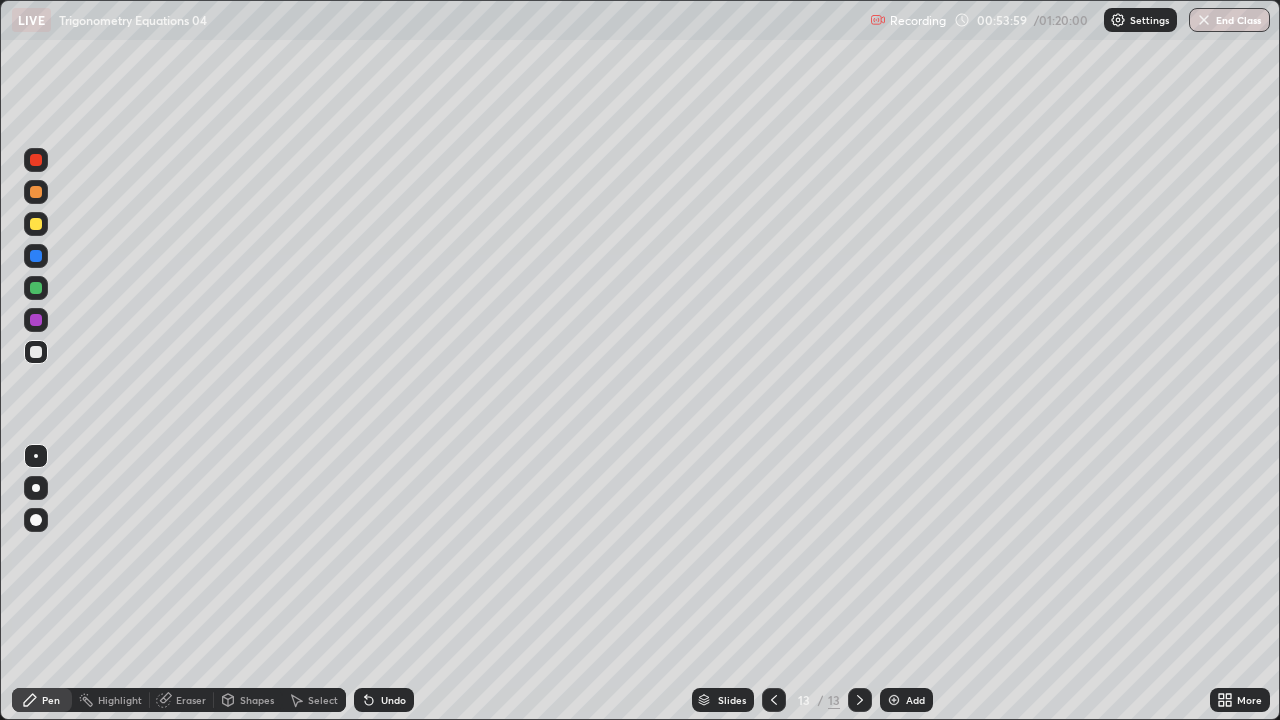 click on "Add" at bounding box center [915, 700] 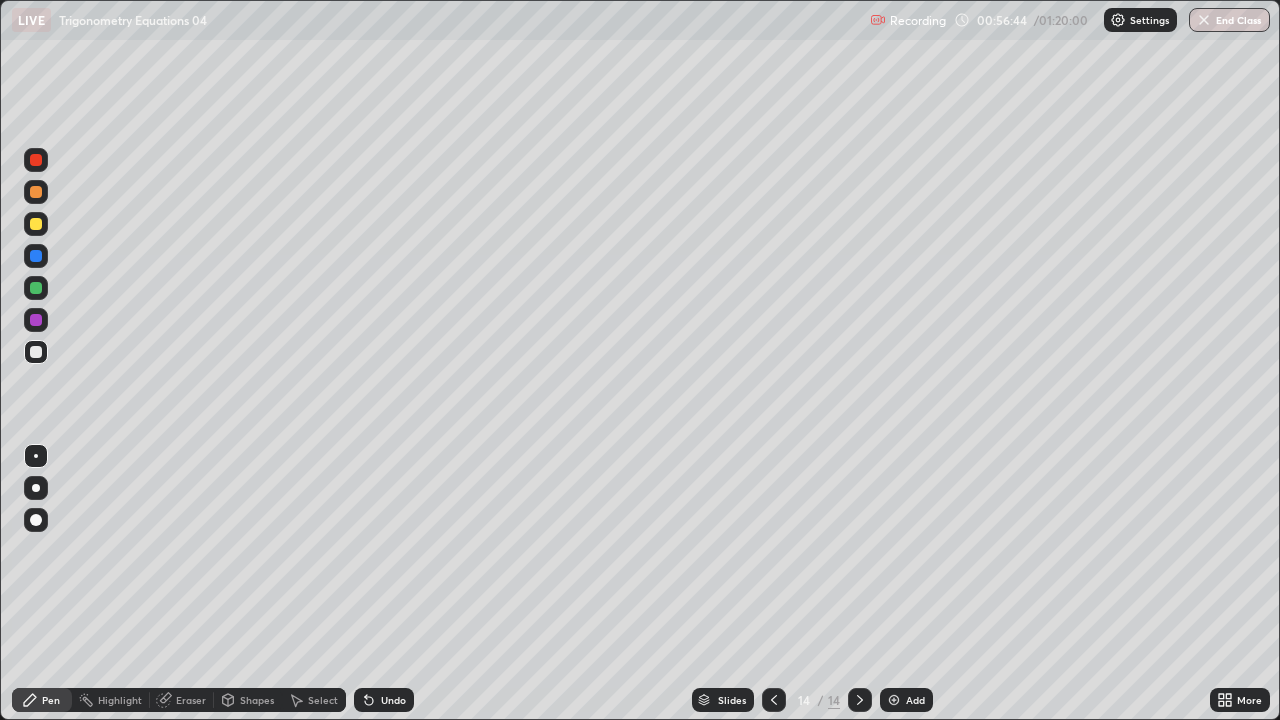 click on "Undo" at bounding box center [384, 700] 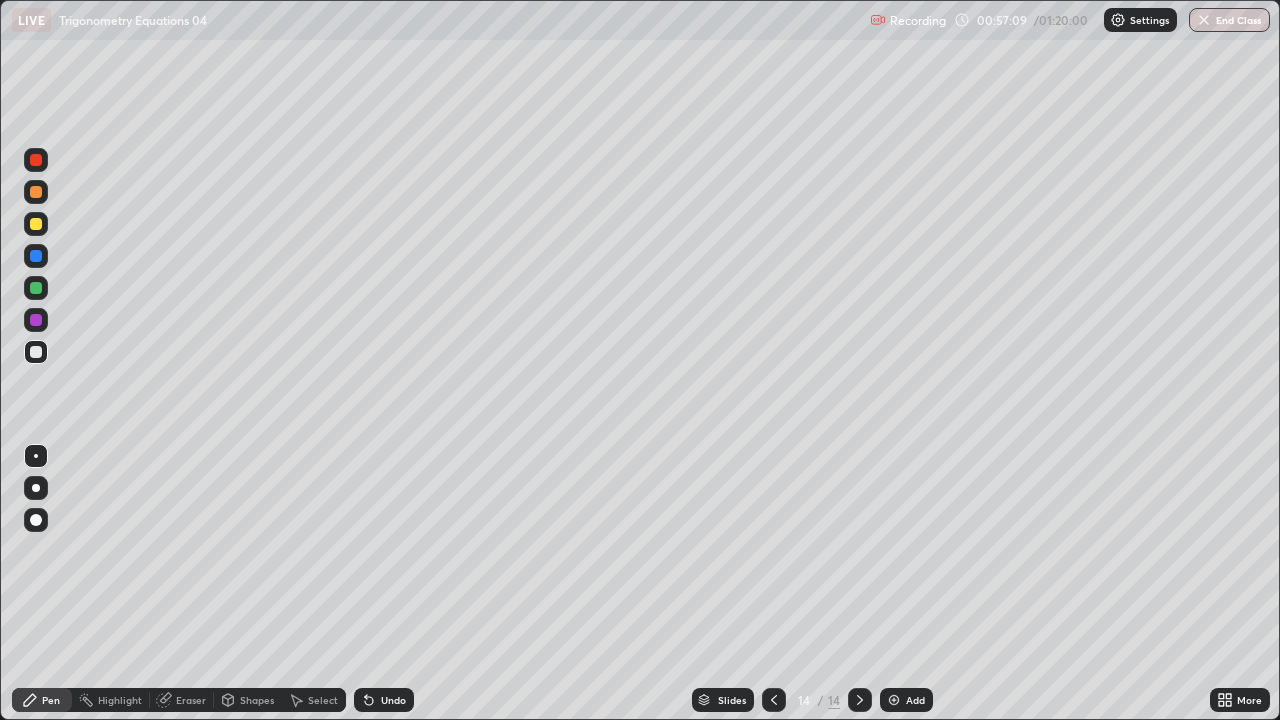 click on "Undo" at bounding box center (393, 700) 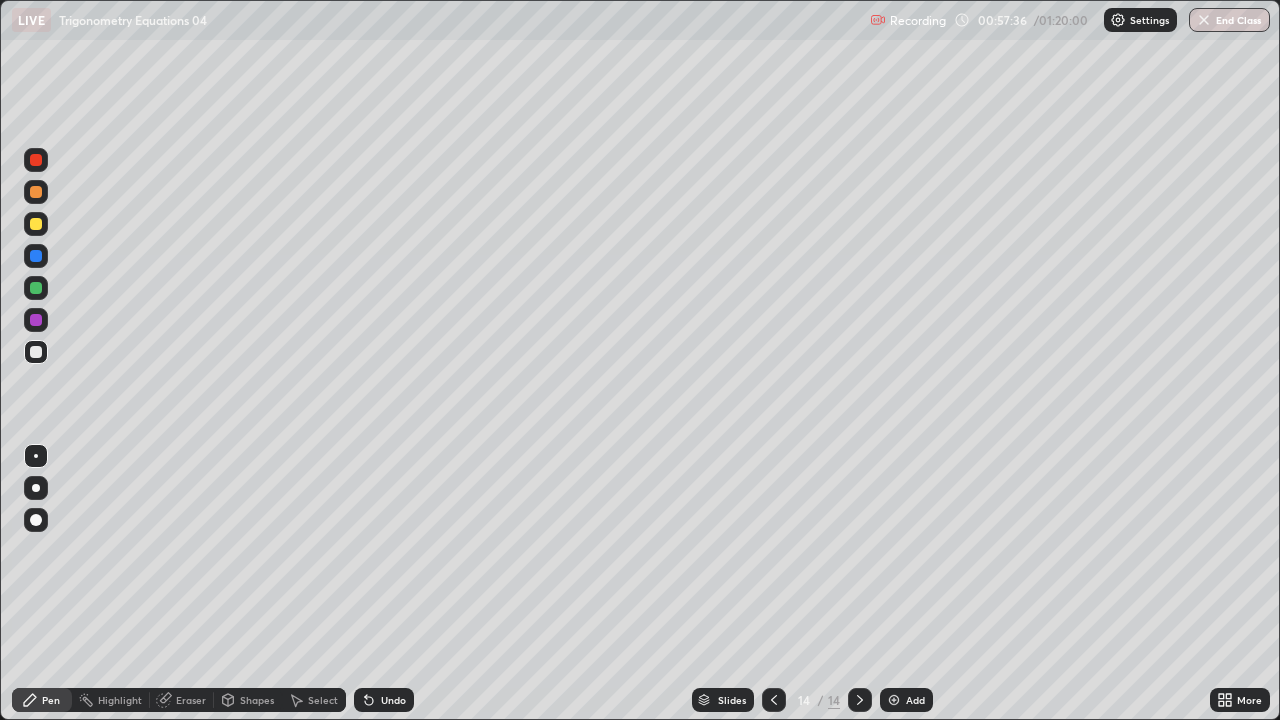 click on "Add" at bounding box center [915, 700] 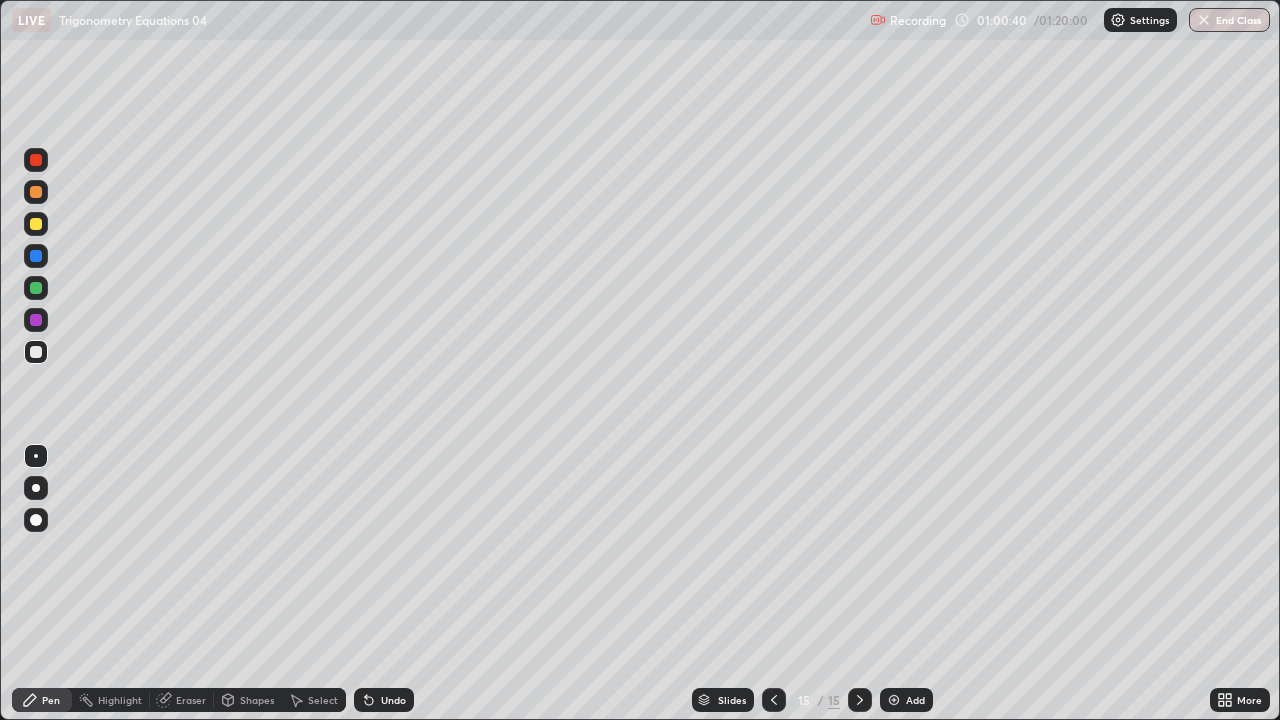 click on "Undo" at bounding box center [393, 700] 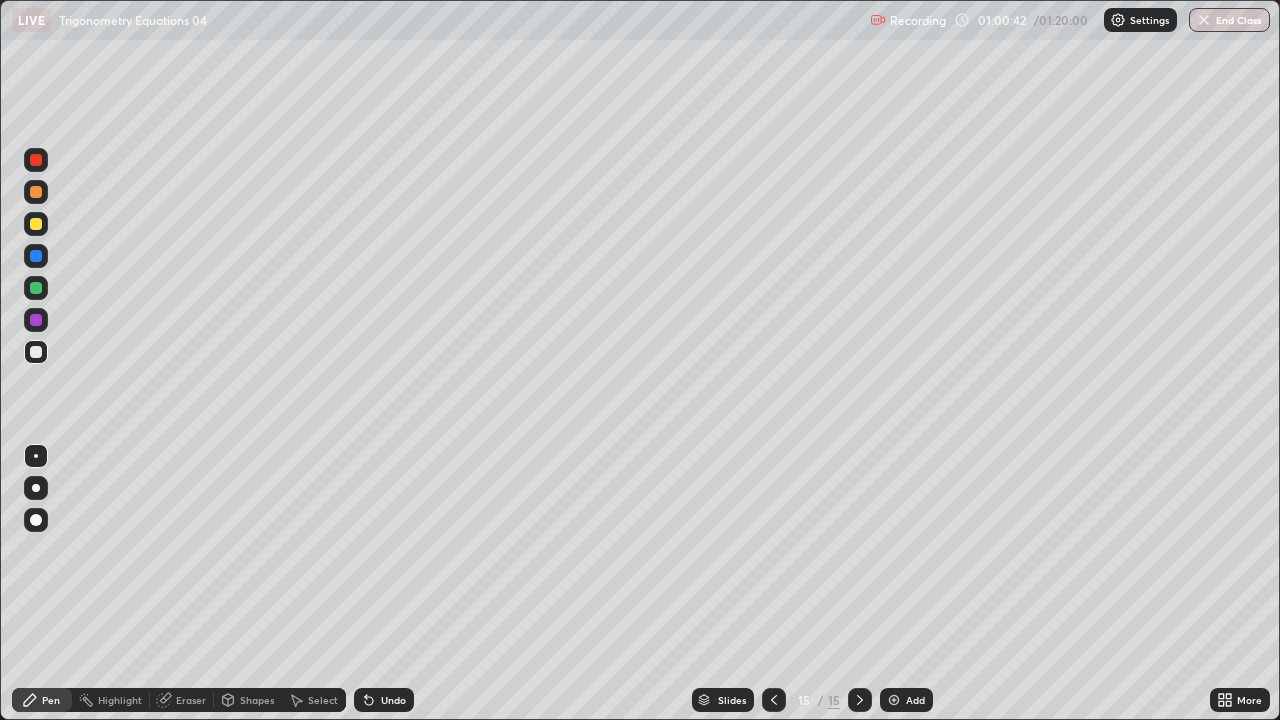 click on "Undo" at bounding box center (393, 700) 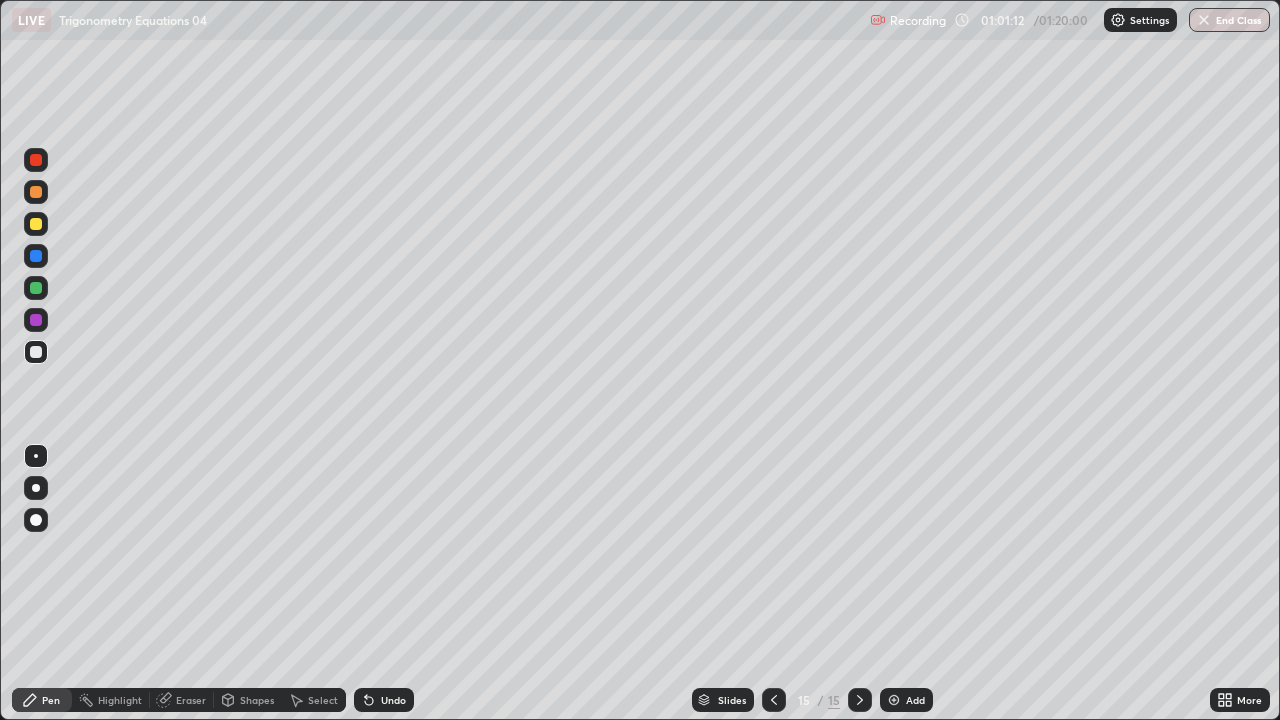 click on "Add" at bounding box center [915, 700] 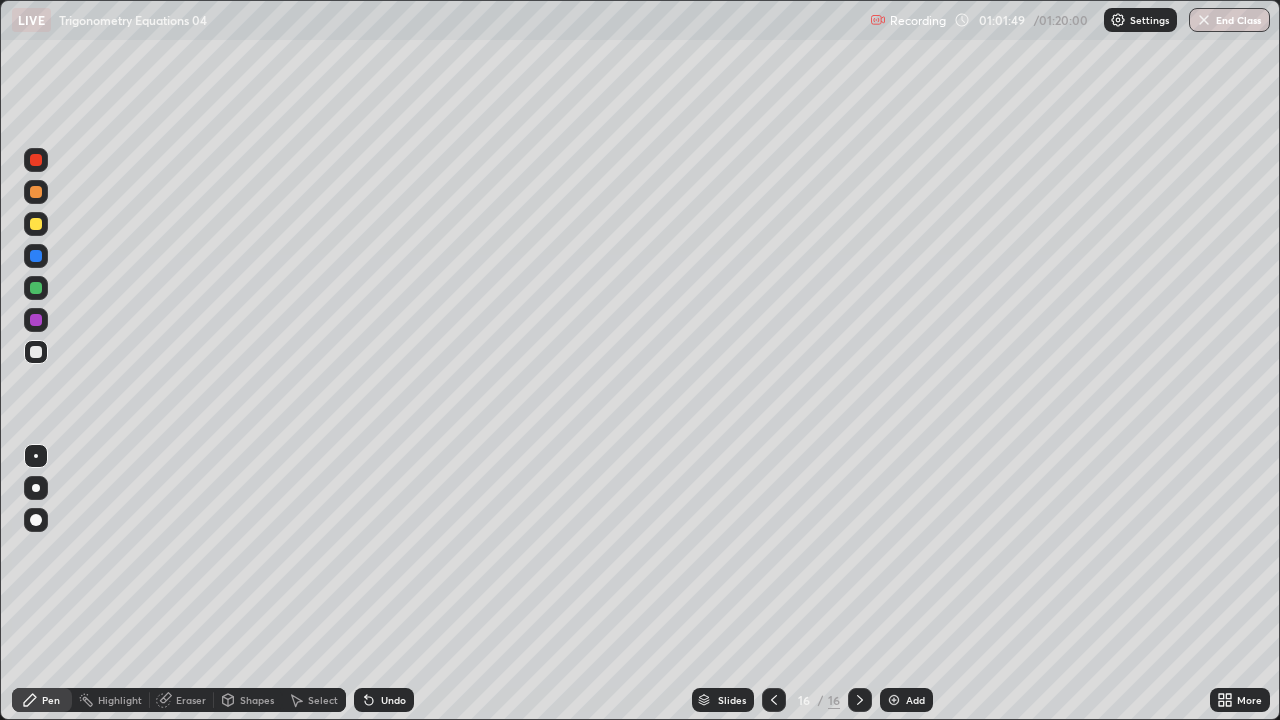 click on "Undo" at bounding box center [393, 700] 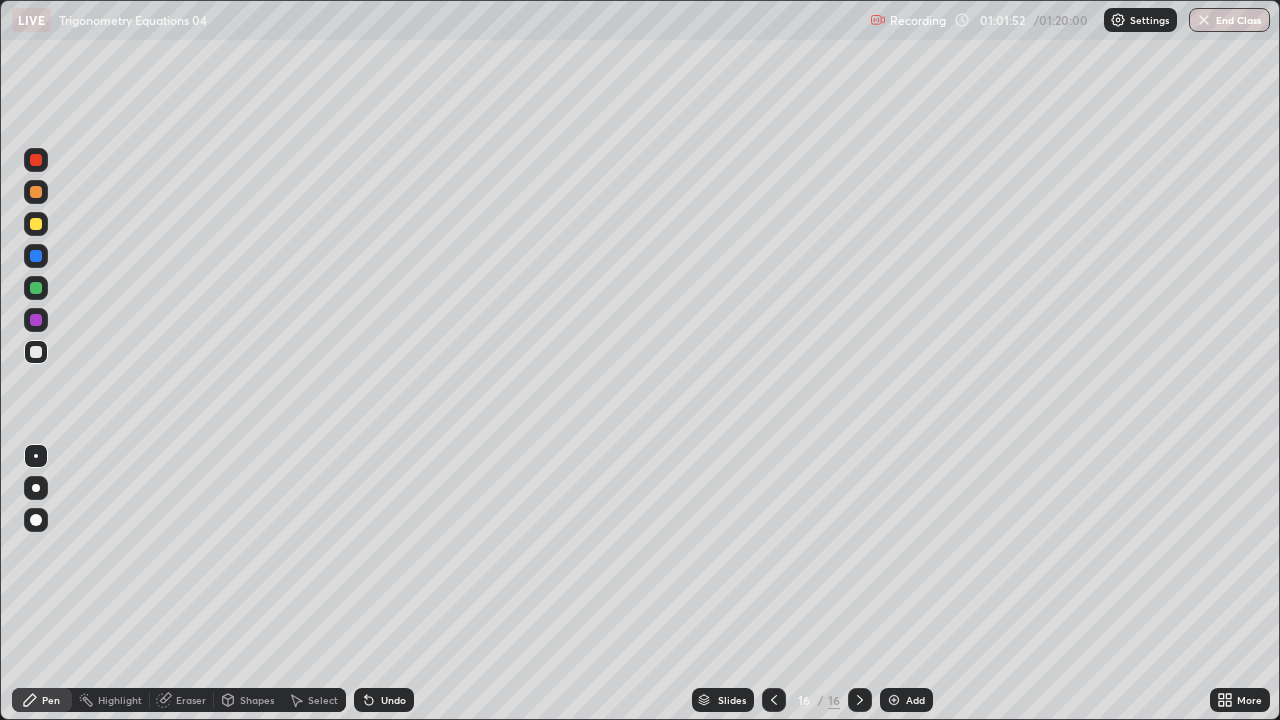 click on "Eraser" at bounding box center (191, 700) 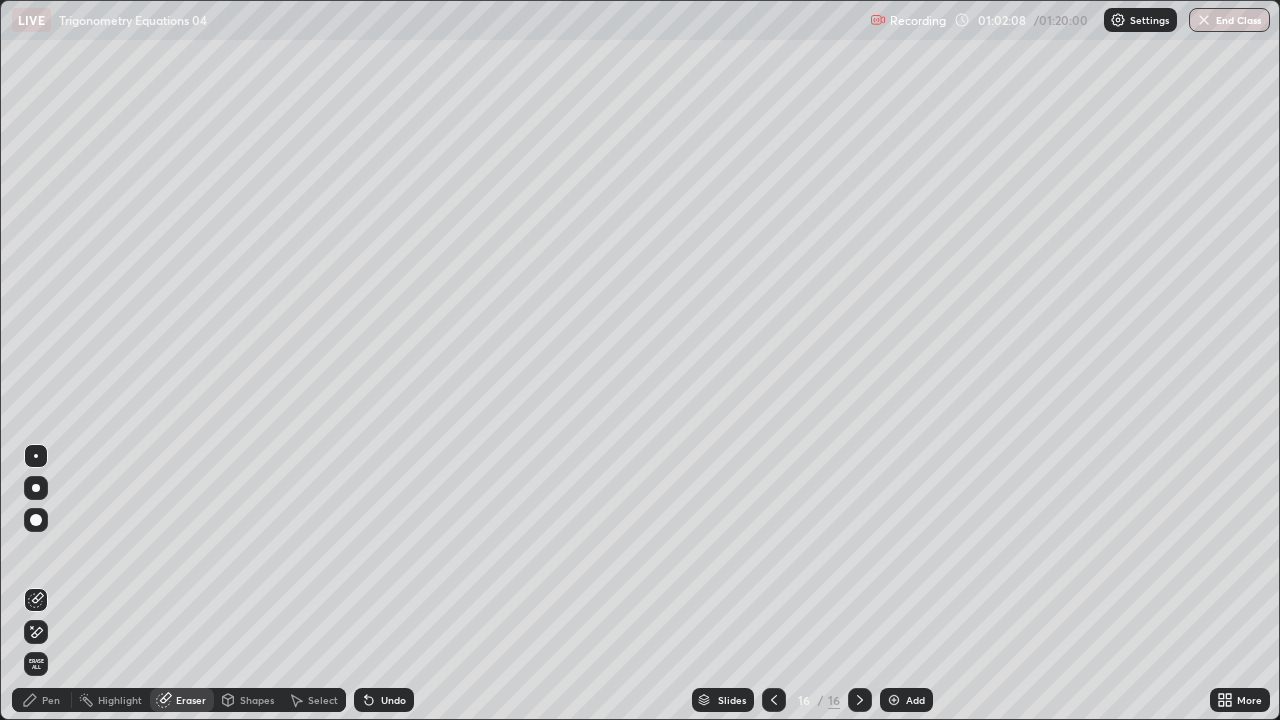 click on "Pen" at bounding box center (42, 700) 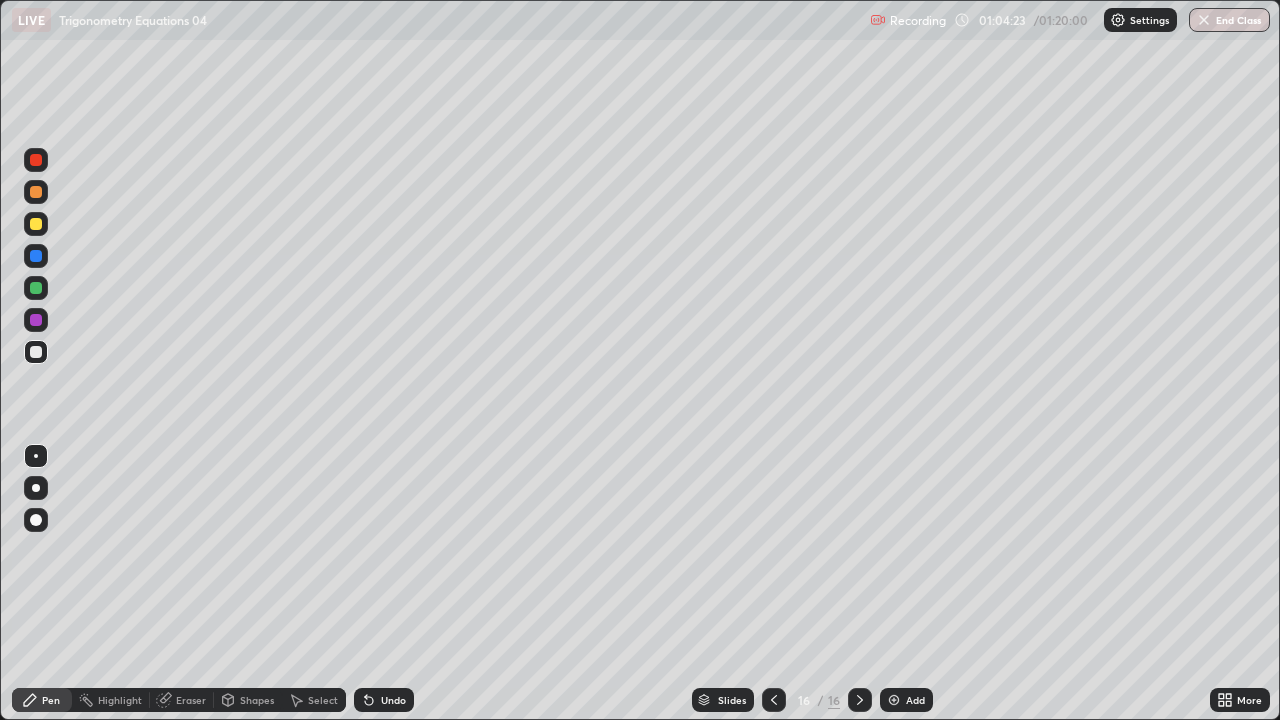 click on "Add" at bounding box center [906, 700] 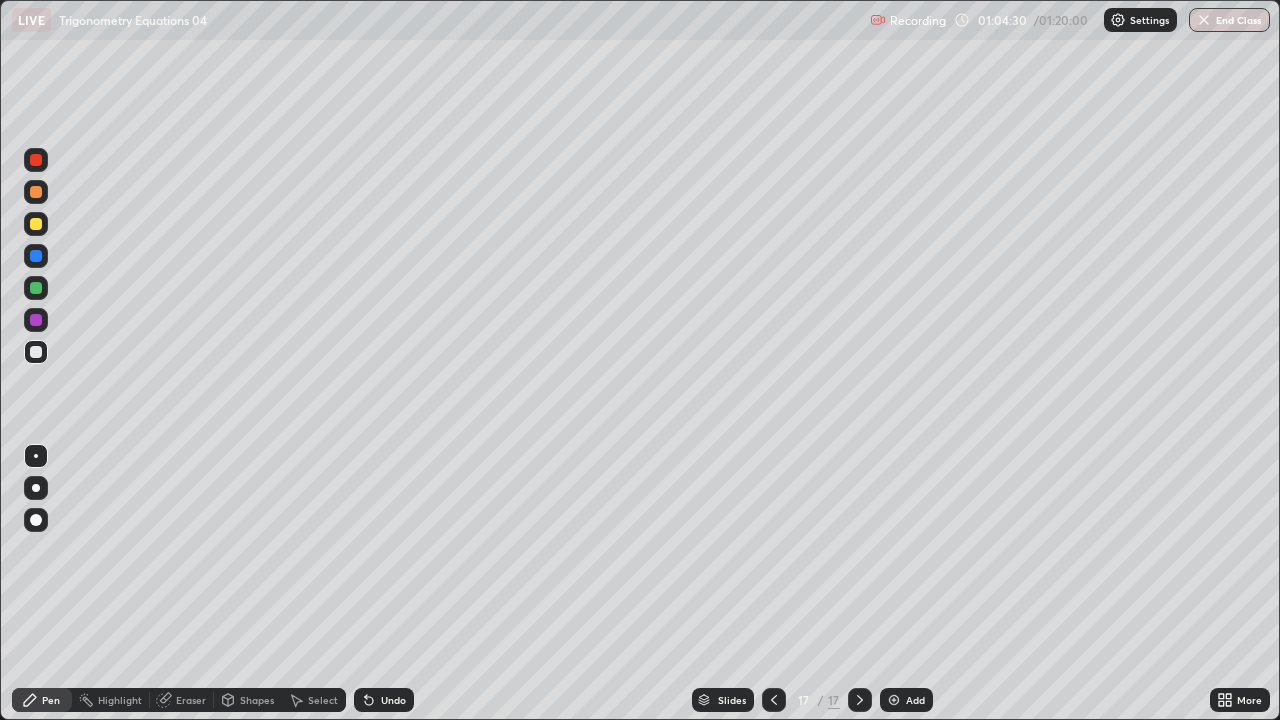 click on "Undo" at bounding box center [384, 700] 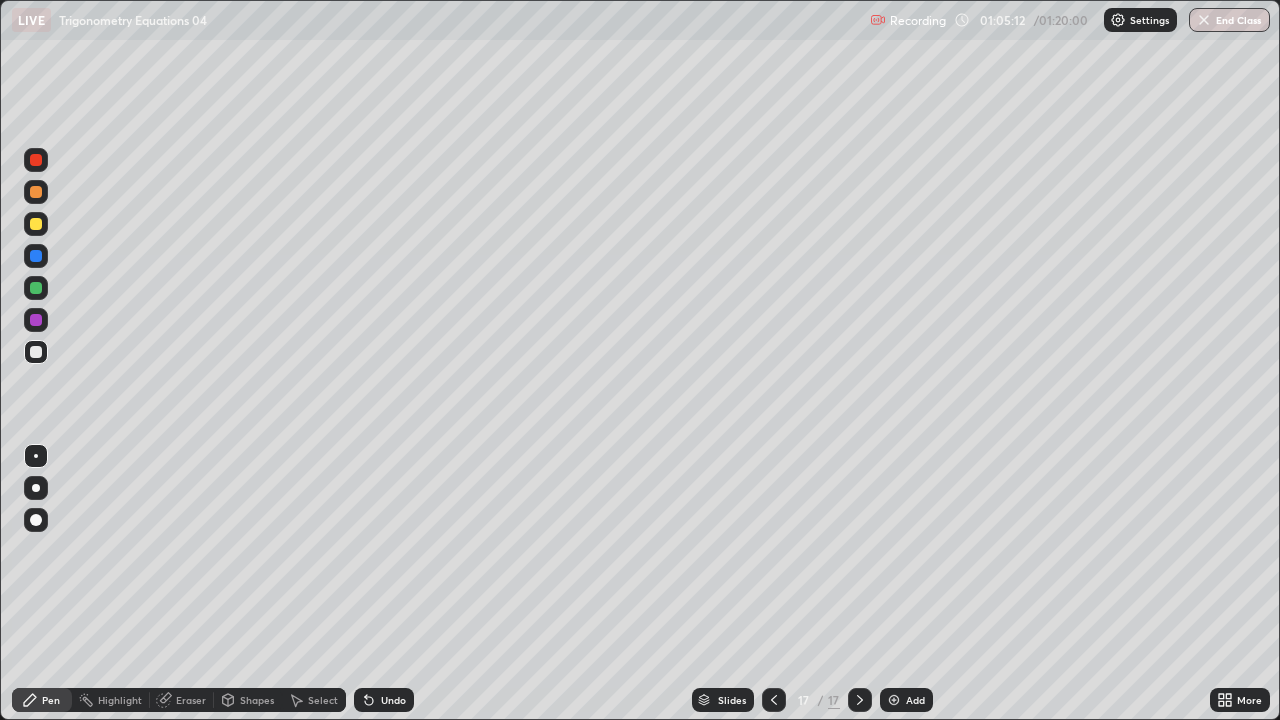 click on "Pen" at bounding box center [42, 700] 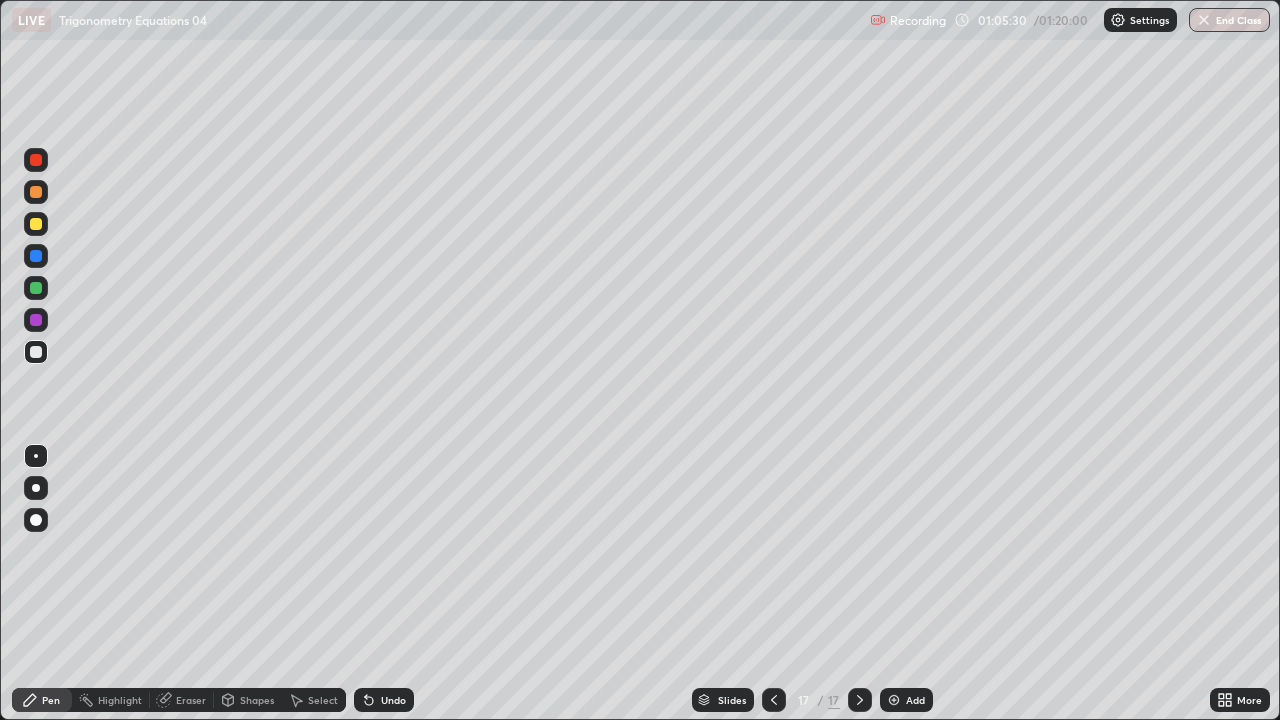 click on "Undo" at bounding box center (393, 700) 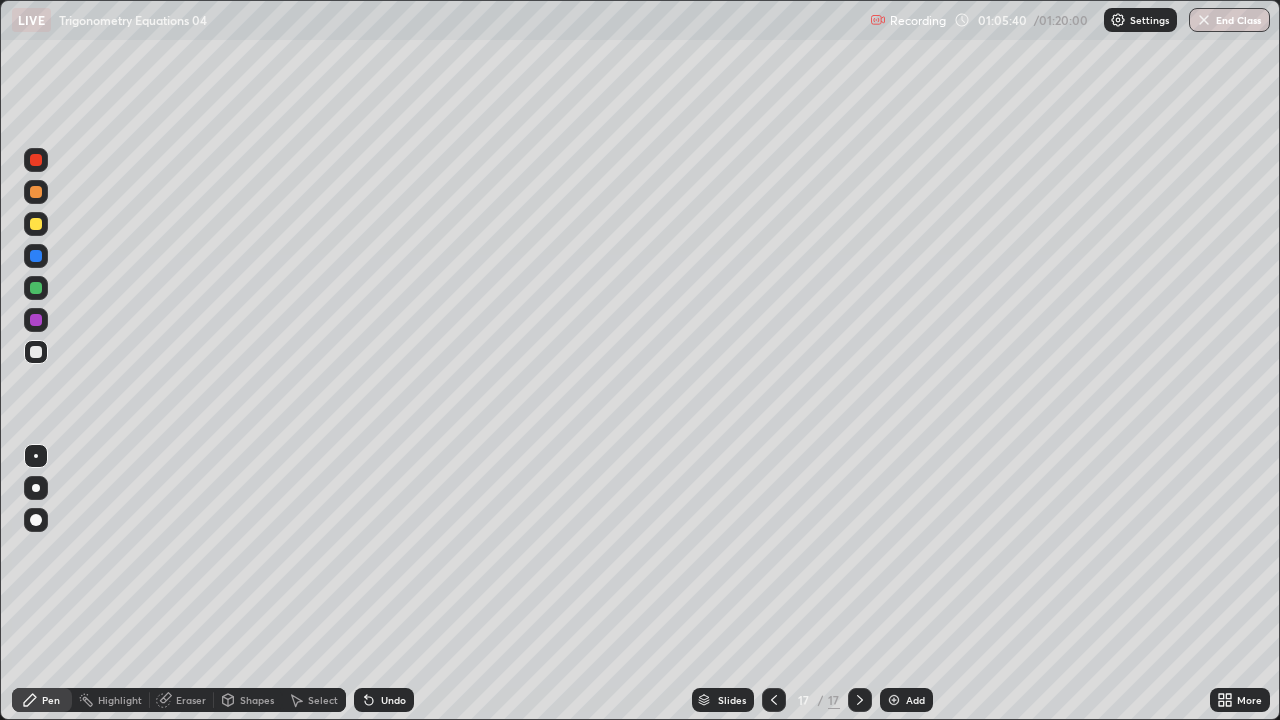 click on "LIVE Trigonometry Equations 04" at bounding box center [437, 20] 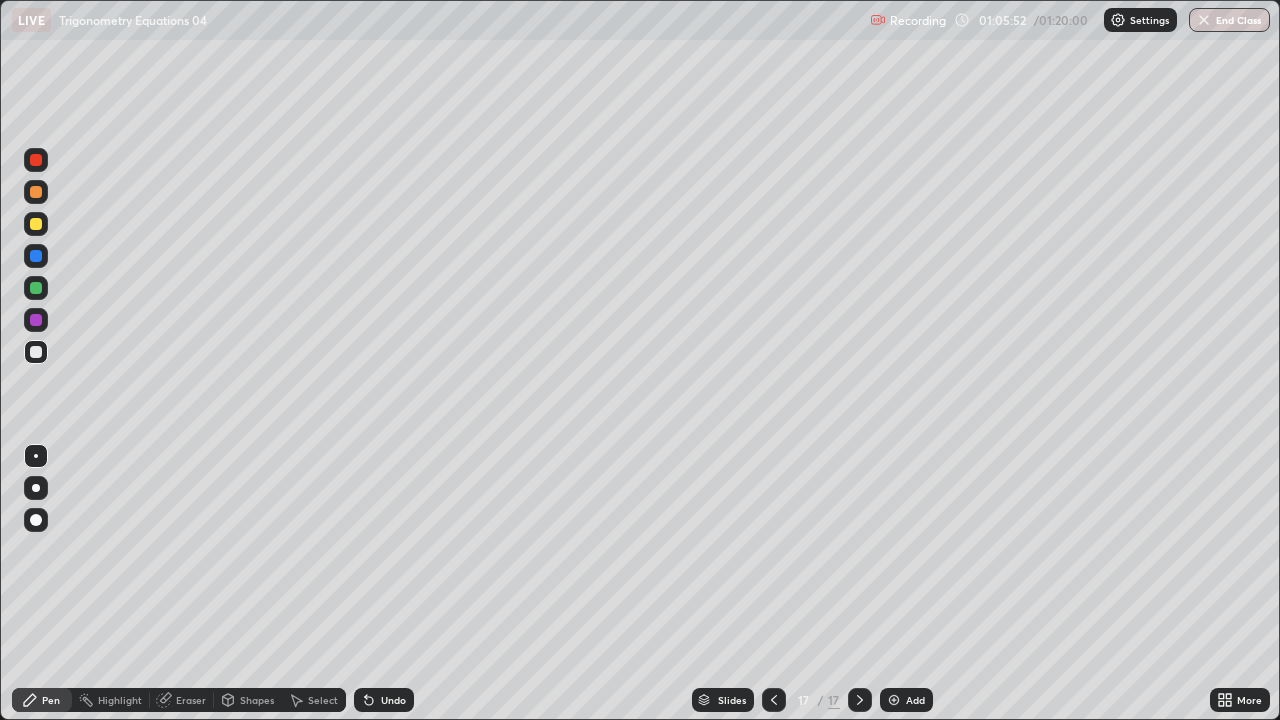 click on "Undo" at bounding box center [393, 700] 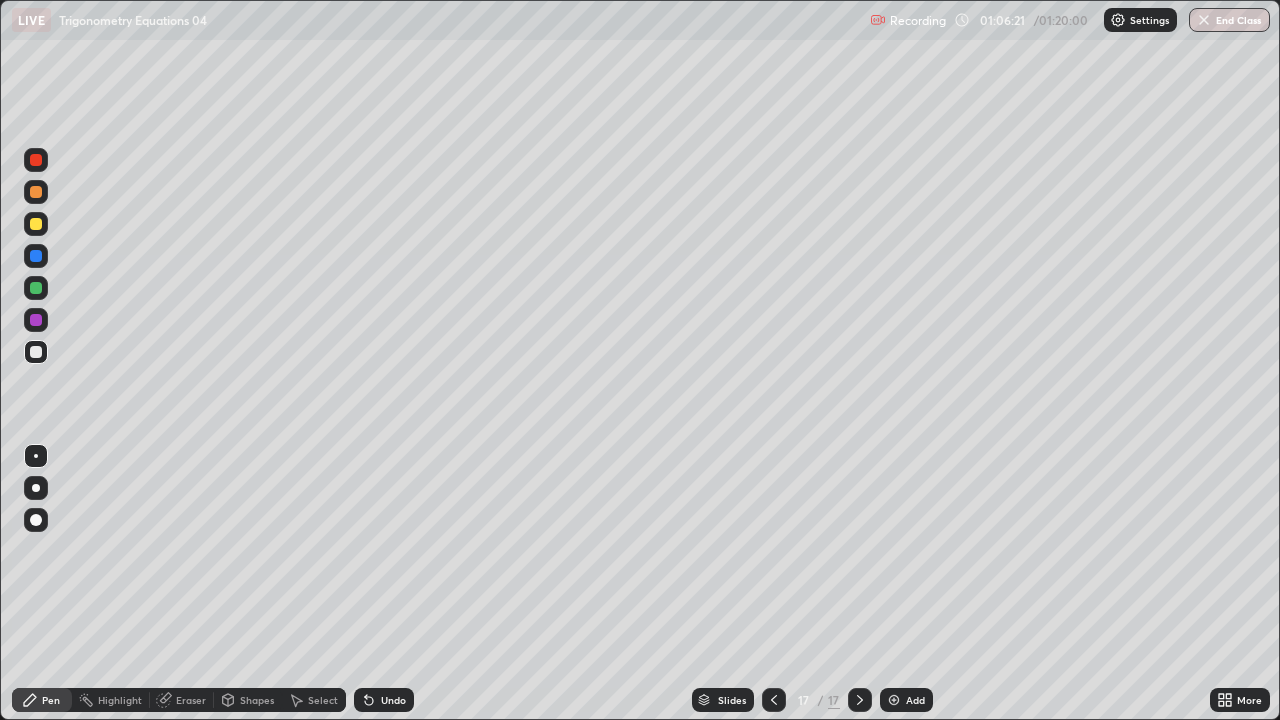 click on "Undo" at bounding box center (384, 700) 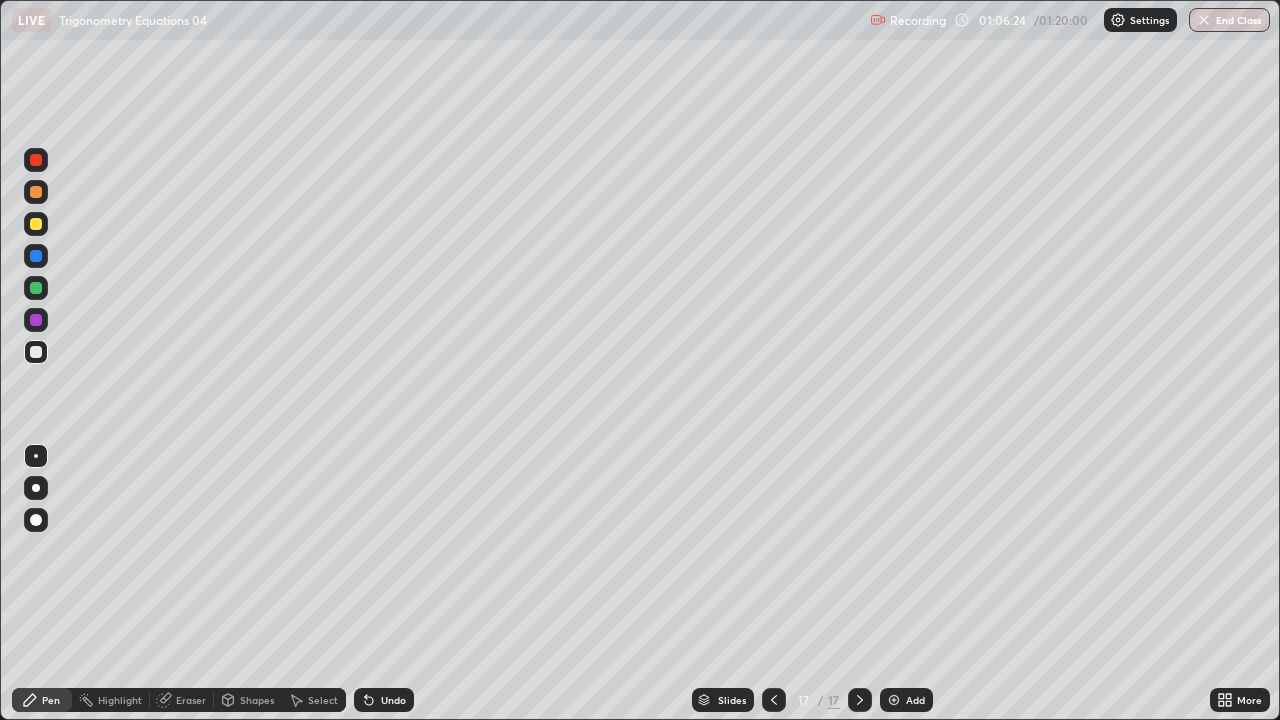 click on "Undo" at bounding box center [393, 700] 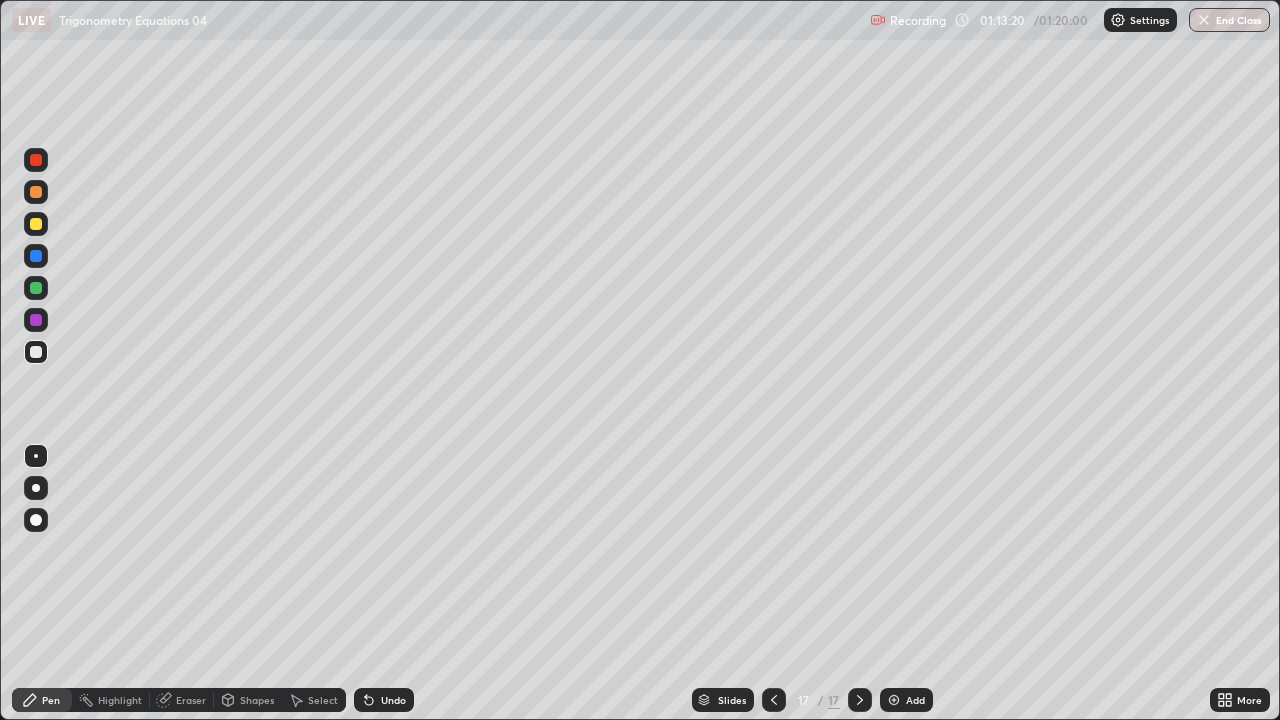 click on "End Class" at bounding box center [1229, 20] 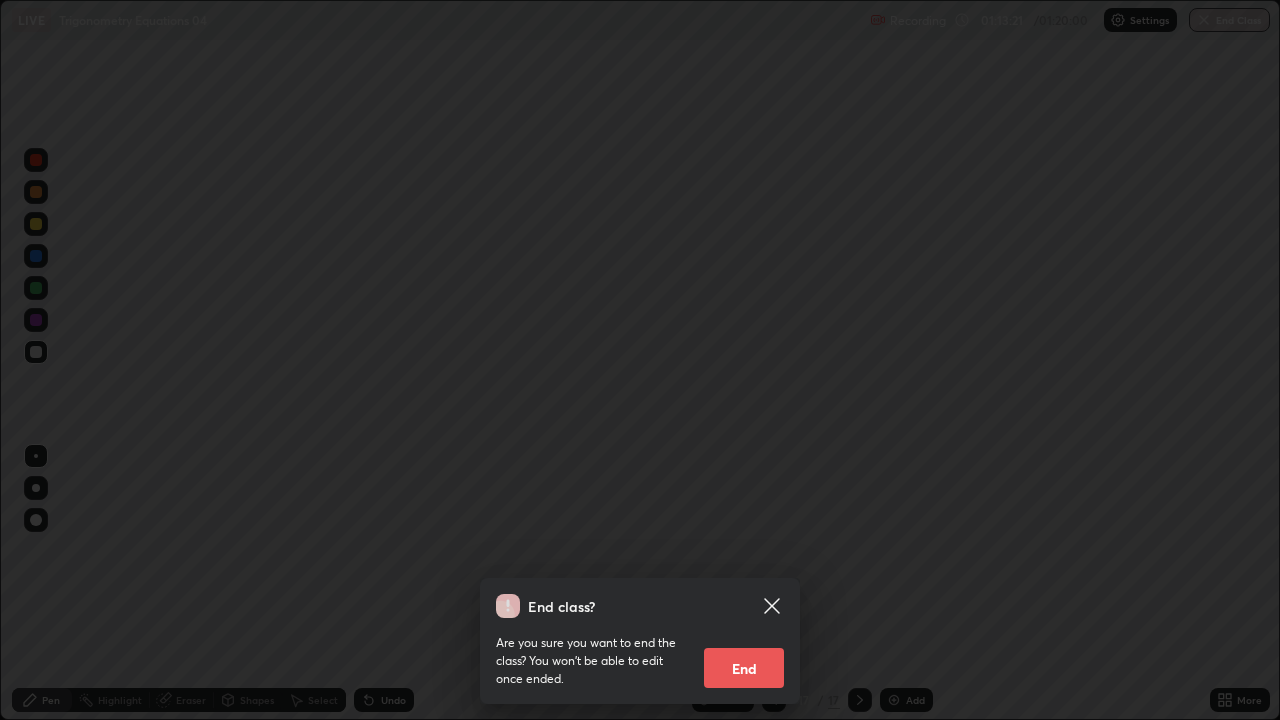 click on "End" at bounding box center [744, 668] 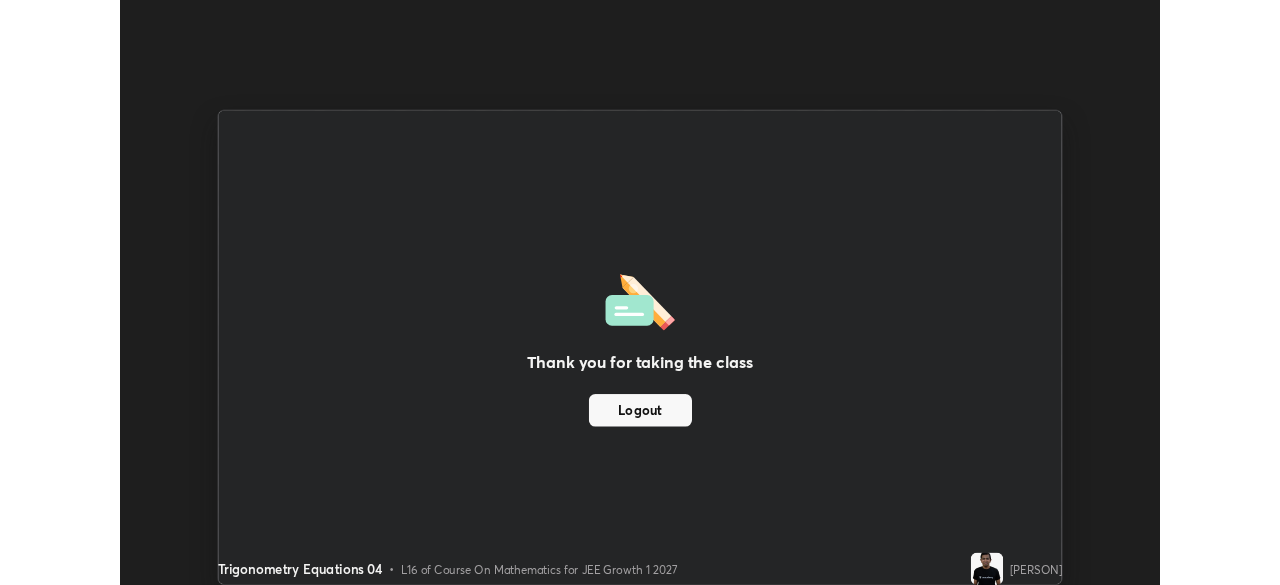 scroll, scrollTop: 585, scrollLeft: 1280, axis: both 